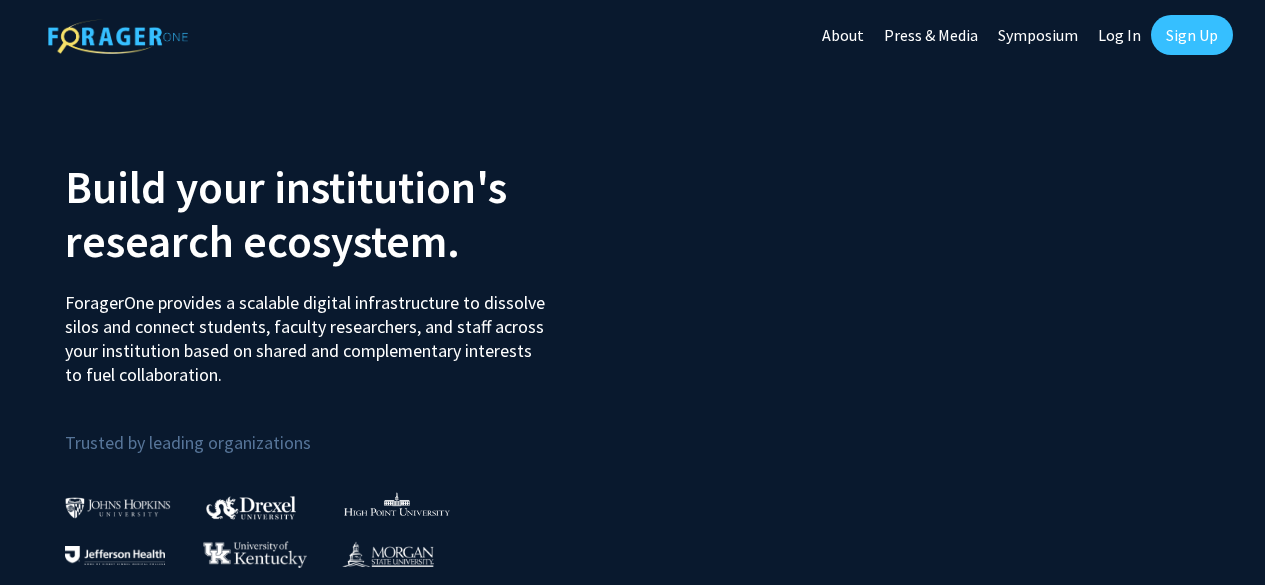 scroll, scrollTop: 0, scrollLeft: 0, axis: both 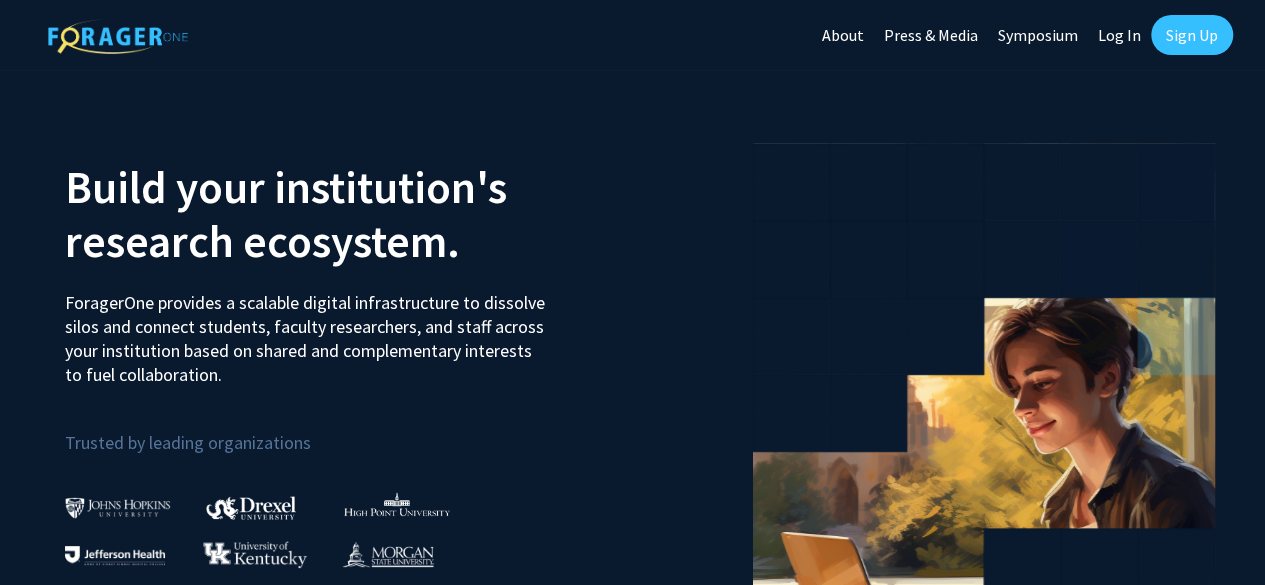 click on "Sign Up" 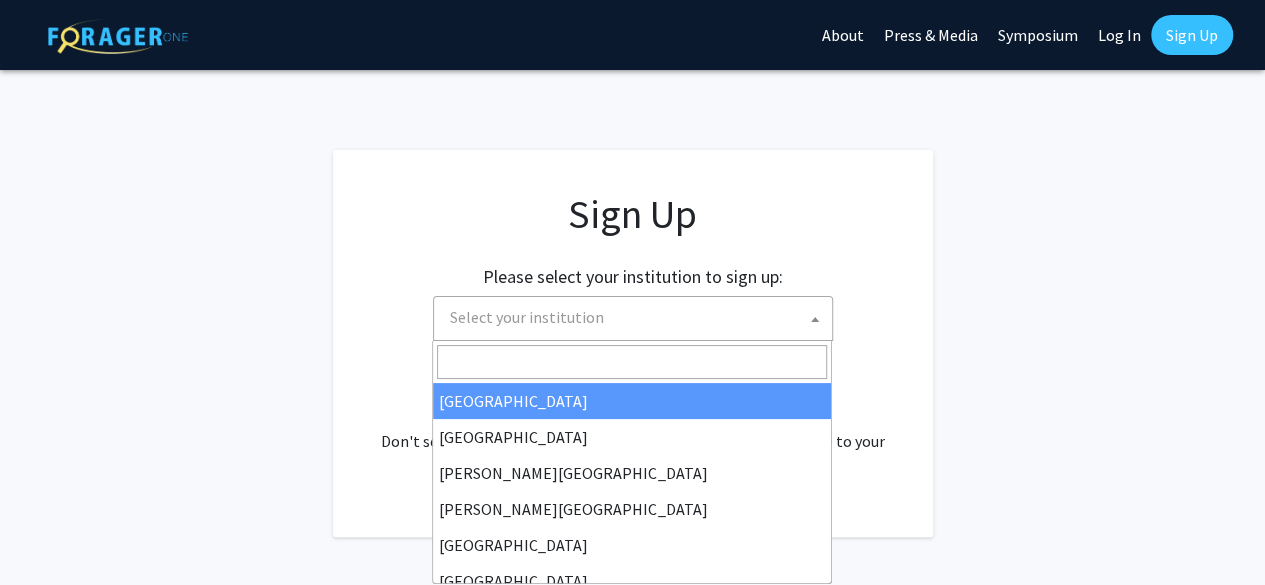 click on "Select your institution" at bounding box center (637, 317) 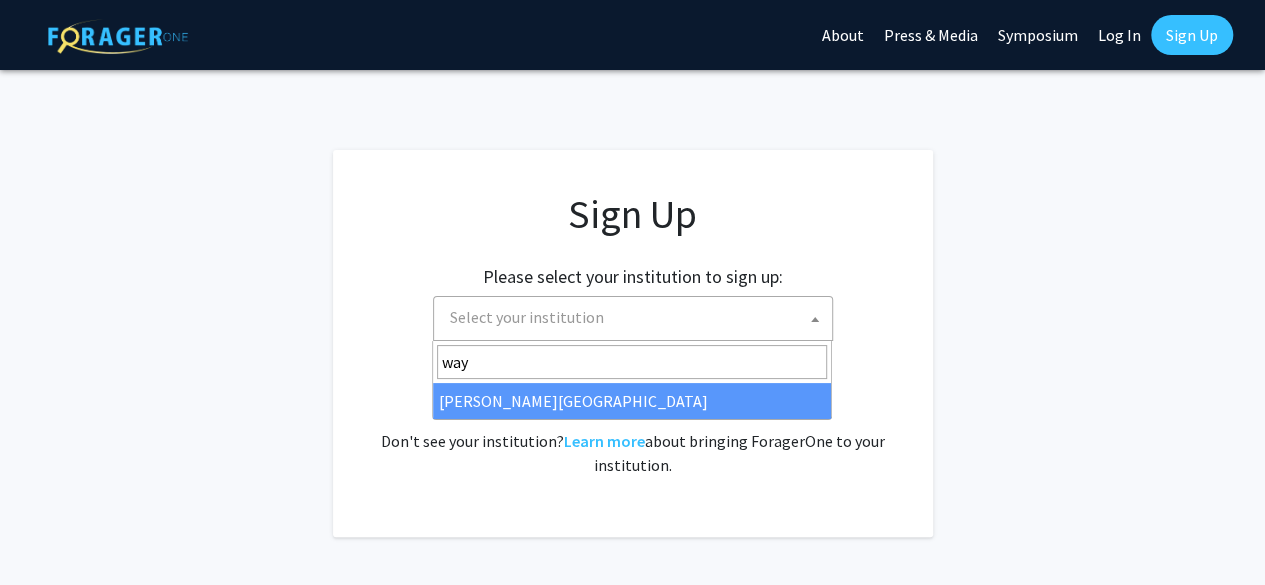 type on "way" 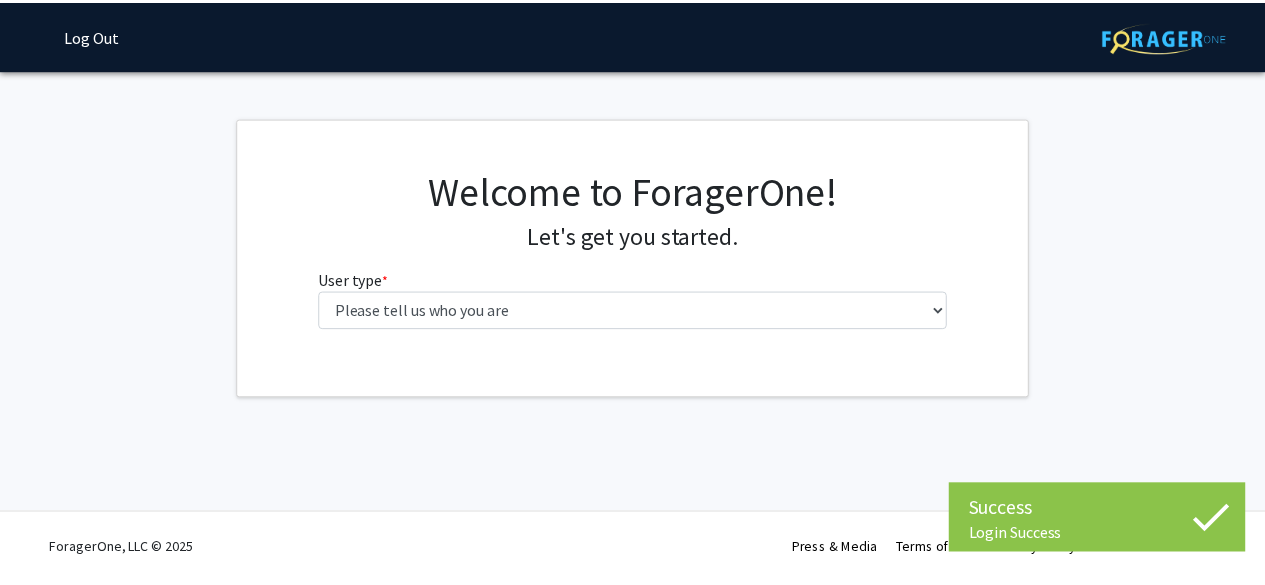 scroll, scrollTop: 0, scrollLeft: 0, axis: both 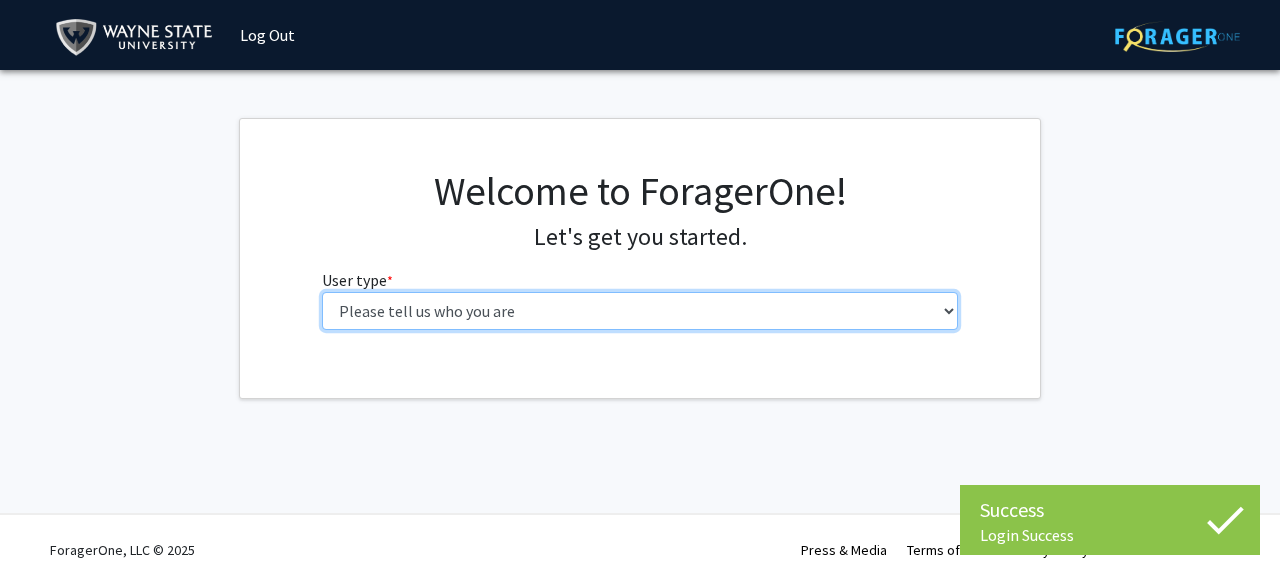 click on "Please tell us who you are  Undergraduate Student   Master's Student   Doctoral Candidate (PhD, MD, DMD, PharmD, etc.)   Postdoctoral Researcher / Research Staff / Medical Resident / Medical Fellow   Faculty   Administrative Staff" at bounding box center (640, 311) 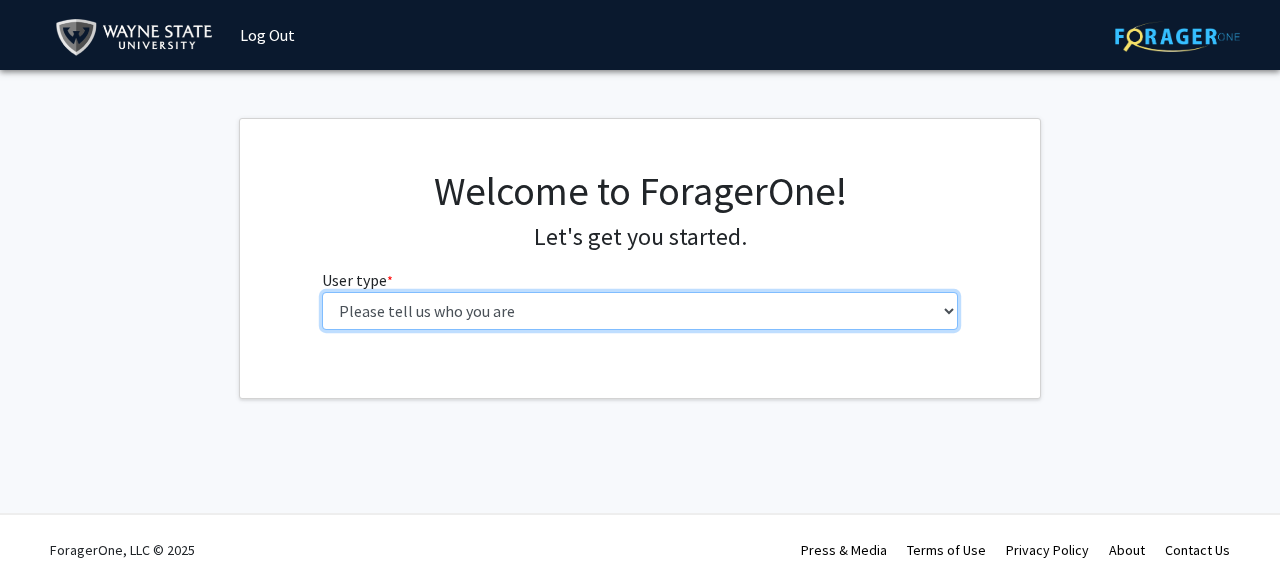 select on "1: undergrad" 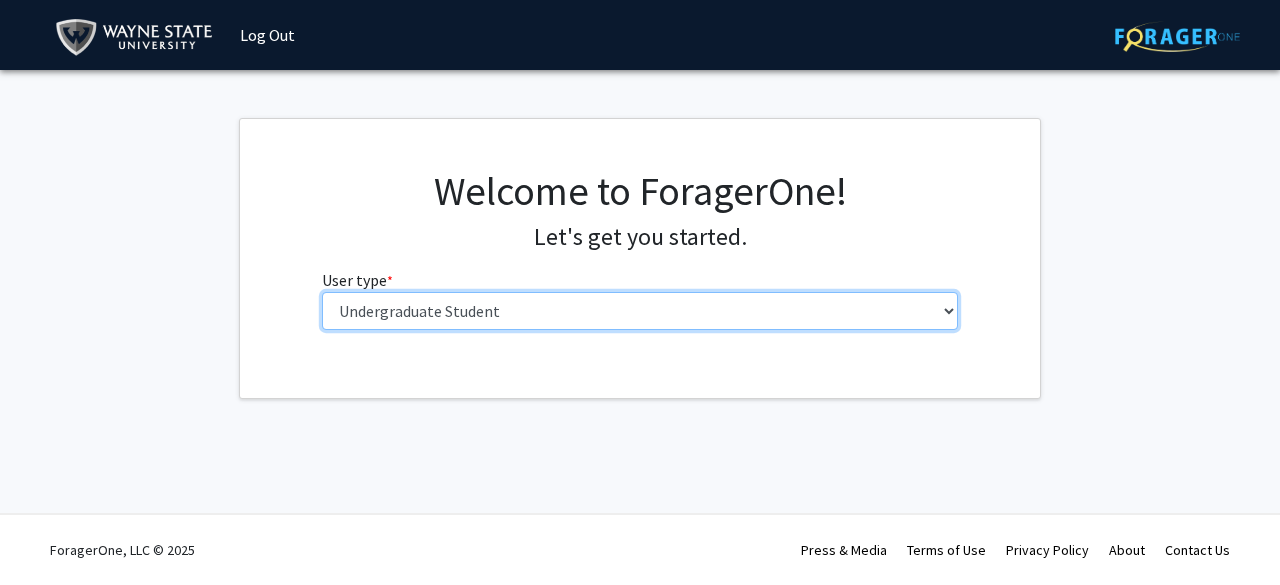 click on "Please tell us who you are  Undergraduate Student   Master's Student   Doctoral Candidate (PhD, MD, DMD, PharmD, etc.)   Postdoctoral Researcher / Research Staff / Medical Resident / Medical Fellow   Faculty   Administrative Staff" at bounding box center (640, 311) 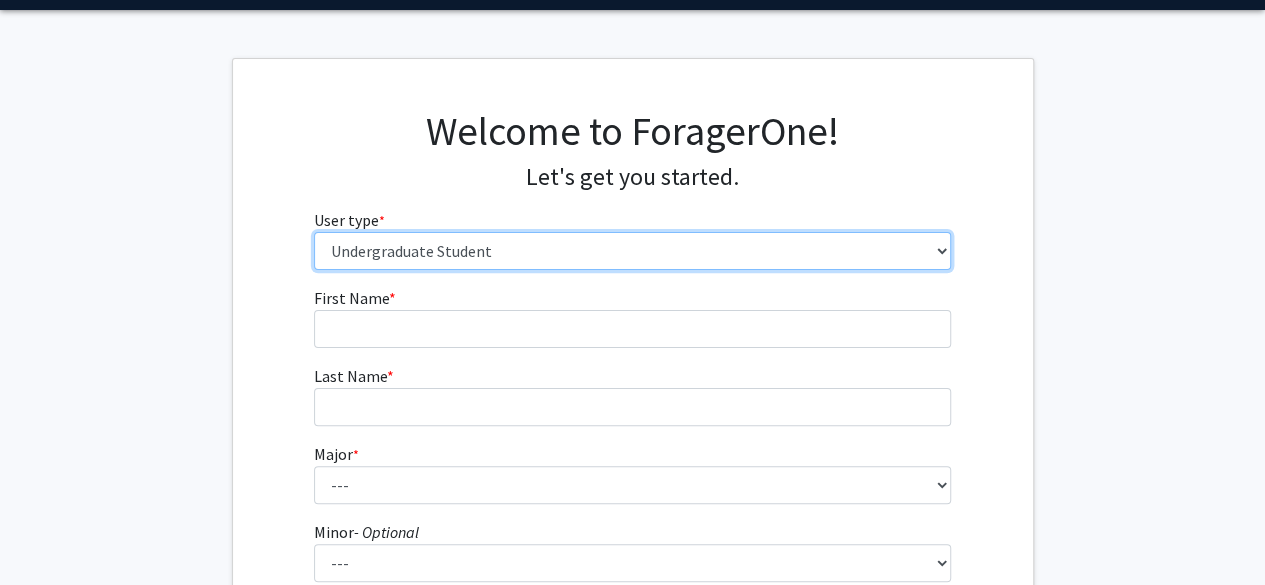 scroll, scrollTop: 62, scrollLeft: 0, axis: vertical 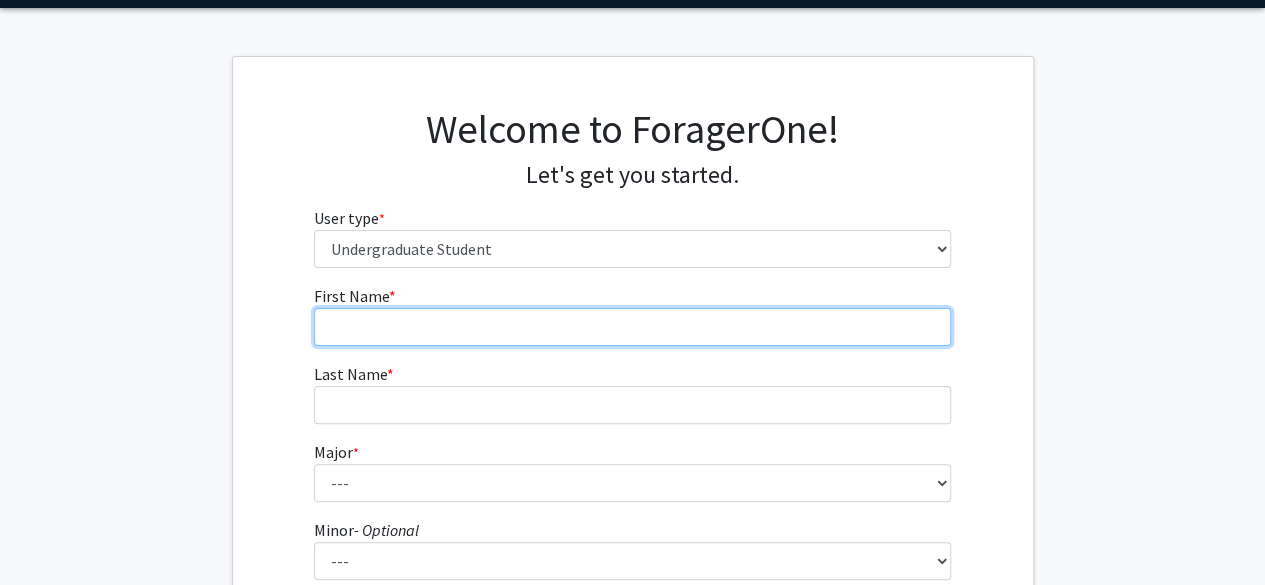 click on "First Name * required" at bounding box center [632, 327] 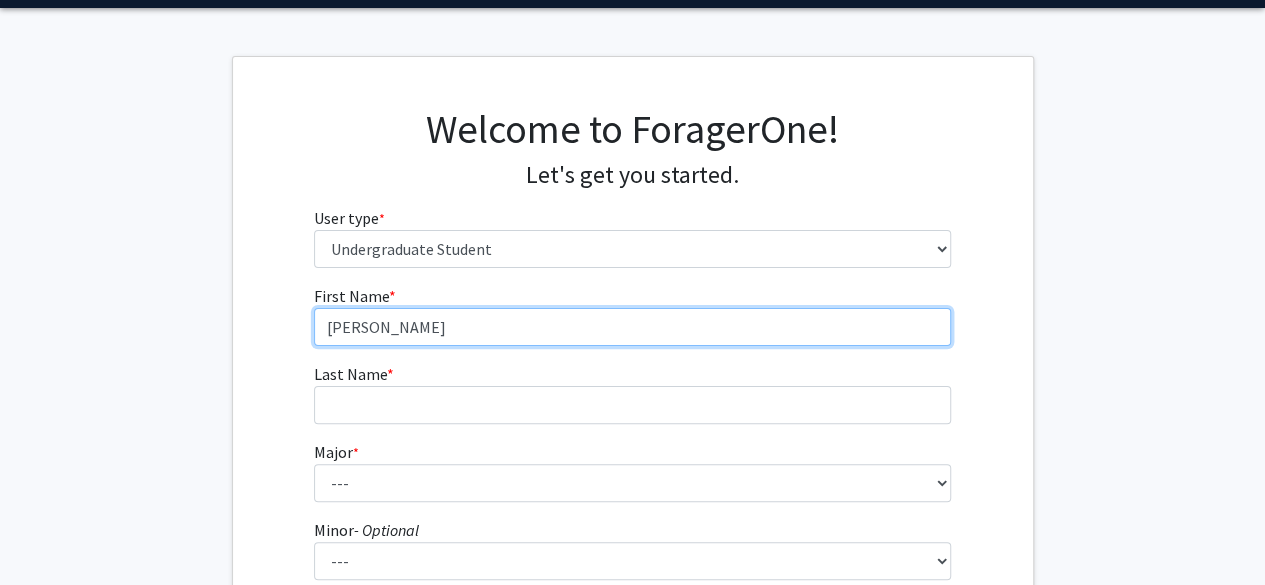 type on "[PERSON_NAME]" 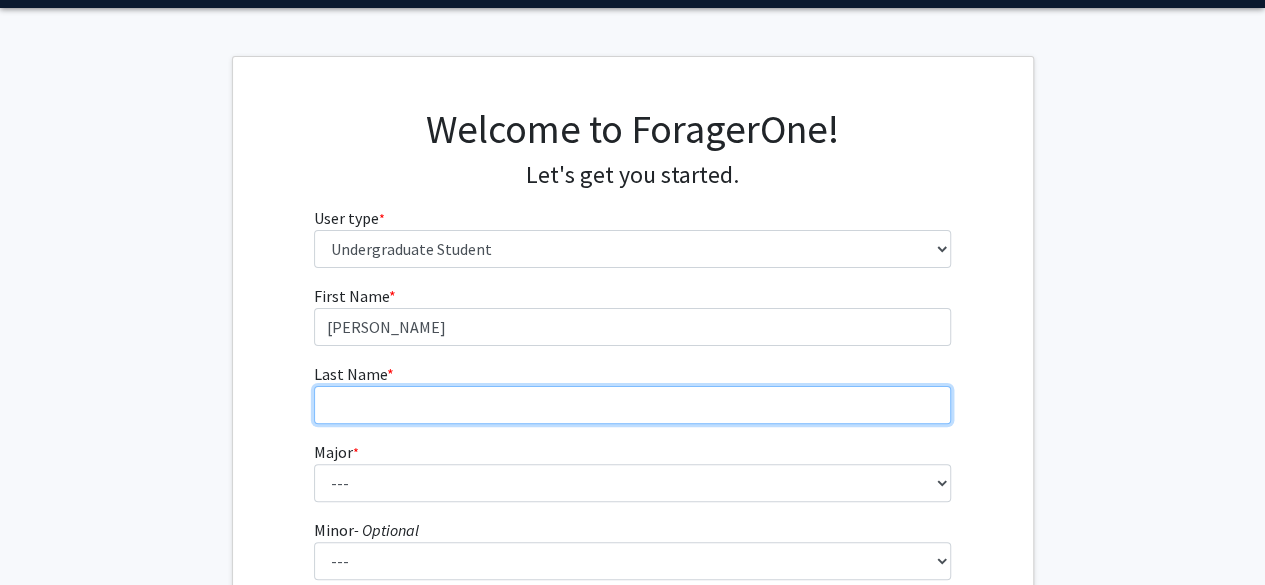 click on "Last Name * required" at bounding box center (632, 405) 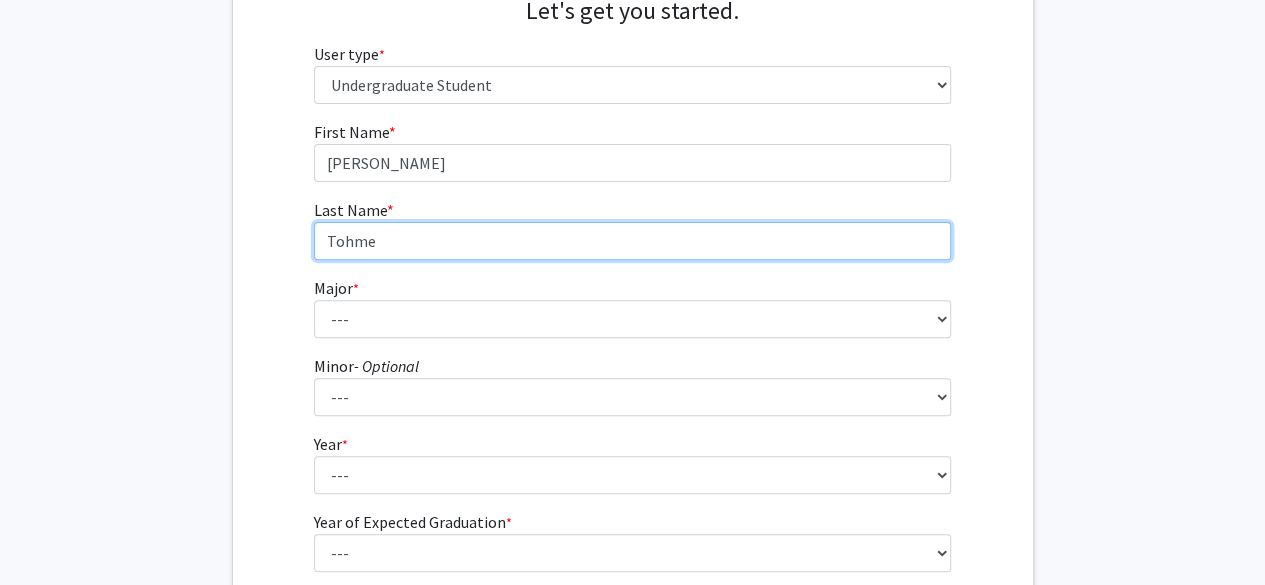 scroll, scrollTop: 228, scrollLeft: 0, axis: vertical 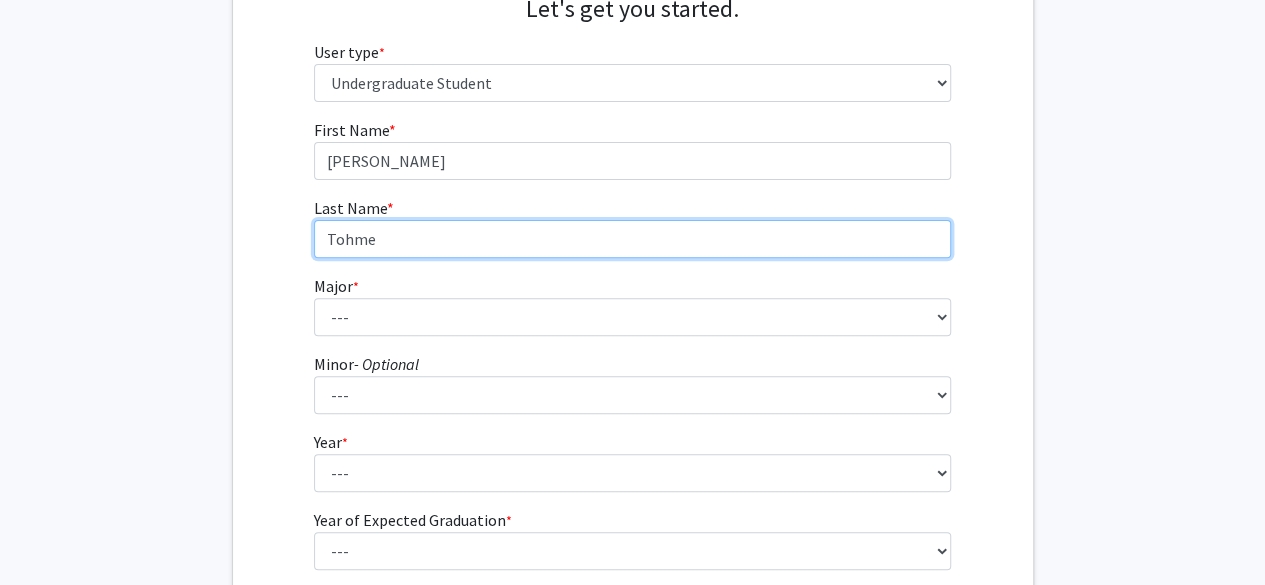type on "Tohme" 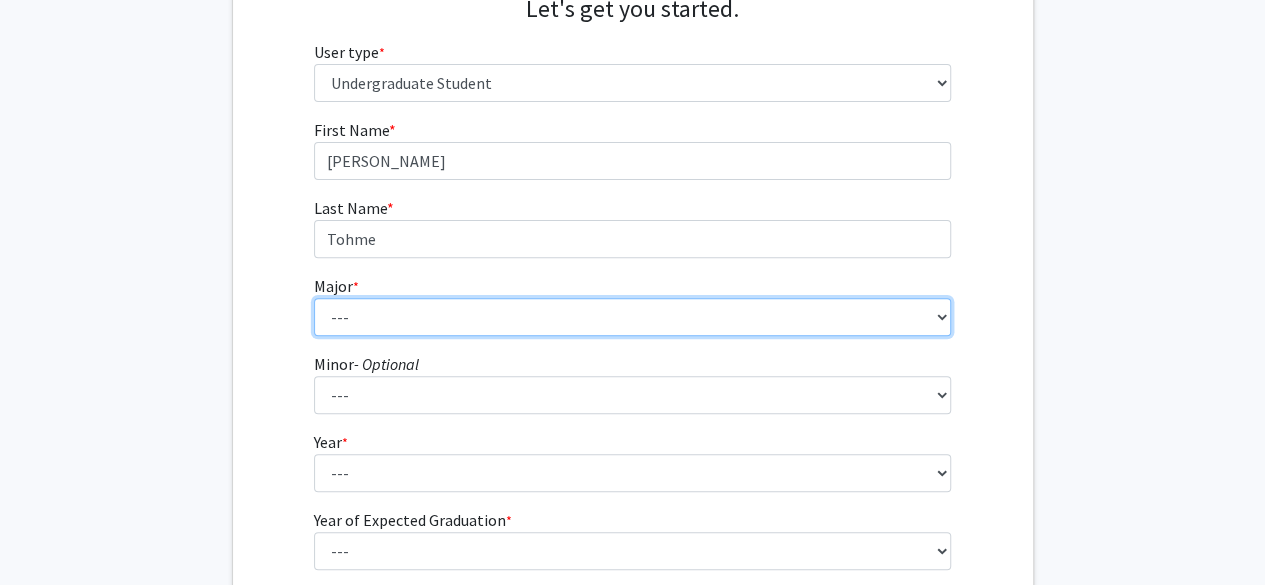 click on "---  Accounting   African American Studies   Anthropology   [MEDICAL_DATA]   Arabic for the Health Care Professions   Art   Art Education   Art History   Astronomy   Bilingual/Bicultural Education   Biochemistry and Chemical Biology   Biological Sciences   Biomedical Engineering   Biomedical Physics   Cannabis Chemistry   Chemical Engineering   Chemistry   Civil Engineering   Communication Sciences and Disorders   Communication Studies   Community Health   Computer Science   Computer Technology   Construction Management   Conversational and Professional French   Criminal Justice   Dance   Design   Design and Merchandising   Economics   Electrical and Computer Engineering   Electrical/Electronic Engineering Tech.   Electromechanical Engineering Tech.   Elementary/Early Childhood Education   Employment & Labor Relations   English   English as a Second Language   Entrepreneurship and Innovation   Environmental Science   Exercise and Sport Science   Film   Finance   General Engineering   Geology   Law" at bounding box center [632, 317] 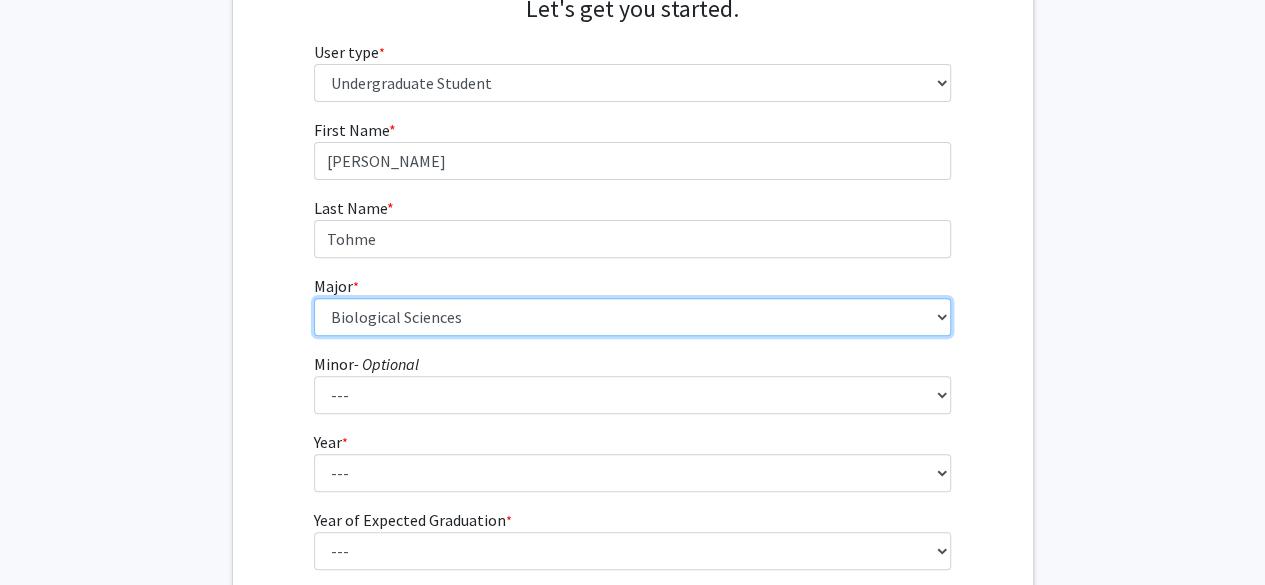 click on "---  Accounting   African American Studies   Anthropology   [MEDICAL_DATA]   Arabic for the Health Care Professions   Art   Art Education   Art History   Astronomy   Bilingual/Bicultural Education   Biochemistry and Chemical Biology   Biological Sciences   Biomedical Engineering   Biomedical Physics   Cannabis Chemistry   Chemical Engineering   Chemistry   Civil Engineering   Communication Sciences and Disorders   Communication Studies   Community Health   Computer Science   Computer Technology   Construction Management   Conversational and Professional French   Criminal Justice   Dance   Design   Design and Merchandising   Economics   Electrical and Computer Engineering   Electrical/Electronic Engineering Tech.   Electromechanical Engineering Tech.   Elementary/Early Childhood Education   Employment & Labor Relations   English   English as a Second Language   Entrepreneurship and Innovation   Environmental Science   Exercise and Sport Science   Film   Finance   General Engineering   Geology   Law" at bounding box center (632, 317) 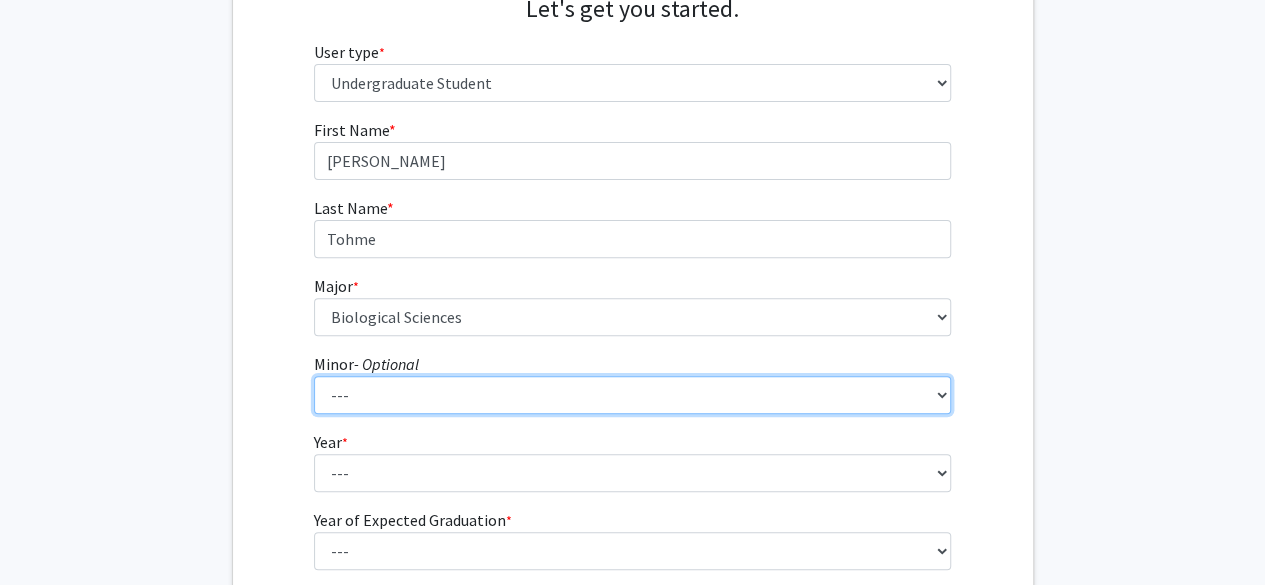 click on "---  African American Studies   Africana Theatre and Dance   Animation and Interactivity   Anthropology   [MEDICAL_DATA]   Arabic   Archaeology   Art   Art History   Asian Studies   Astronomy   Biochemistry and Chemical Biology   Biological Sciences   Biomedical Physics   Blacksmithing   Business Administration   Ceramics   Chemistry   Classical Civilization   Communication Science and Disorders   Communication Studies   Community Health   Computer Science   Creative Writing   Criminal Justice   Dance   Deaf Studies   Design   Digital Art and Photography   Digital Humanities   Economics   Electrical and Computer Engineering   English   Environmental Science   Exercise and Sport Science   Fashion Design   Film   Film and Media Studies   Folklore and Fairy-Tale Studies   Forensics and Investigation   French   Gender, Sexuality and Women's Studies   Geochemistry   Geology   Geophysics   German   Global Health and Social Medicine   Global Studies   Graphic Design   Health Care Ethics   History   Latin" at bounding box center [632, 395] 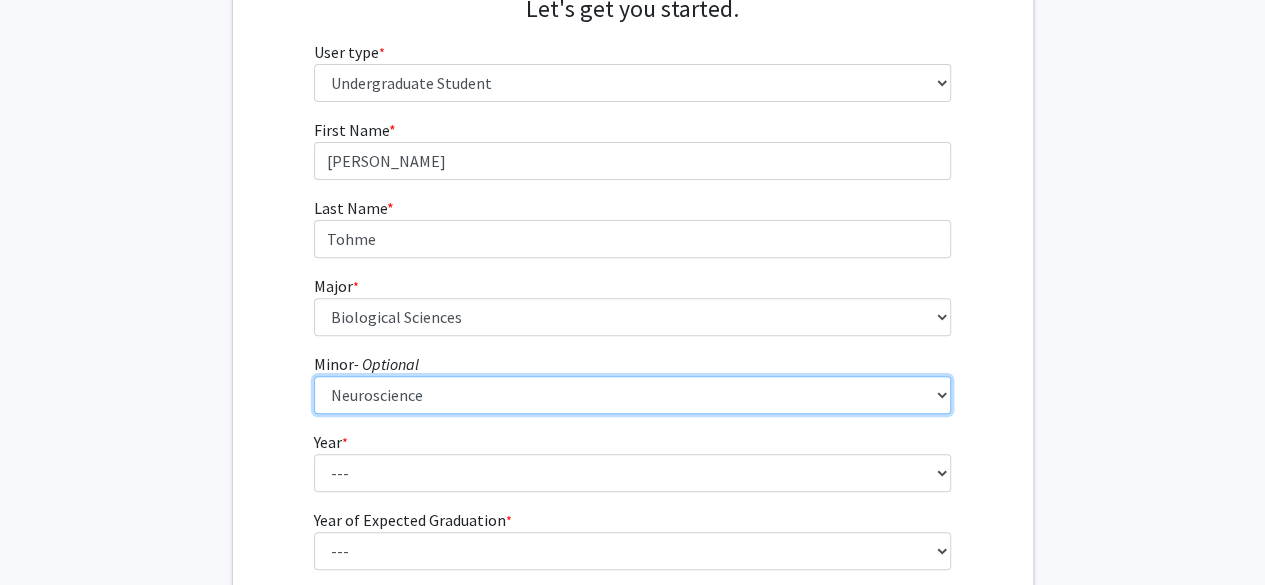 click on "---  African American Studies   Africana Theatre and Dance   Animation and Interactivity   Anthropology   [MEDICAL_DATA]   Arabic   Archaeology   Art   Art History   Asian Studies   Astronomy   Biochemistry and Chemical Biology   Biological Sciences   Biomedical Physics   Blacksmithing   Business Administration   Ceramics   Chemistry   Classical Civilization   Communication Science and Disorders   Communication Studies   Community Health   Computer Science   Creative Writing   Criminal Justice   Dance   Deaf Studies   Design   Digital Art and Photography   Digital Humanities   Economics   Electrical and Computer Engineering   English   Environmental Science   Exercise and Sport Science   Fashion Design   Film   Film and Media Studies   Folklore and Fairy-Tale Studies   Forensics and Investigation   French   Gender, Sexuality and Women's Studies   Geochemistry   Geology   Geophysics   German   Global Health and Social Medicine   Global Studies   Graphic Design   Health Care Ethics   History   Latin" at bounding box center (632, 395) 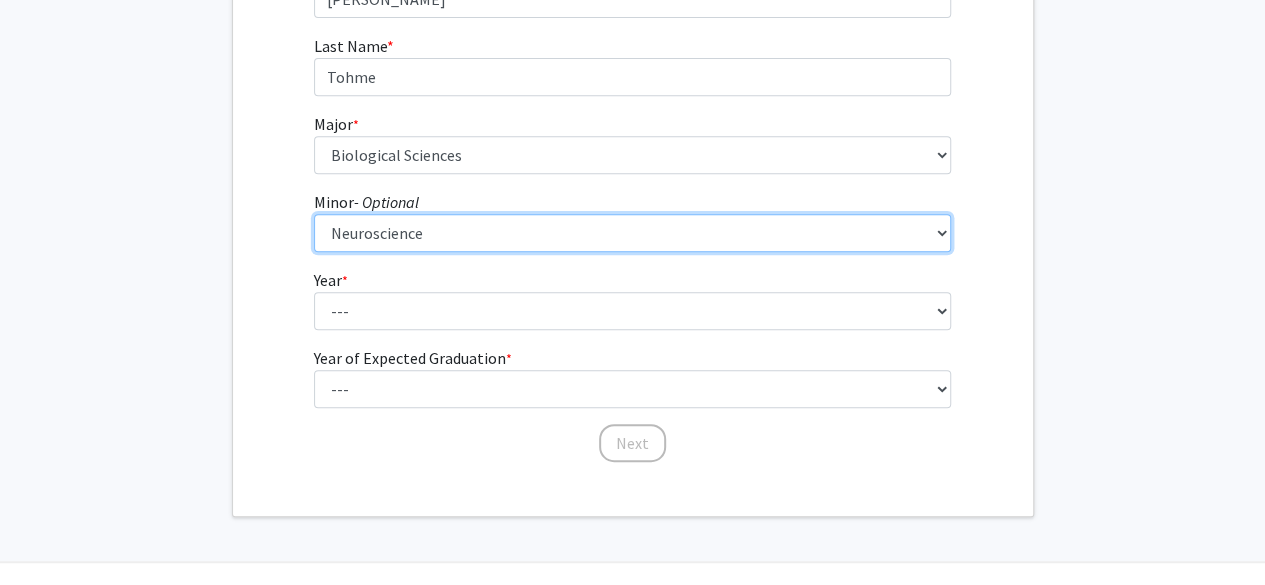 scroll, scrollTop: 421, scrollLeft: 0, axis: vertical 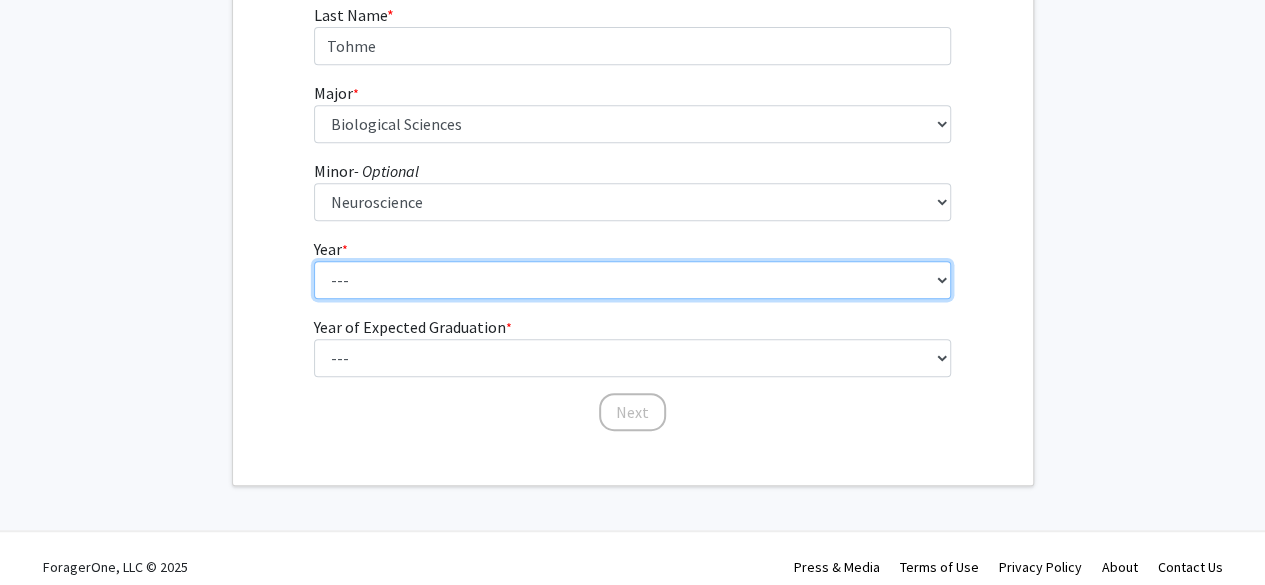 click on "---  First-year   Sophomore   Junior   Senior   Postbaccalaureate Certificate" at bounding box center [632, 280] 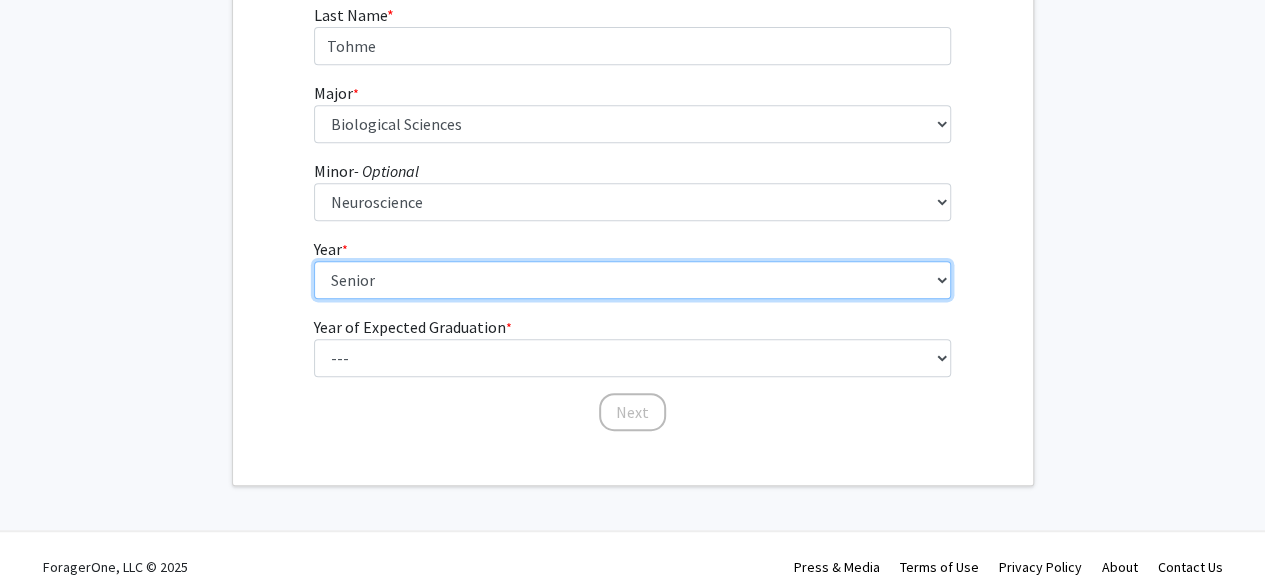 click on "---  First-year   Sophomore   Junior   Senior   Postbaccalaureate Certificate" at bounding box center [632, 280] 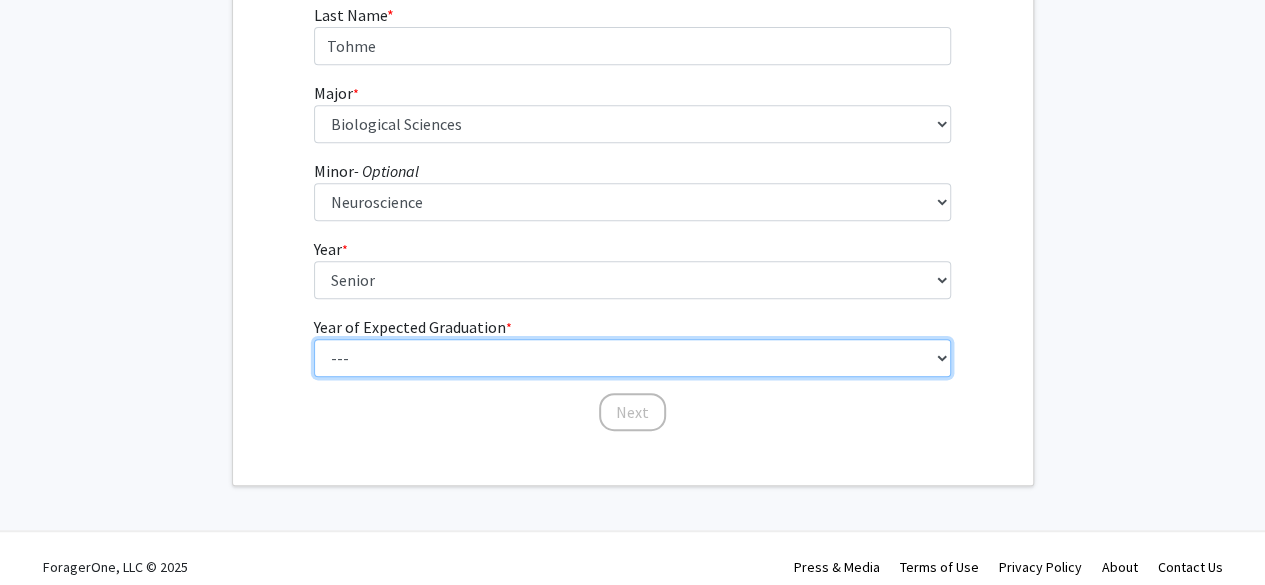 click on "---  2025   2026   2027   2028   2029   2030   2031   2032   2033   2034" at bounding box center [632, 358] 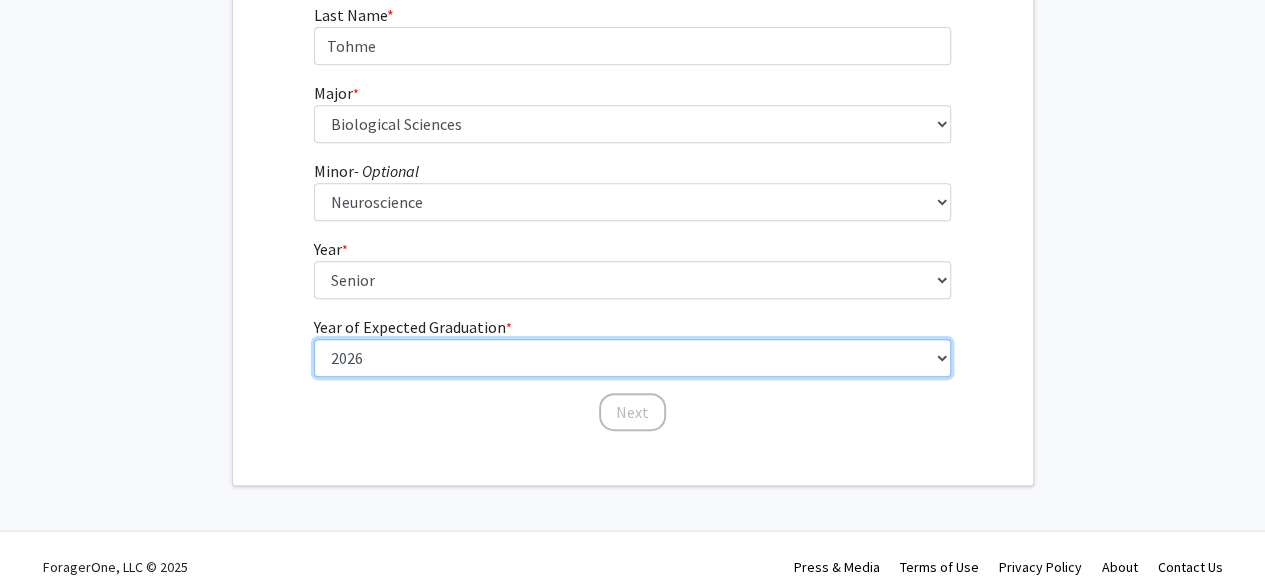 click on "---  2025   2026   2027   2028   2029   2030   2031   2032   2033   2034" at bounding box center [632, 358] 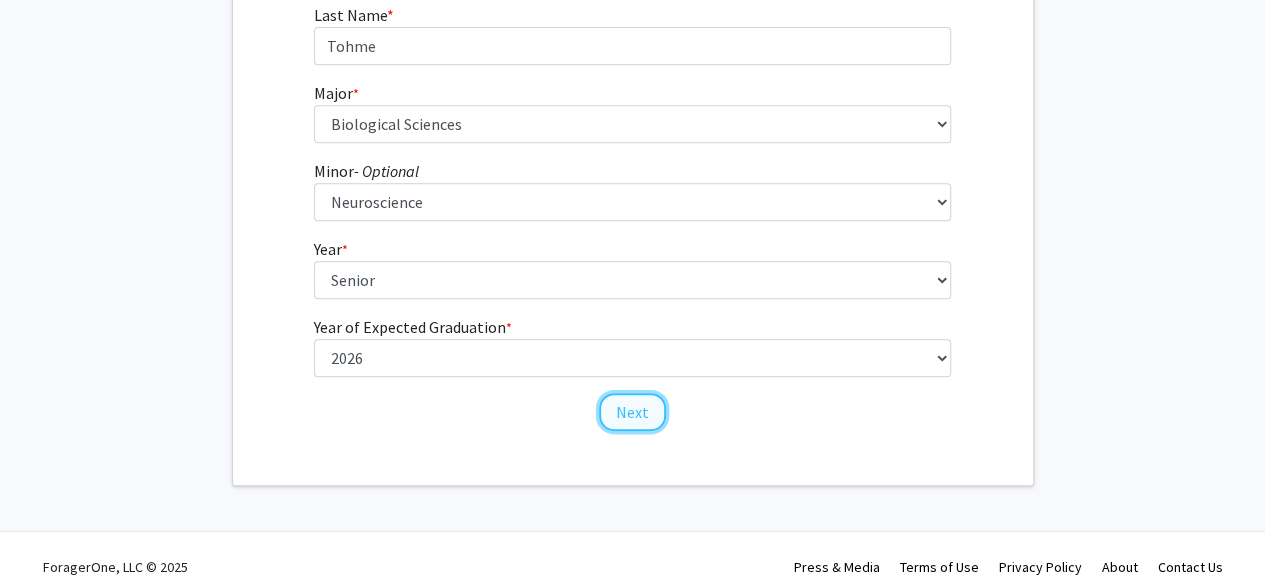 click on "Next" 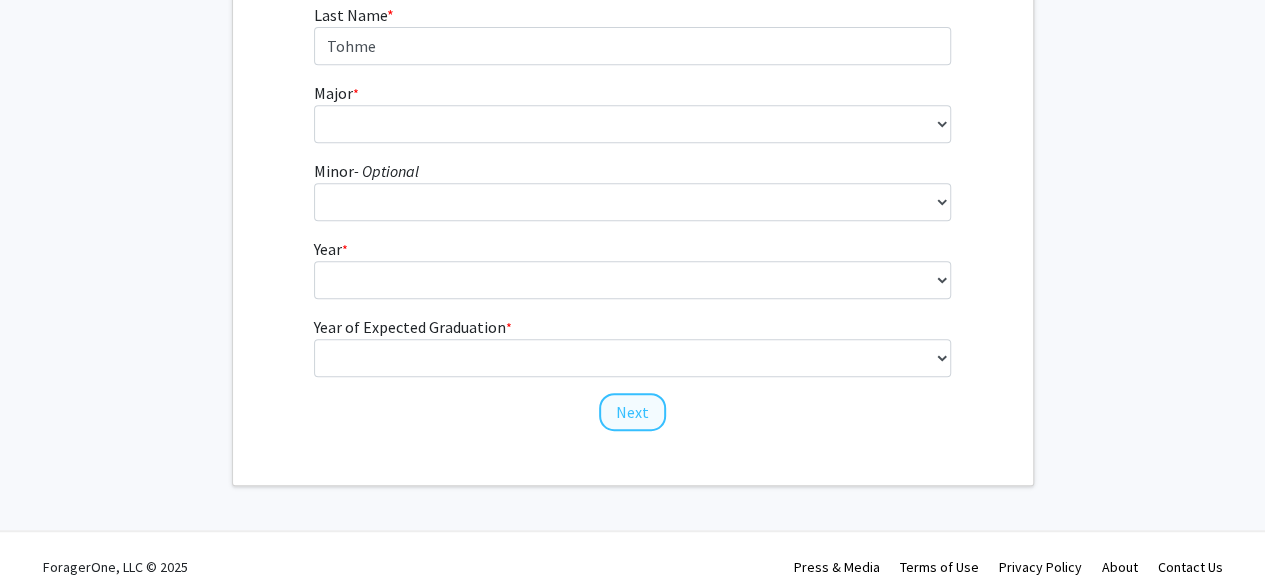 scroll, scrollTop: 0, scrollLeft: 0, axis: both 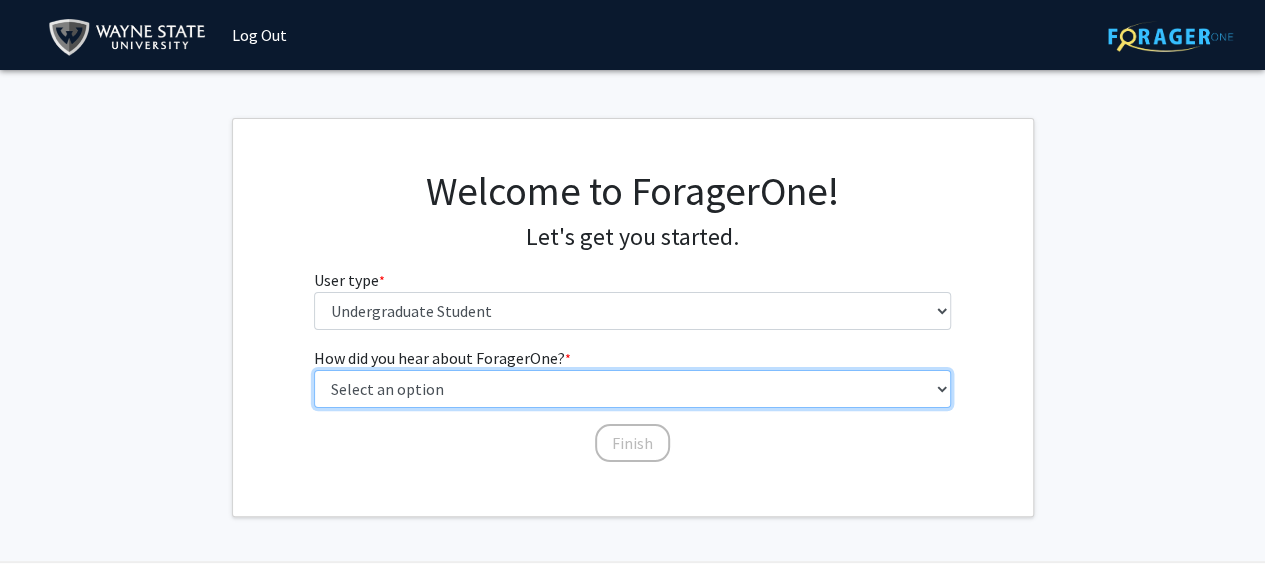 click on "Select an option  Peer/student recommendation   Faculty/staff recommendation   University website   University email or newsletter   Other" at bounding box center (632, 389) 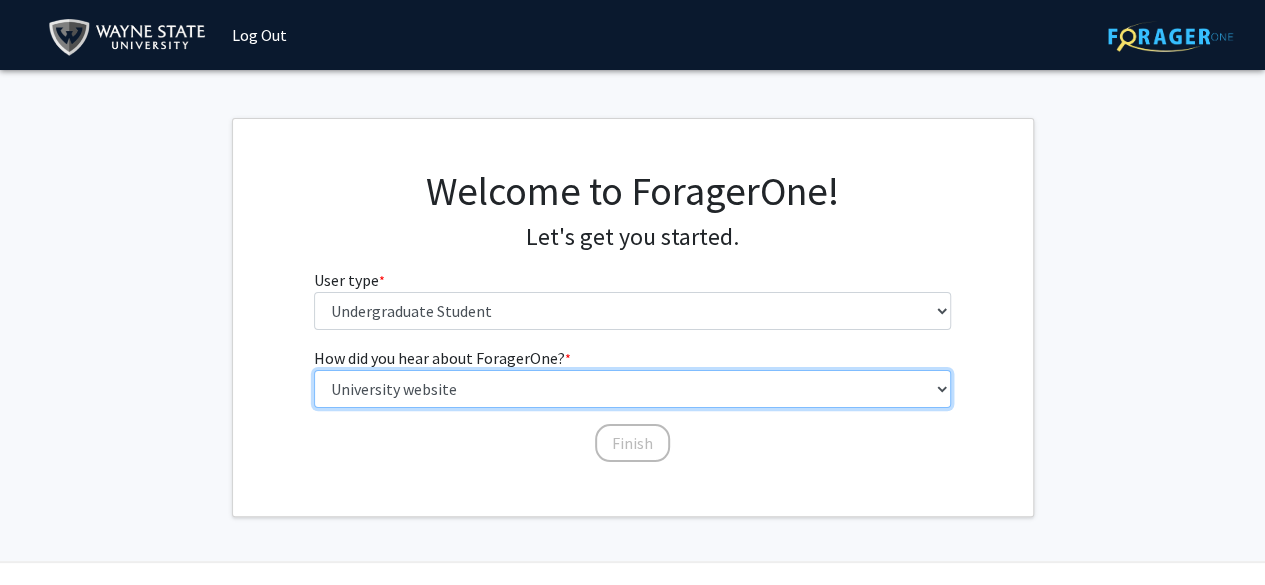 click on "Select an option  Peer/student recommendation   Faculty/staff recommendation   University website   University email or newsletter   Other" at bounding box center (632, 389) 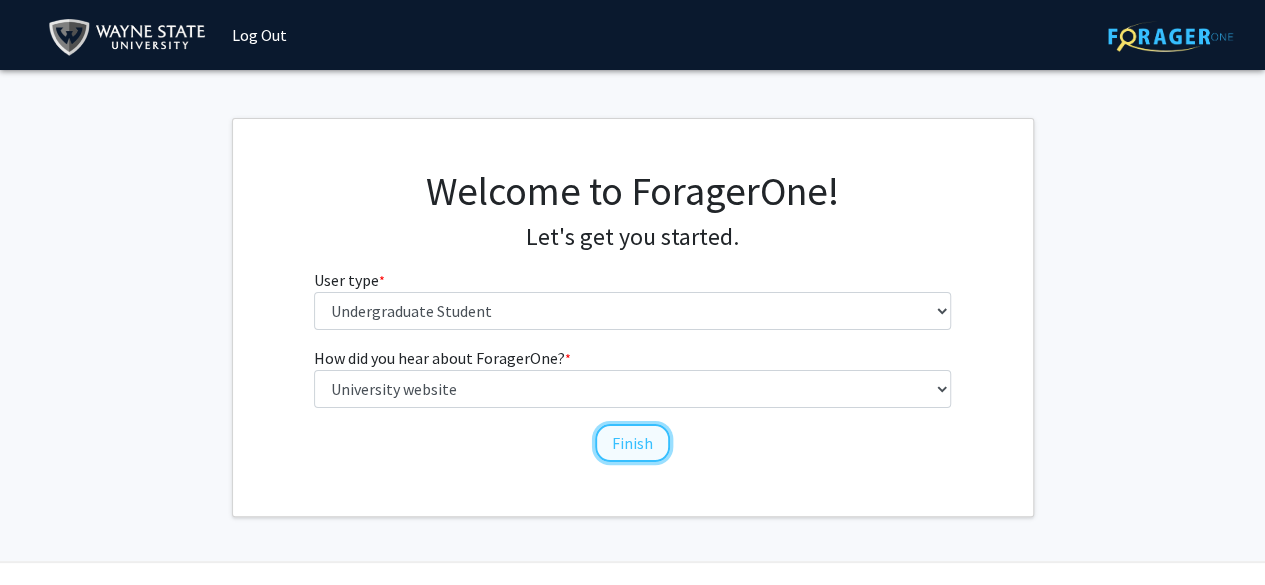 click on "Finish" 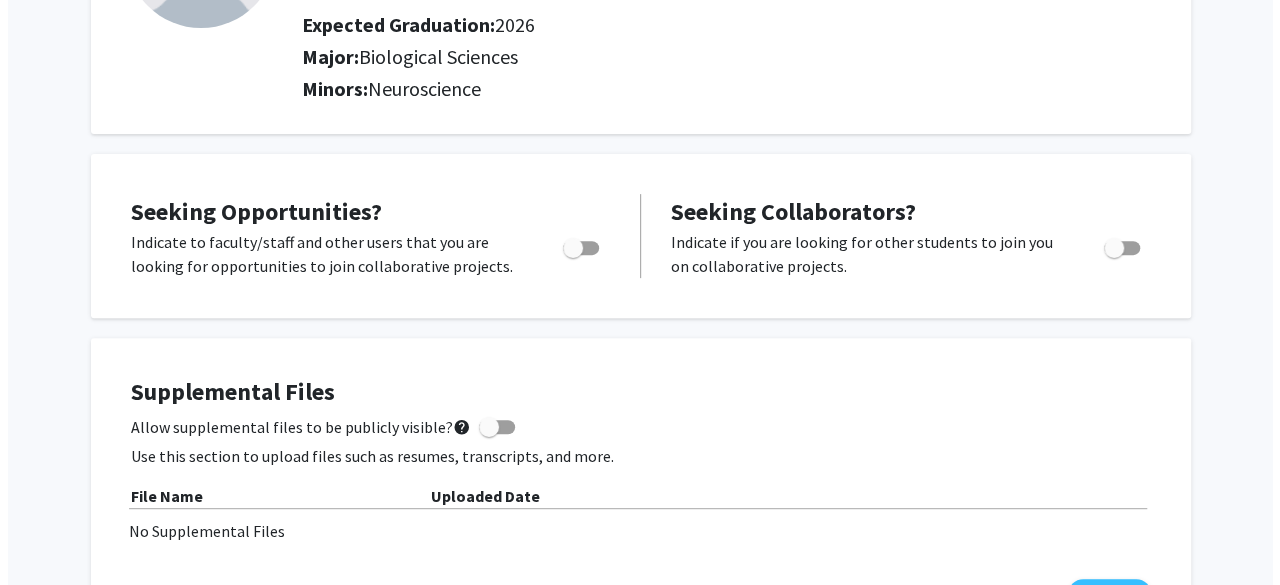 scroll, scrollTop: 0, scrollLeft: 0, axis: both 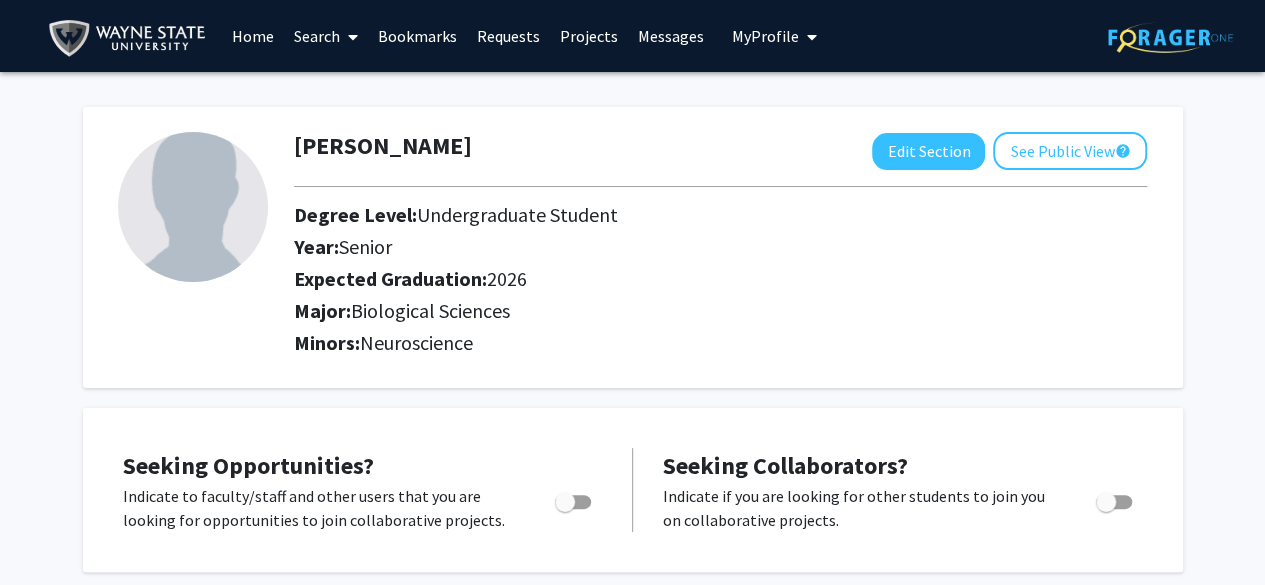 click at bounding box center (349, 37) 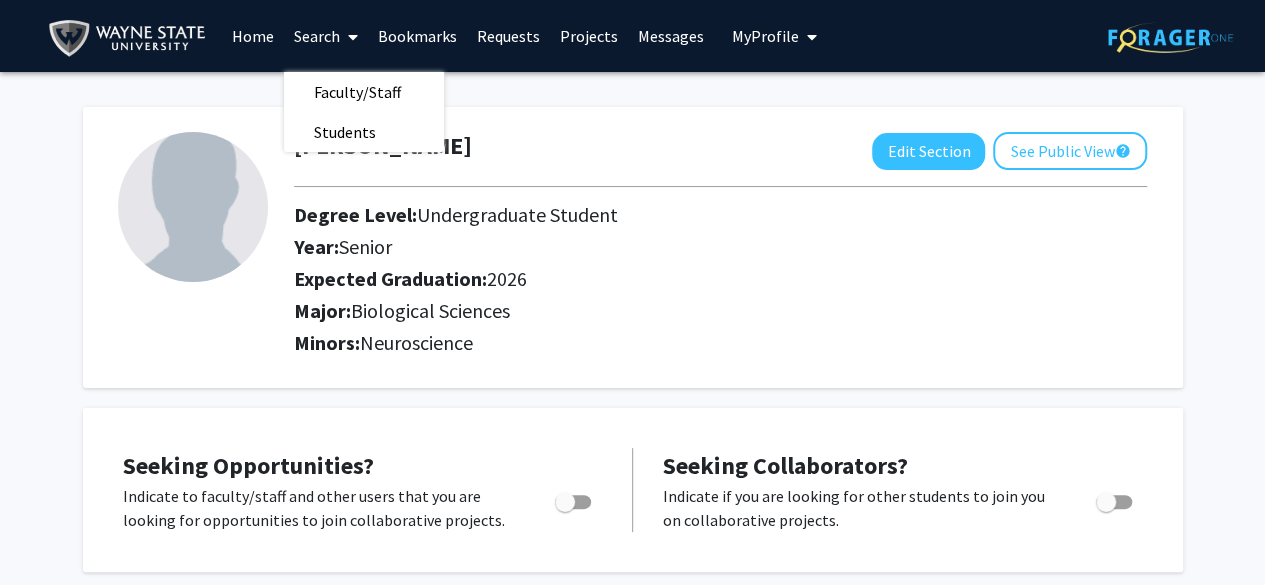 click on "Projects" at bounding box center (589, 36) 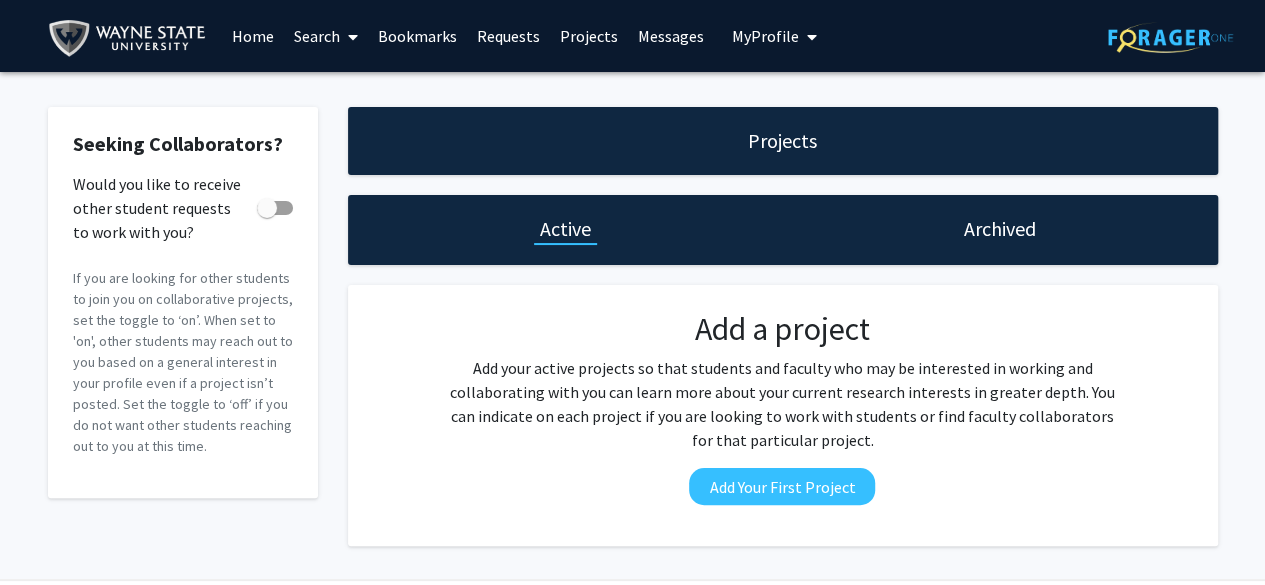 click on "Search" at bounding box center [326, 36] 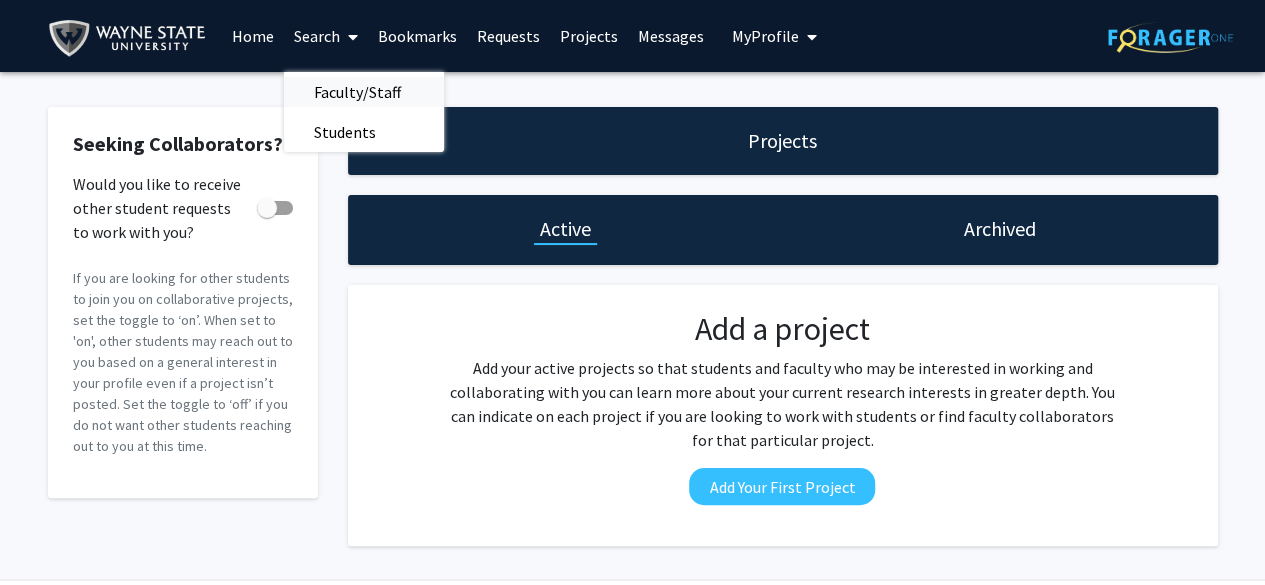 click on "Faculty/Staff" at bounding box center [357, 92] 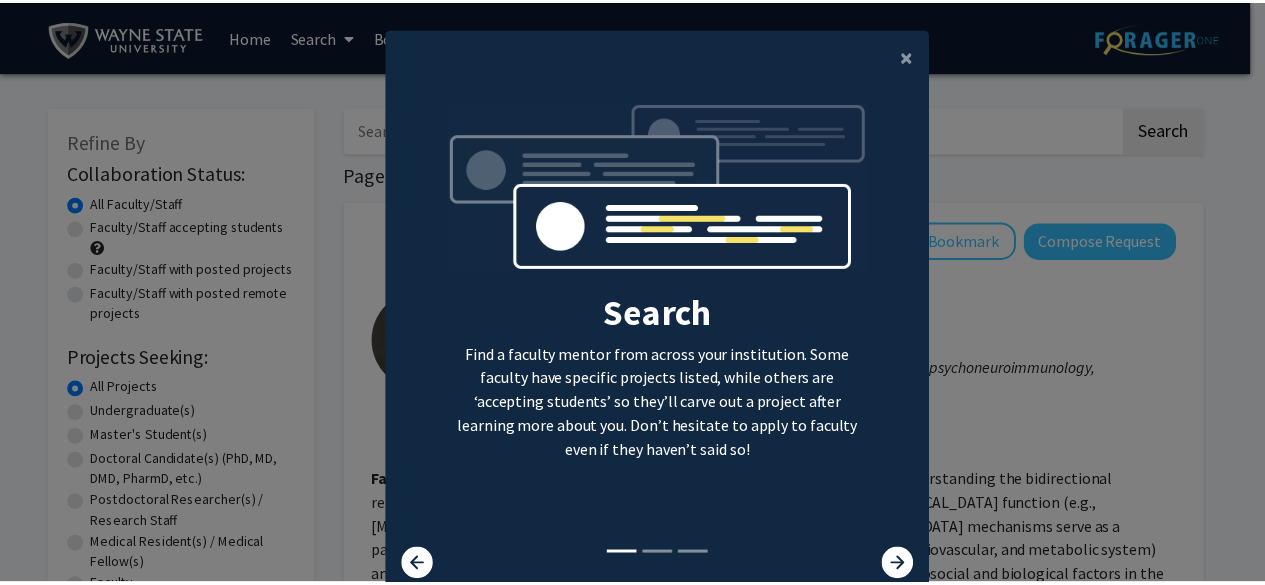 scroll, scrollTop: 80, scrollLeft: 0, axis: vertical 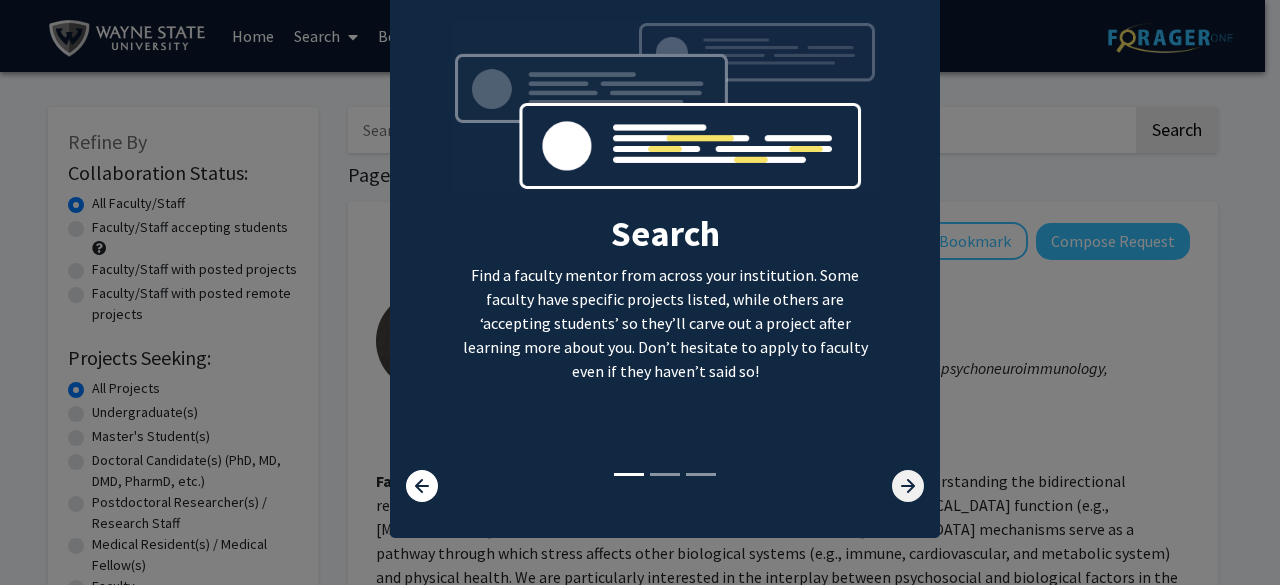 click 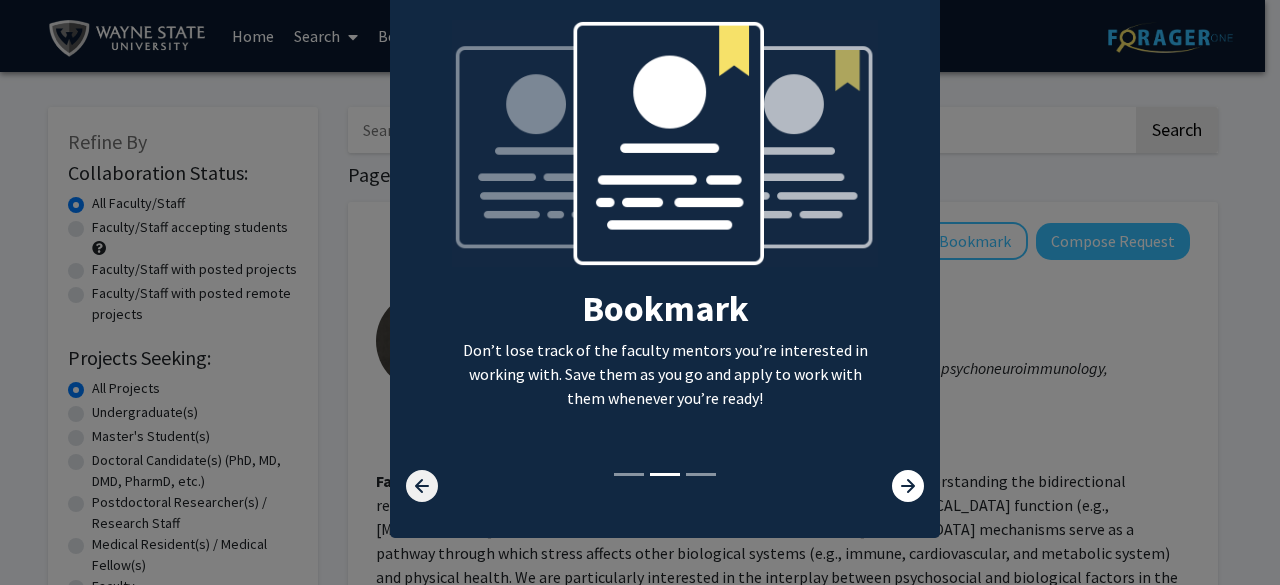 click 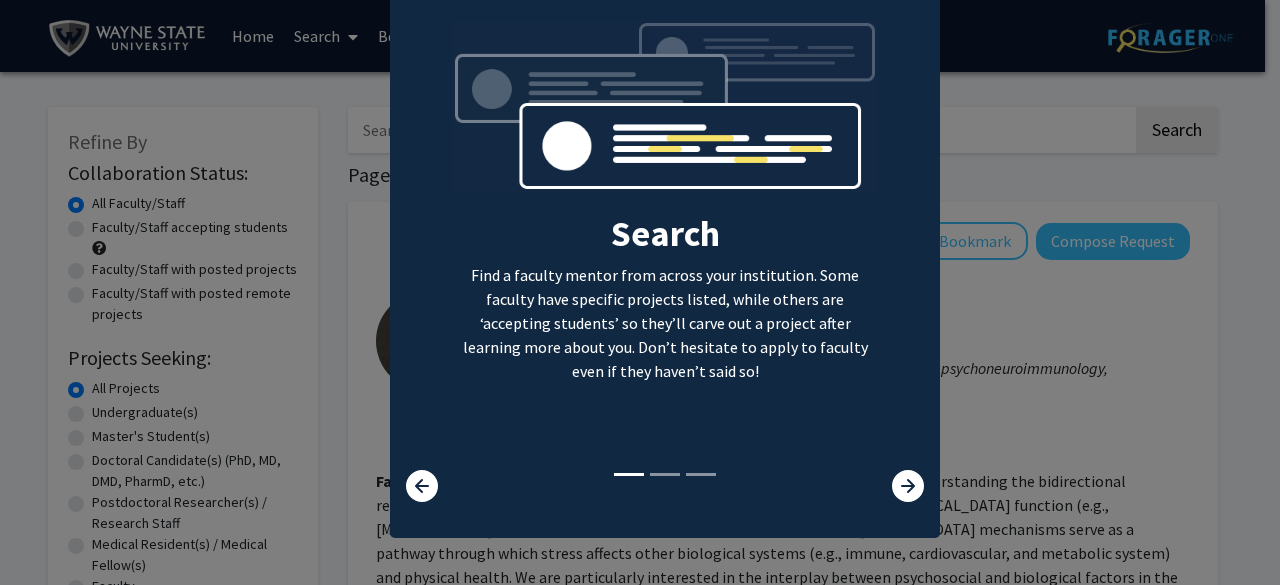 click at bounding box center [893, 486] 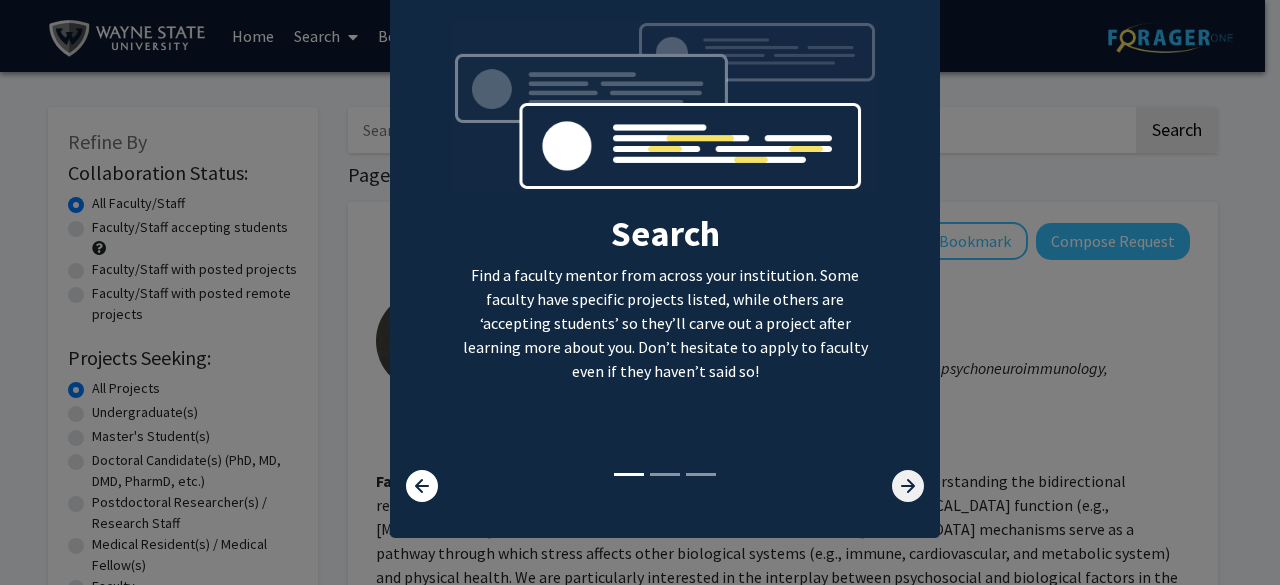 click 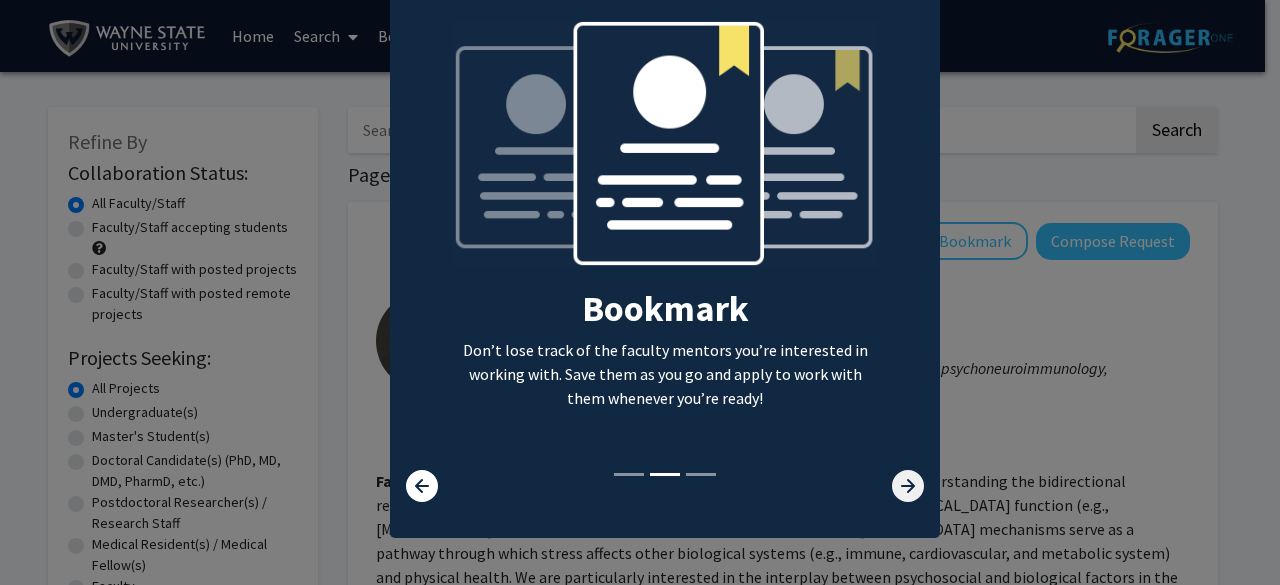 click 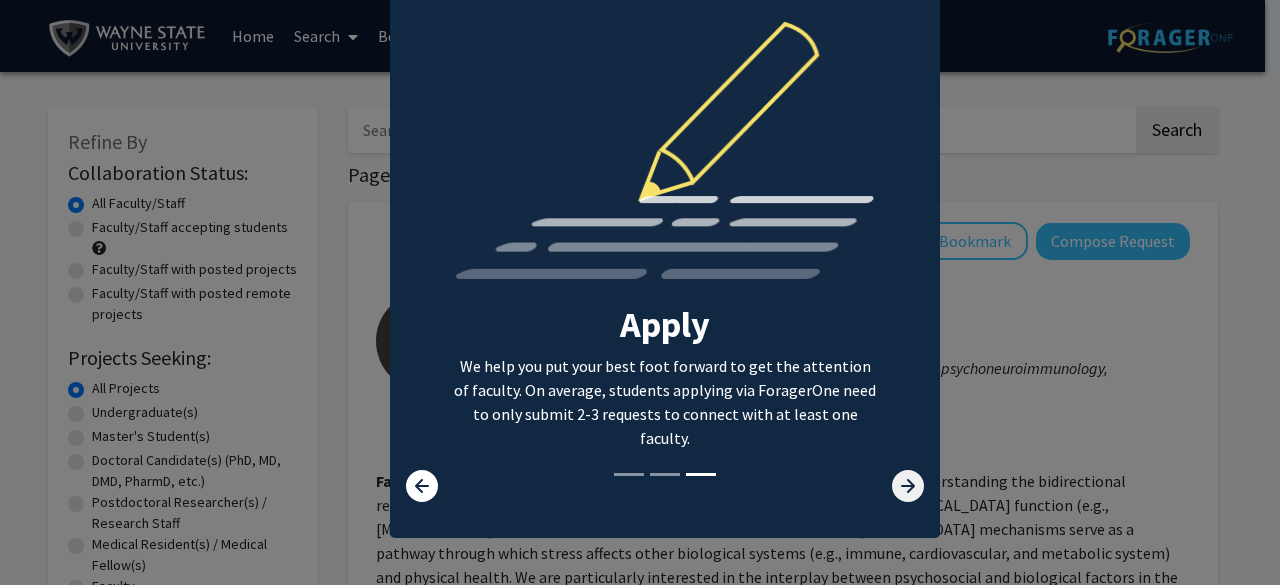 click 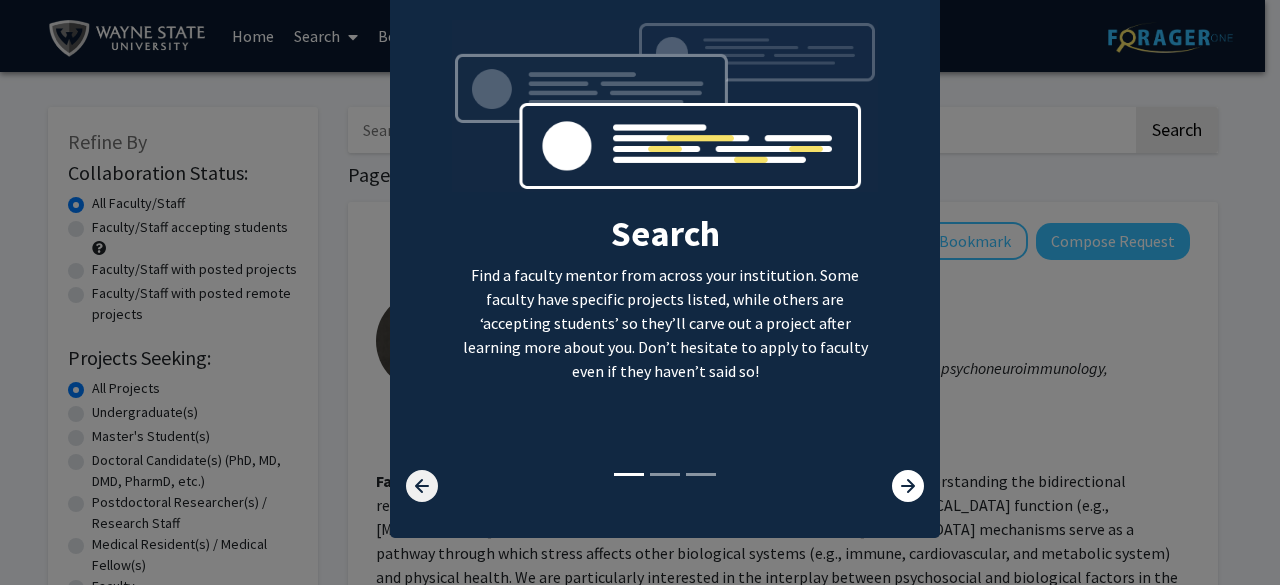 click 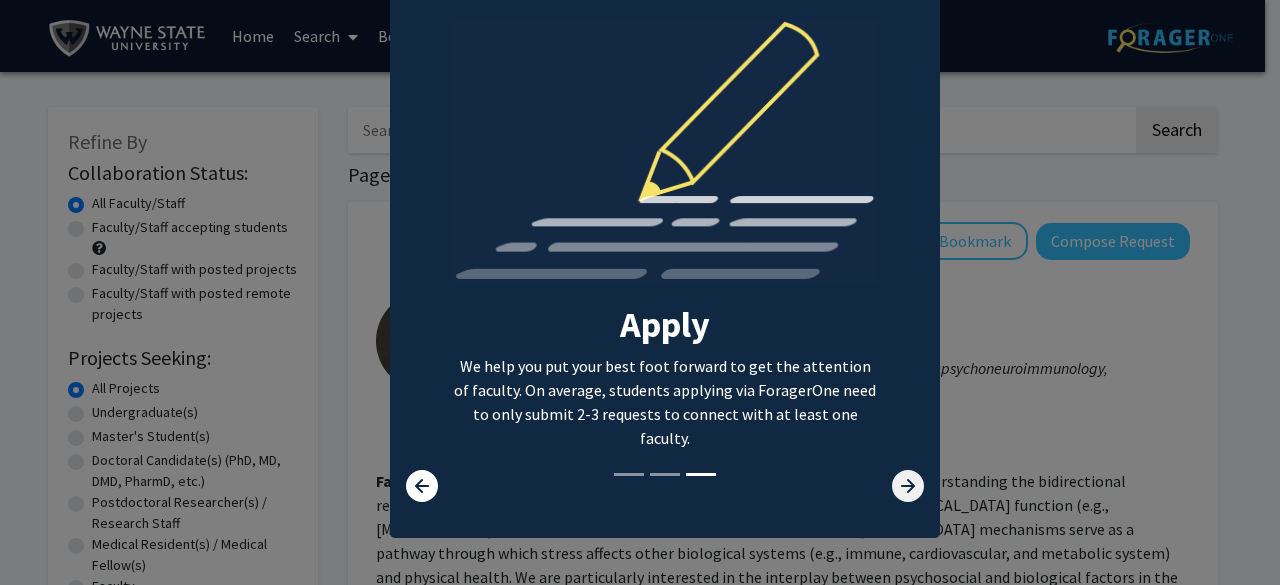 click 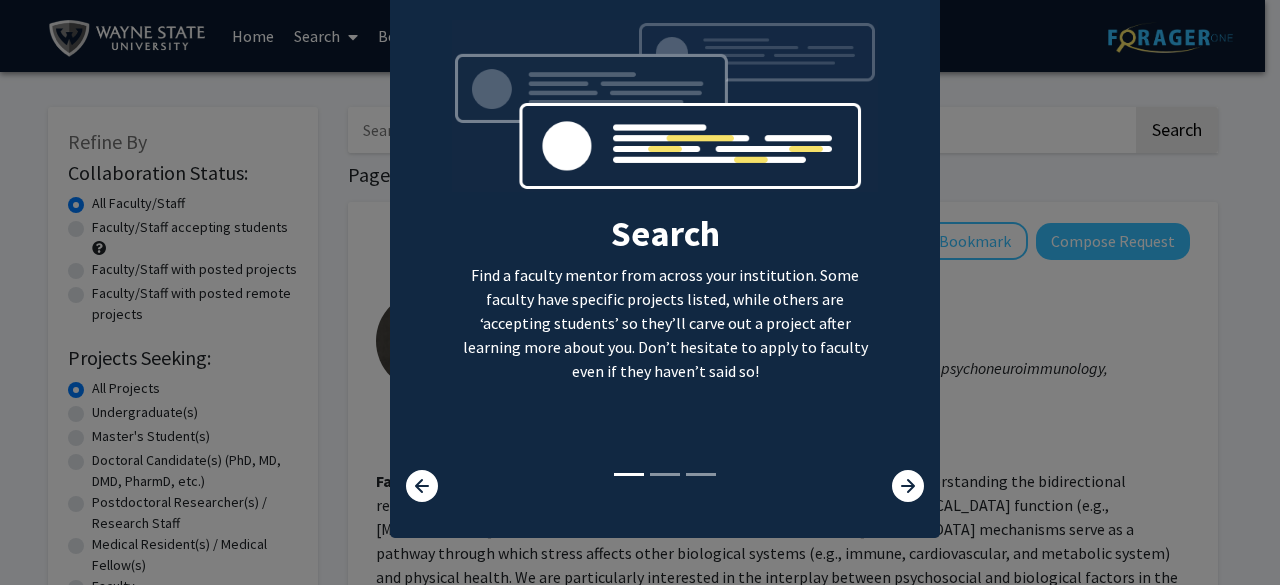 click on "× Search  Find a faculty mentor from across your institution. Some faculty have specific projects listed, while others are ‘accepting students’ so they’ll carve out a project after learning more about you. Don’t hesitate to apply to faculty even if they haven’t said so!  Bookmark  Don’t lose track of the faculty mentors you’re interested in working with. Save them as you go and apply to work with them whenever you’re ready!  Apply  We help you put your best foot forward to get the attention of faculty. On average, students applying via ForagerOne need to only submit 2-3 requests to connect with at least one faculty." 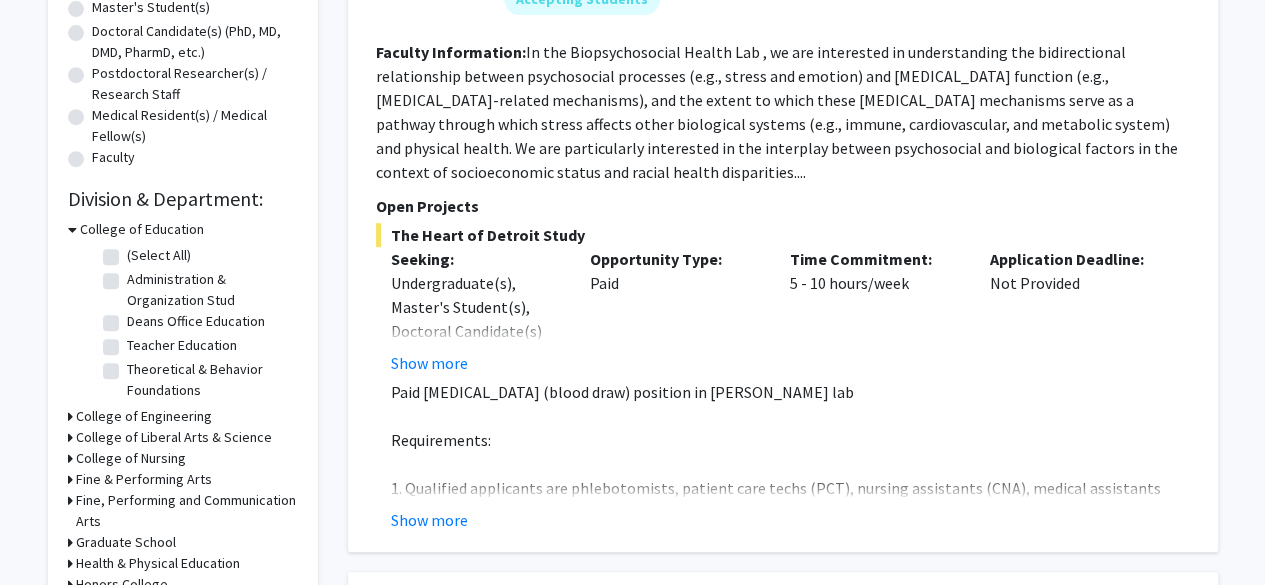 scroll, scrollTop: 430, scrollLeft: 0, axis: vertical 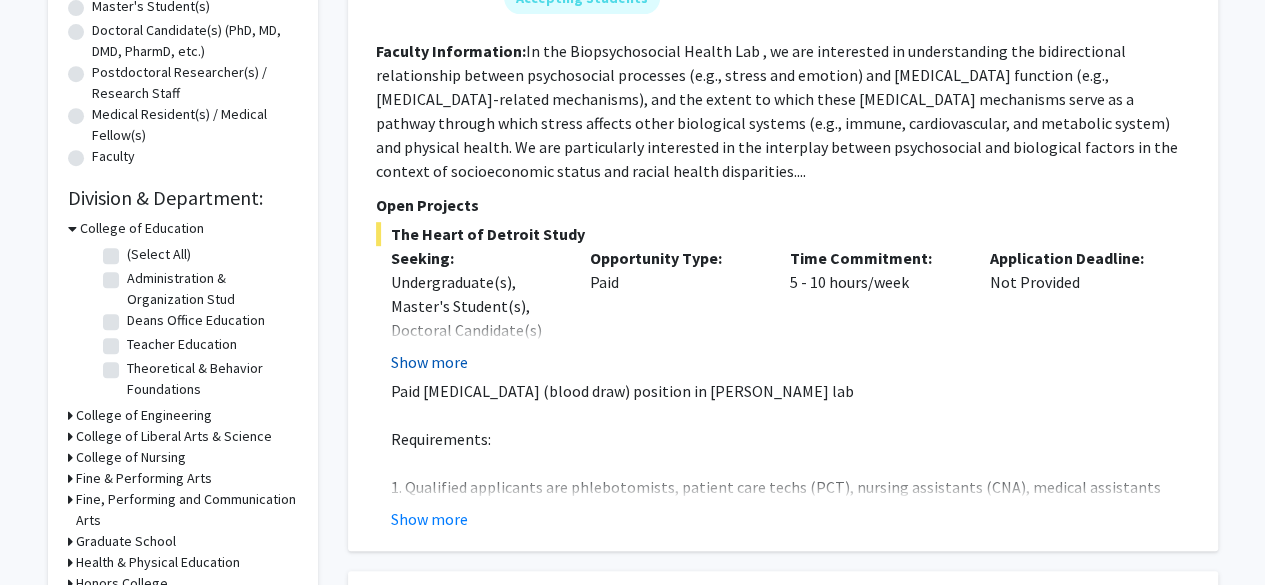 click on "Show more" 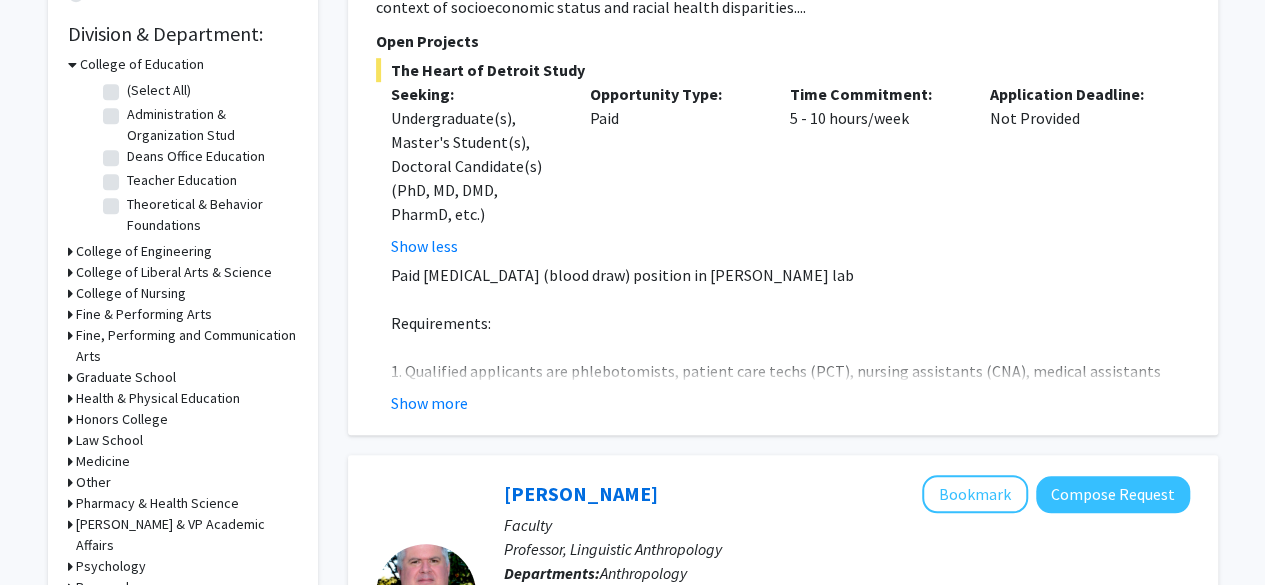 scroll, scrollTop: 599, scrollLeft: 0, axis: vertical 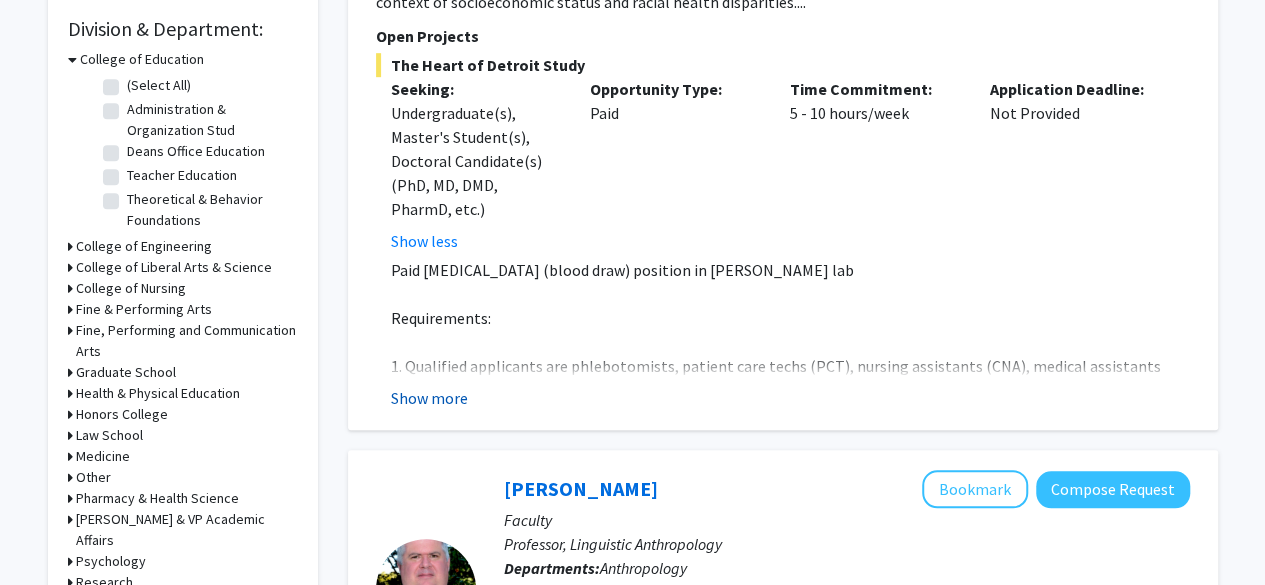 click on "Show more" 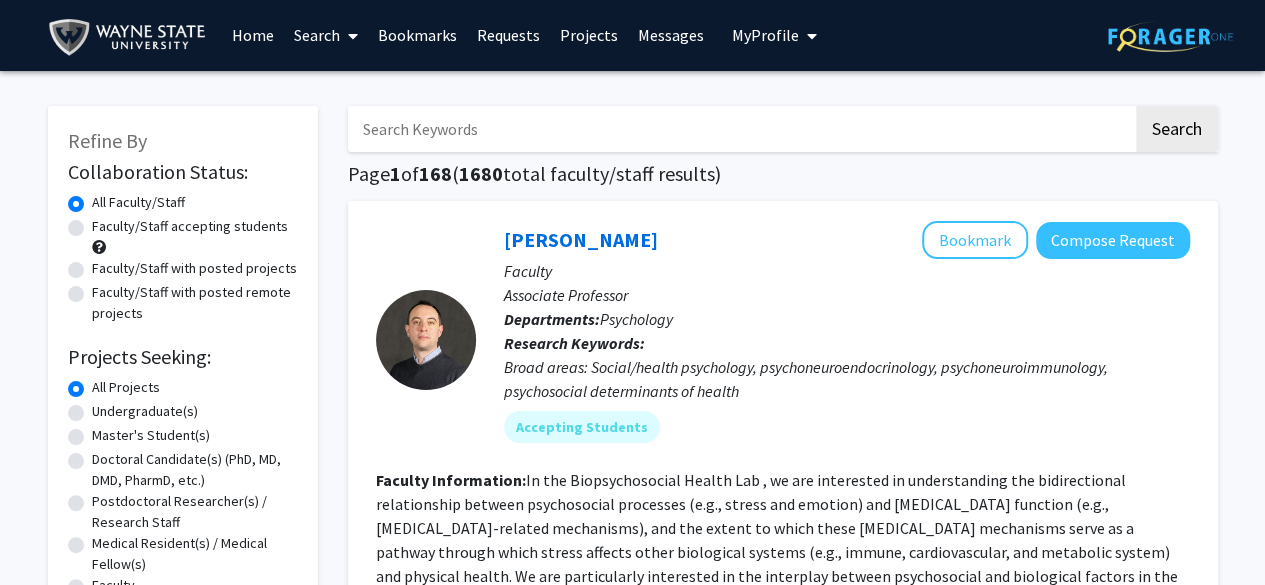 scroll, scrollTop: 0, scrollLeft: 0, axis: both 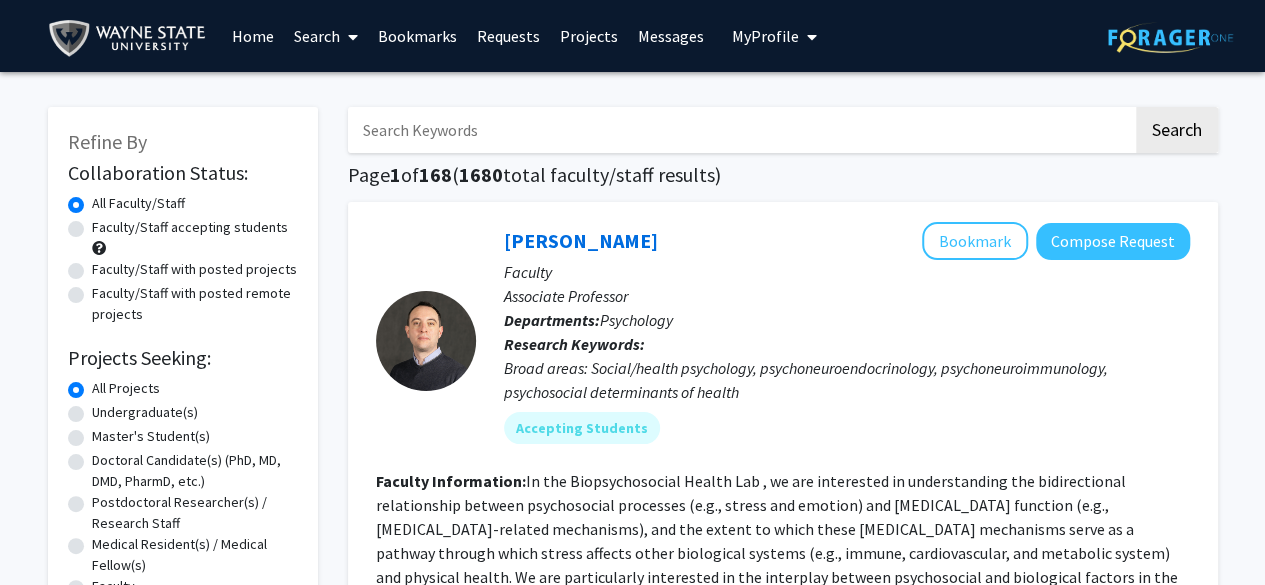 click at bounding box center (740, 130) 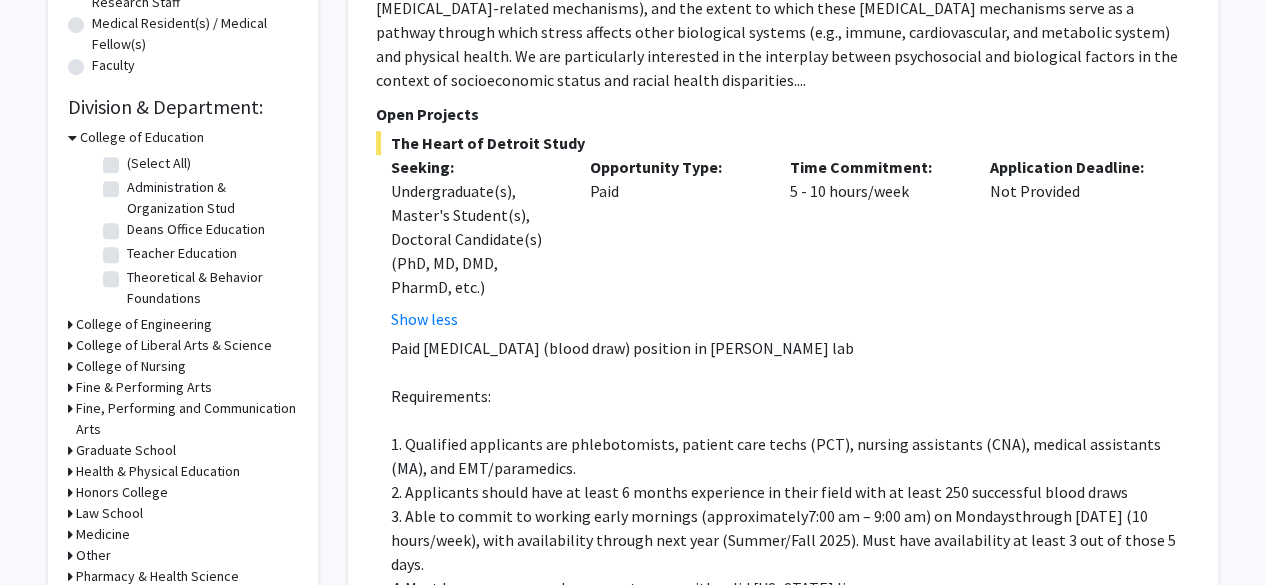 scroll, scrollTop: 526, scrollLeft: 0, axis: vertical 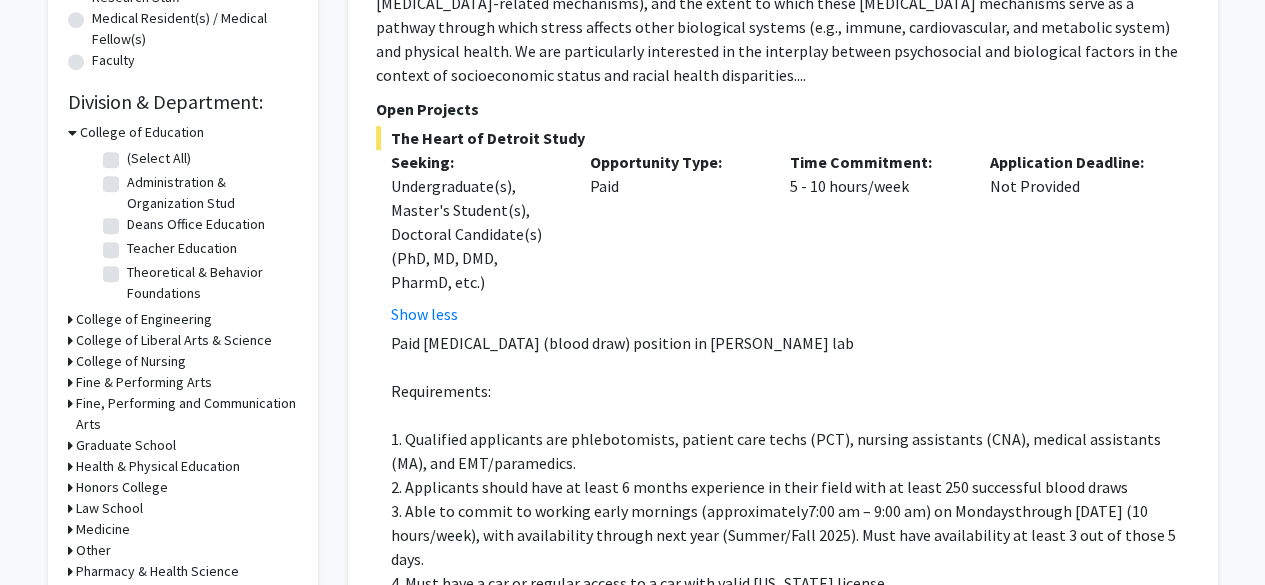 click on "College of Liberal Arts & Science" at bounding box center (174, 340) 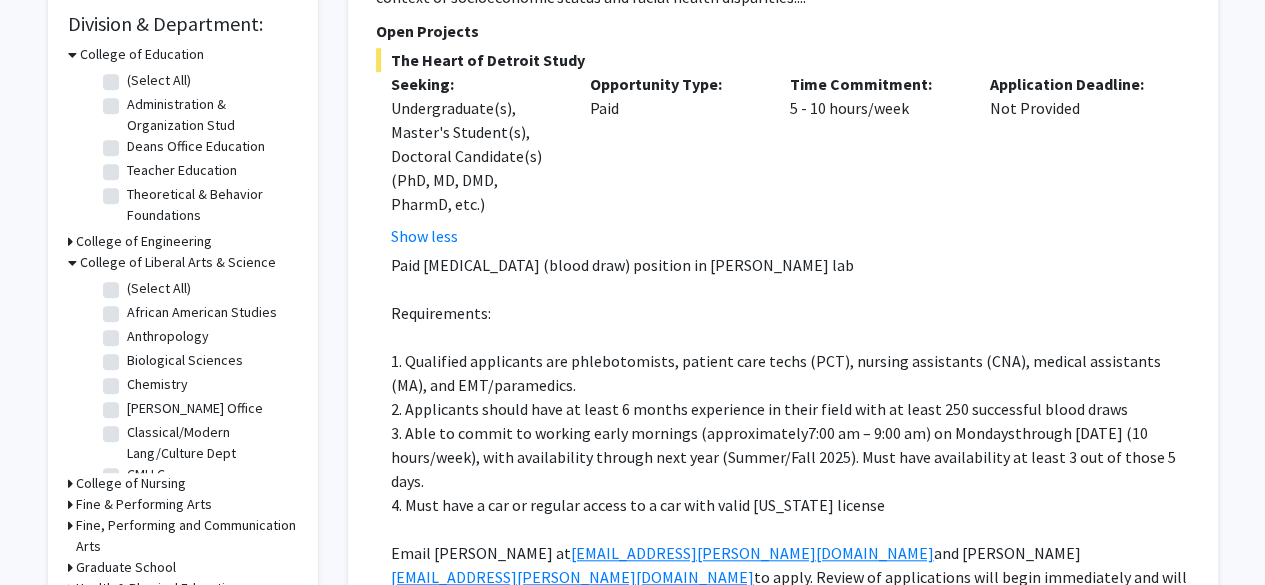 scroll, scrollTop: 605, scrollLeft: 0, axis: vertical 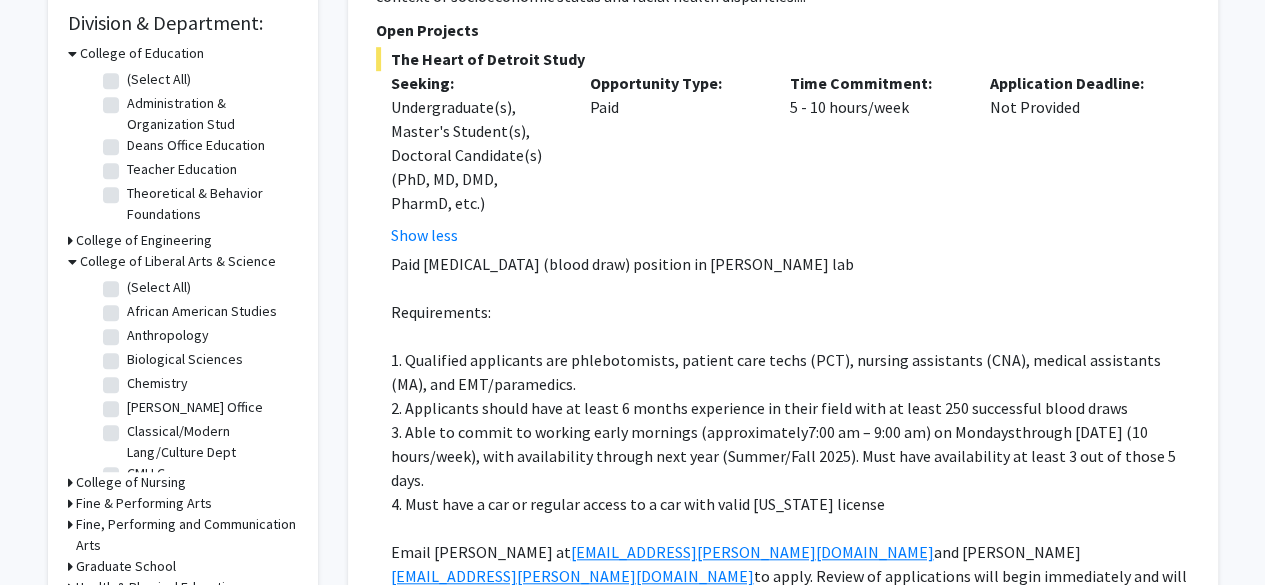 click on "Biological Sciences" 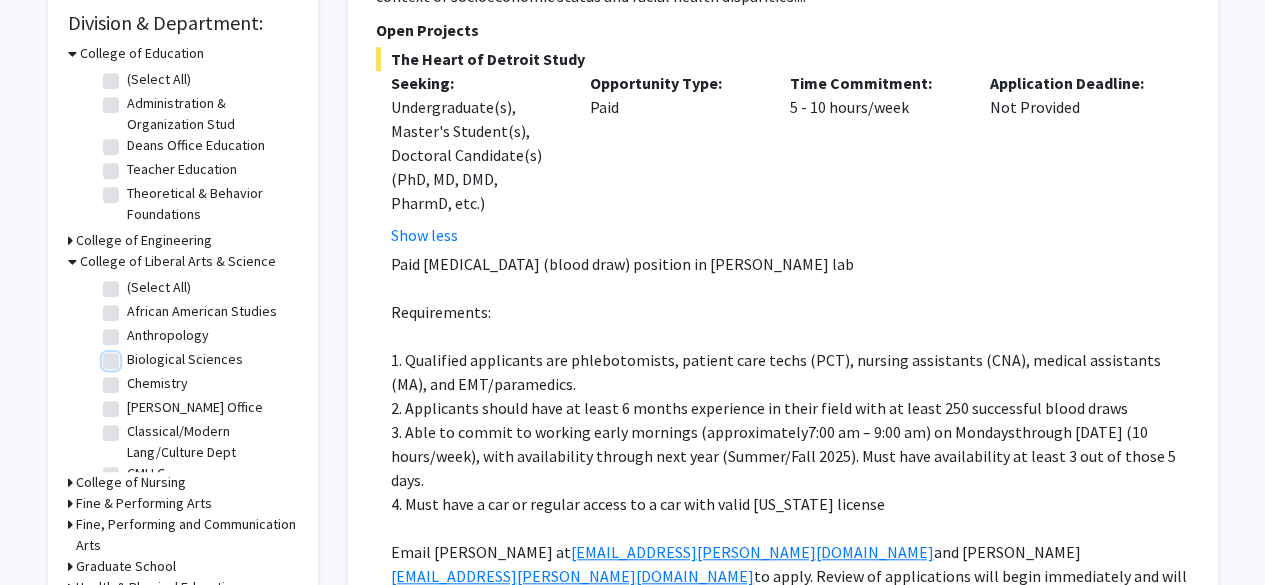 click on "Biological Sciences" at bounding box center [133, 355] 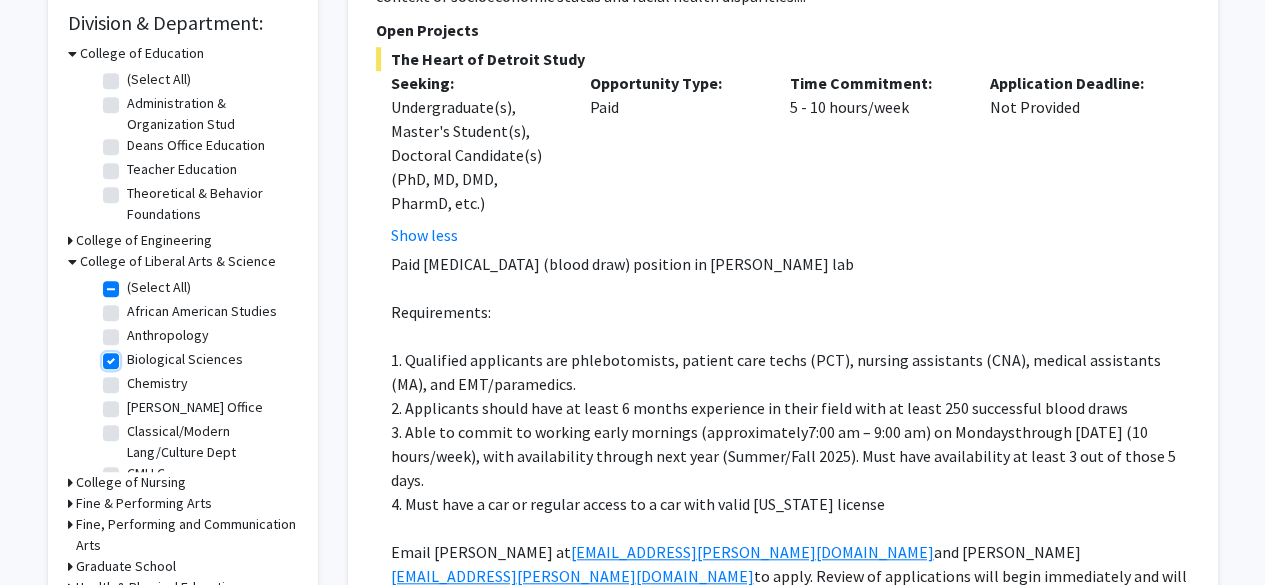 checkbox on "true" 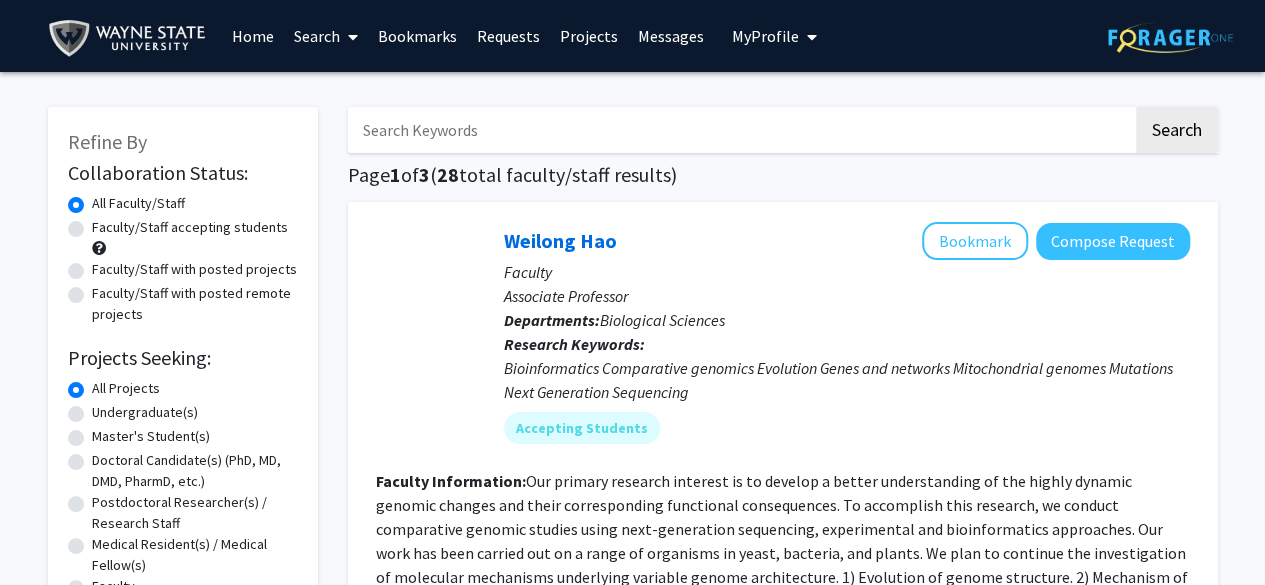 scroll, scrollTop: 242, scrollLeft: 0, axis: vertical 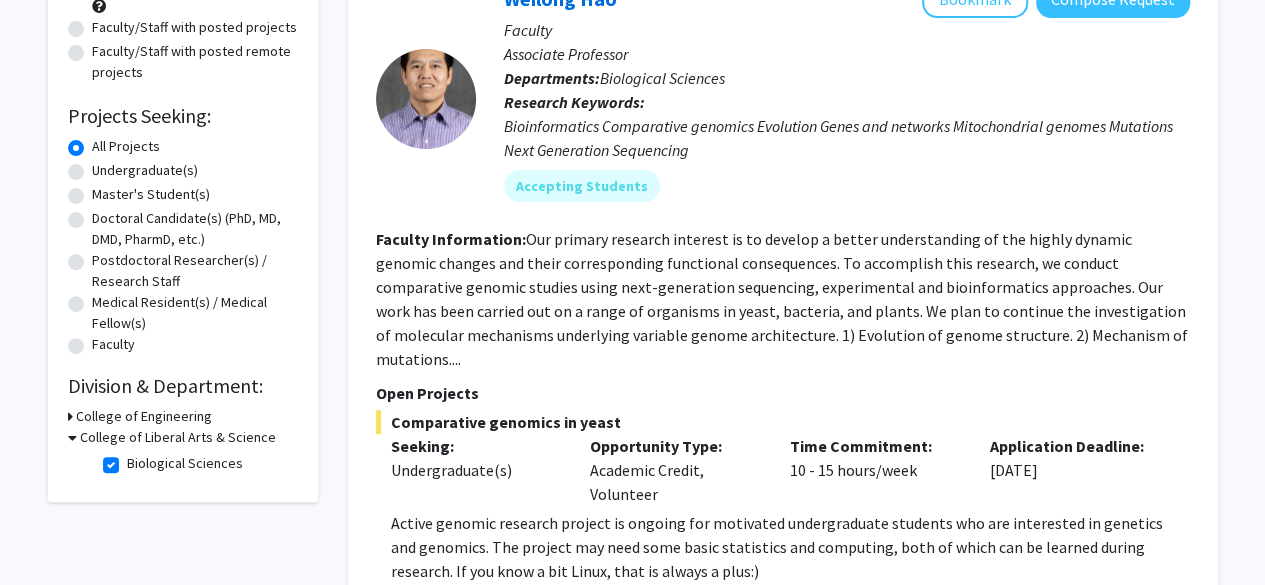click on "College of Liberal Arts & Science" at bounding box center [178, 437] 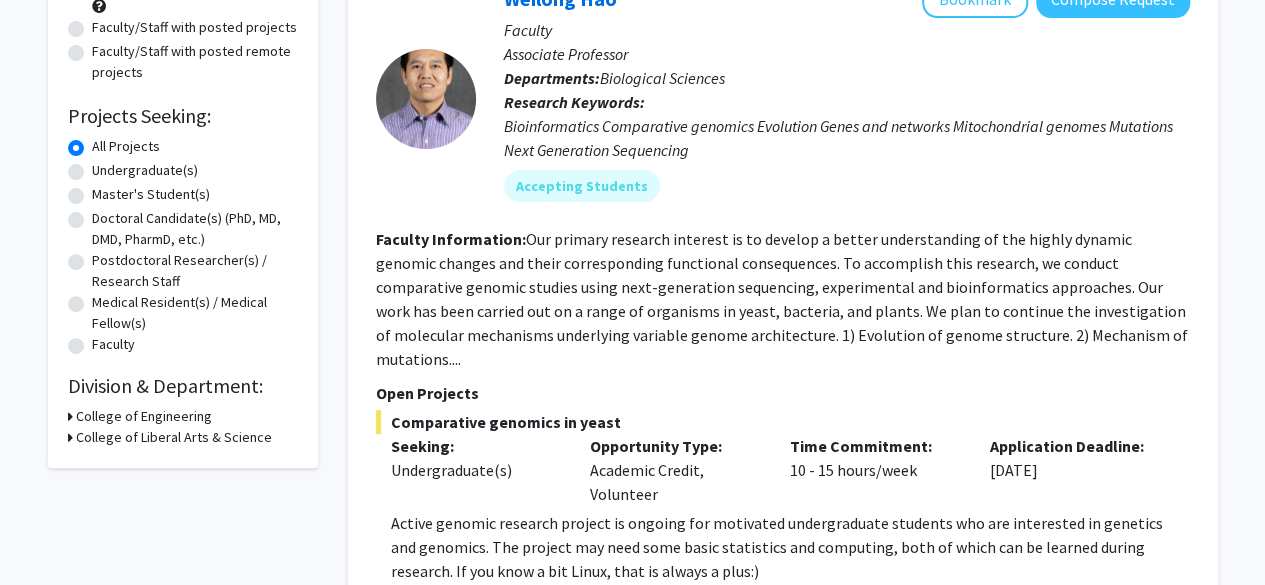click on "College of Liberal Arts & Science" at bounding box center [174, 437] 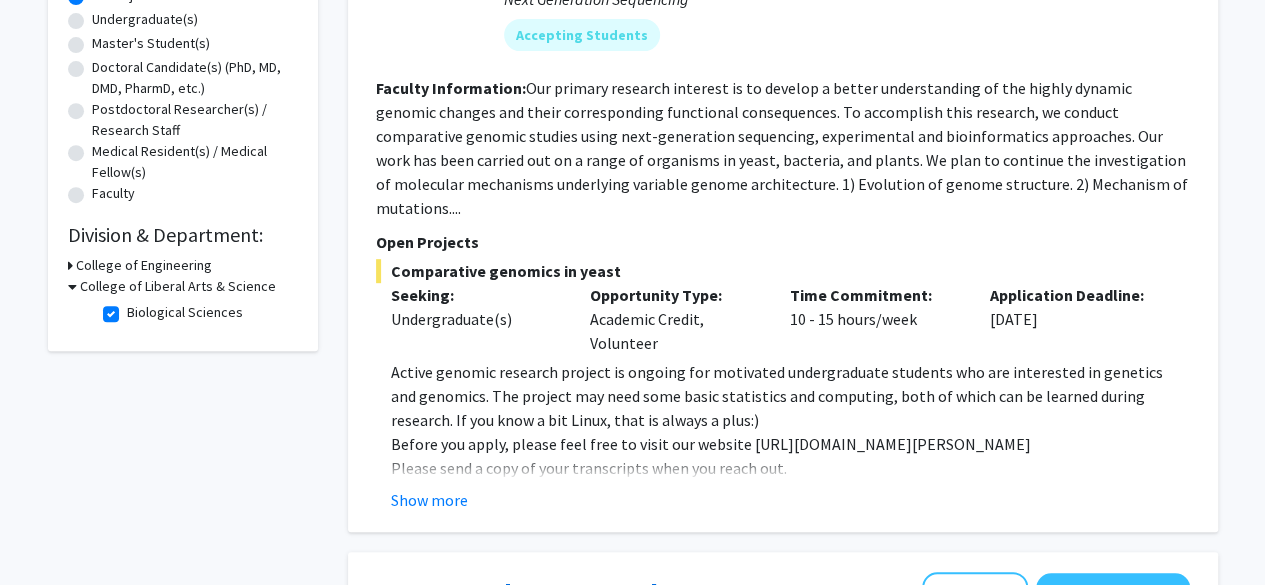 scroll, scrollTop: 399, scrollLeft: 0, axis: vertical 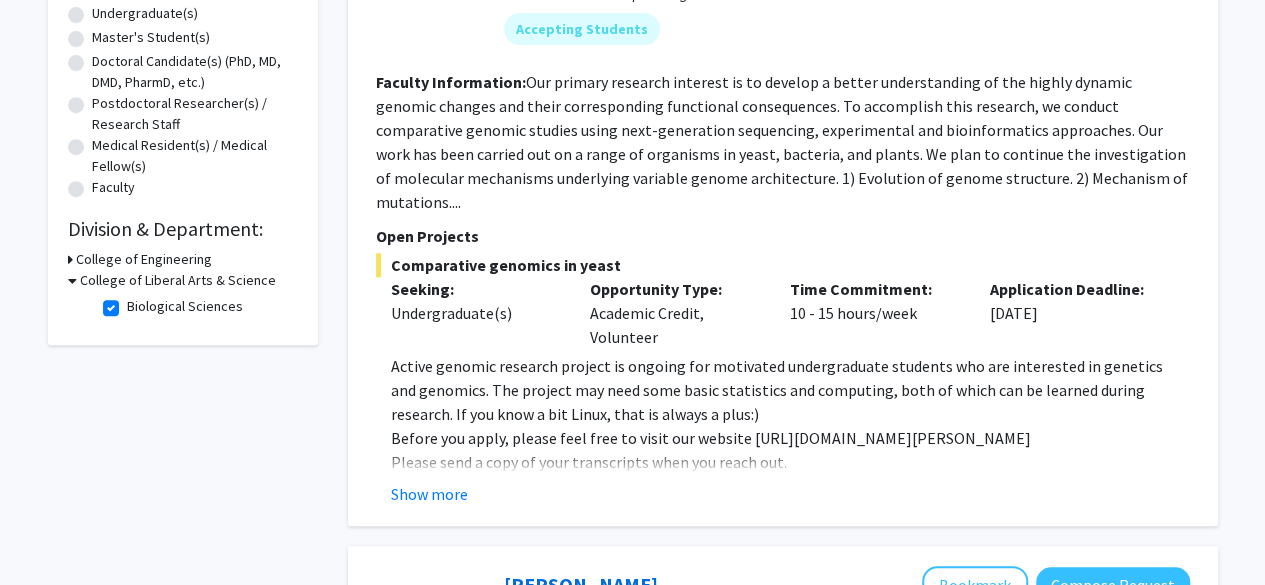 click on "Active genomic research project is ongoing for motivated undergraduate students who are interested in genetics and genomics. The project may need some basic statistics and computing, both of which can be learned during research. If you know a bit Linux, that is always a plus:) Before you apply, please feel free to visit our website [URL][DOMAIN_NAME][PERSON_NAME] Please send a copy of  your transcripts   when you reach out. Please read this, please make sure that you attach a copy of your transcripts. If you don't, I may not be able to respond your message. Show more" 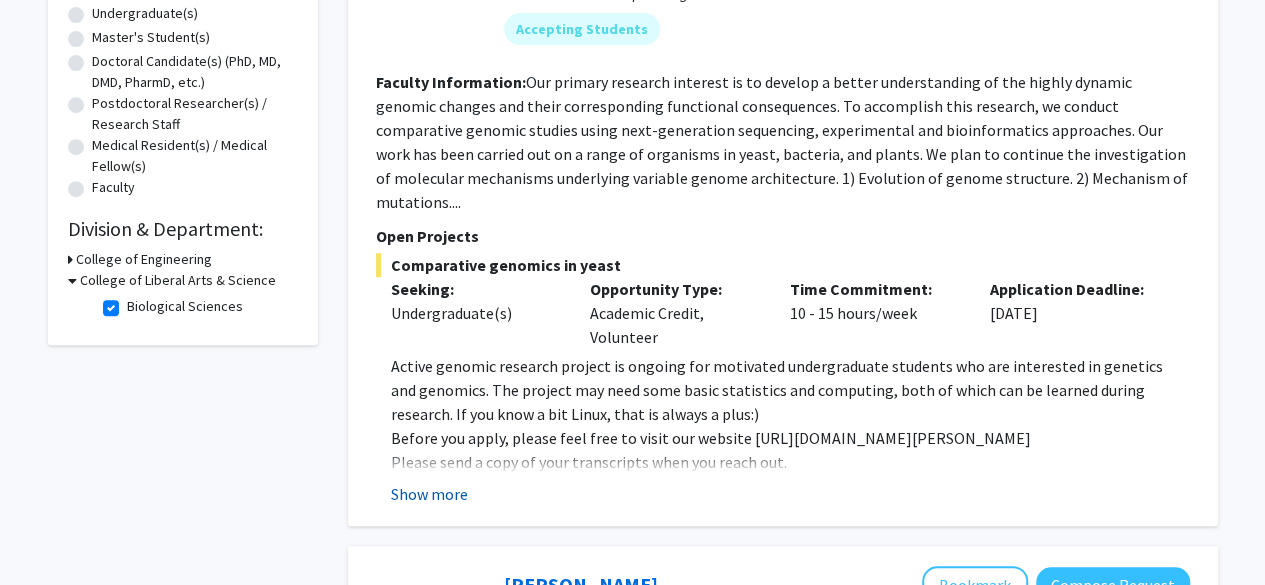 click on "Show more" 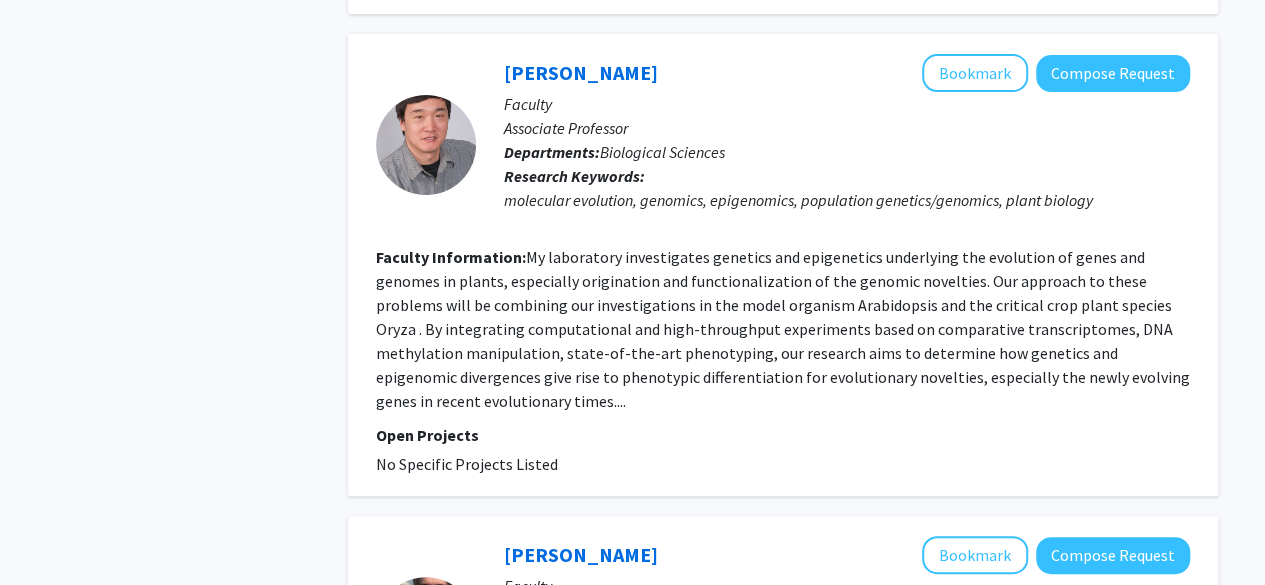 scroll, scrollTop: 4180, scrollLeft: 0, axis: vertical 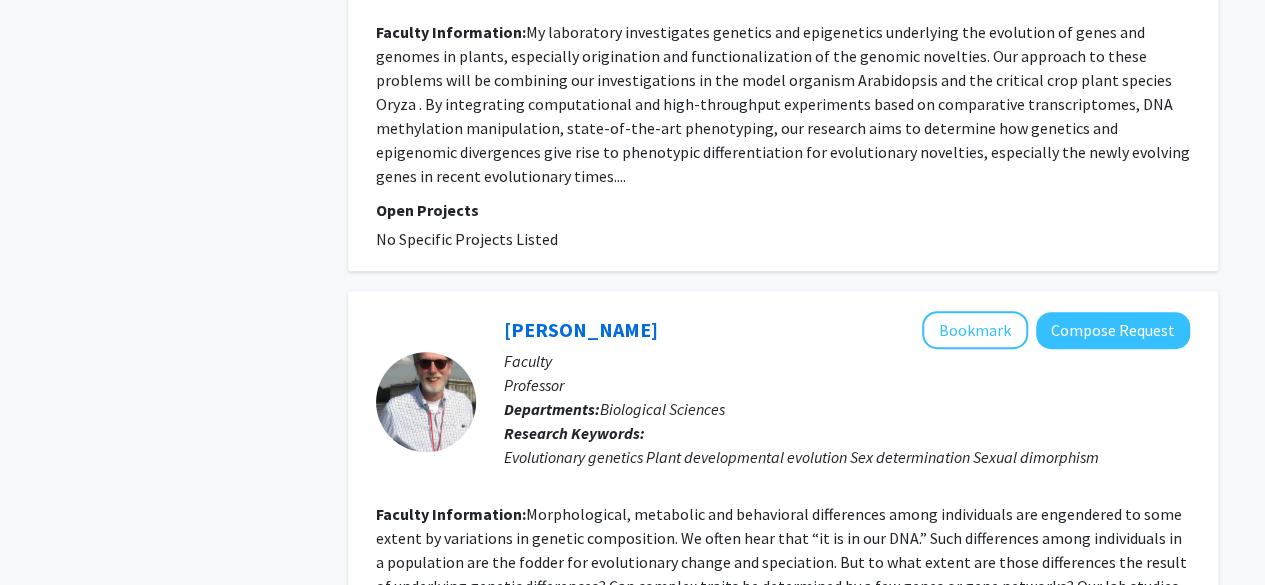 type 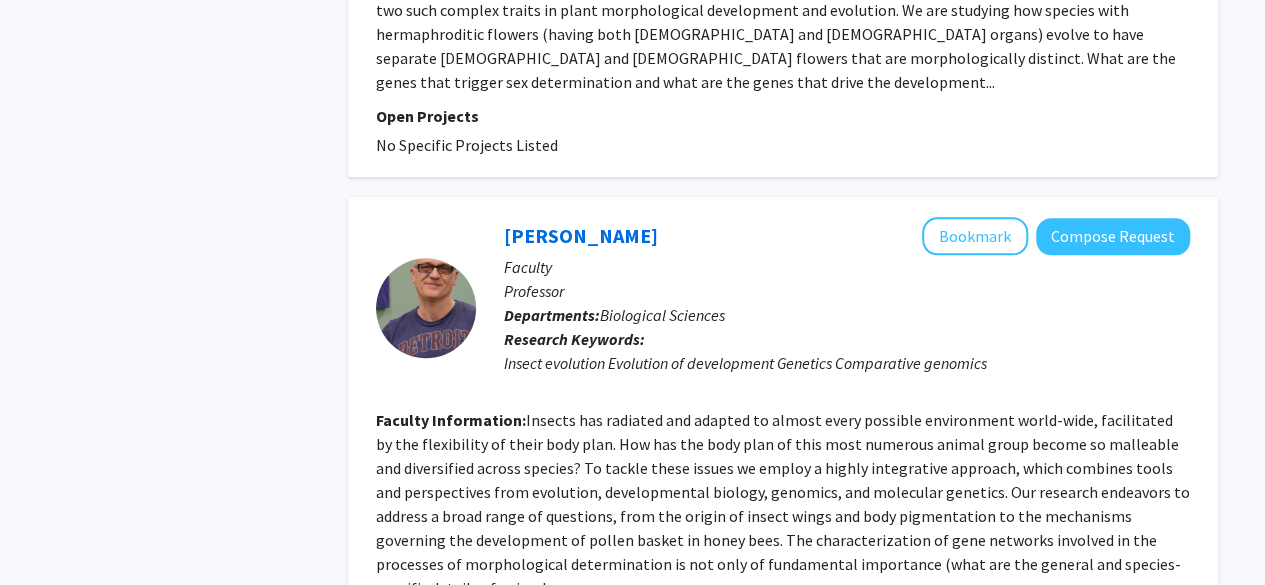 scroll, scrollTop: 4820, scrollLeft: 0, axis: vertical 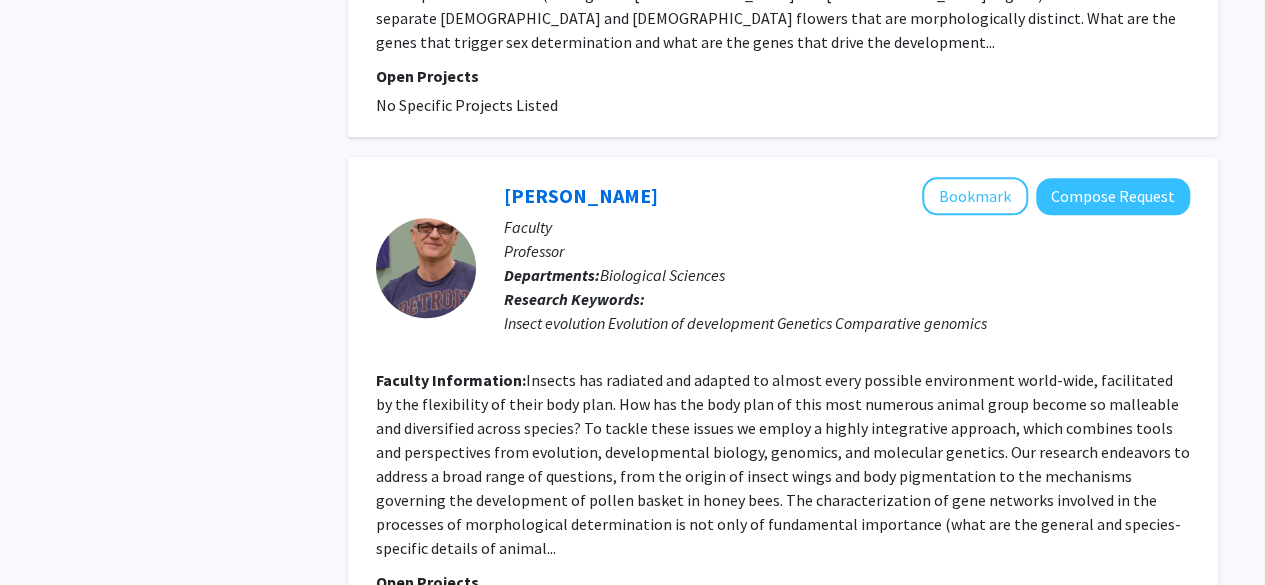 click on "2" 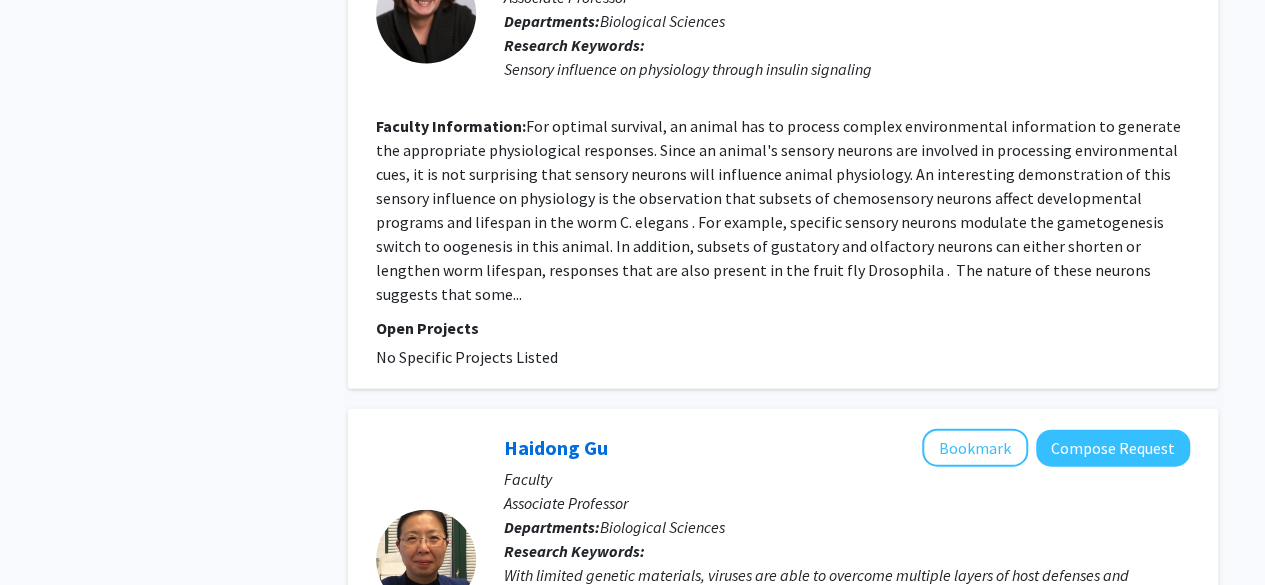 scroll, scrollTop: 2553, scrollLeft: 0, axis: vertical 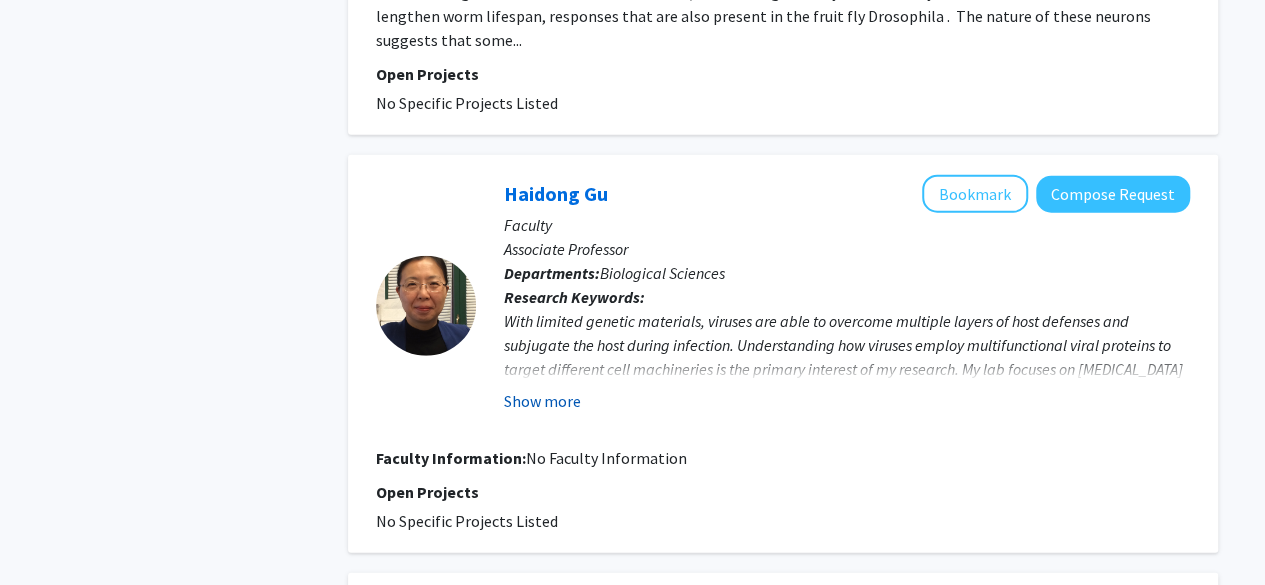 click on "Show more" 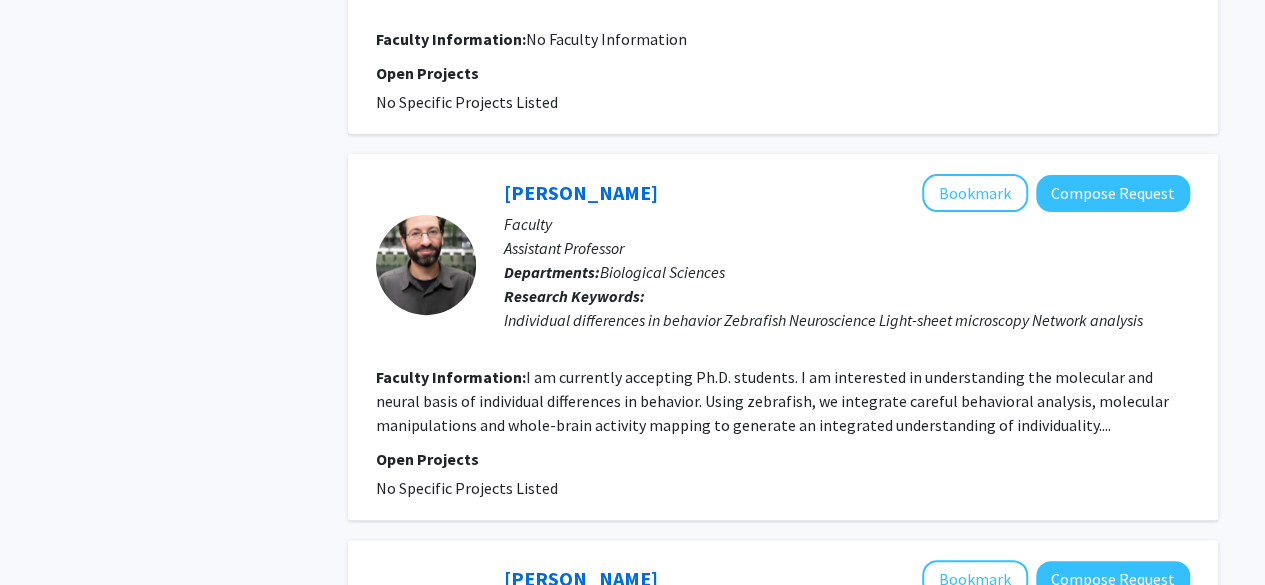 scroll, scrollTop: 3993, scrollLeft: 0, axis: vertical 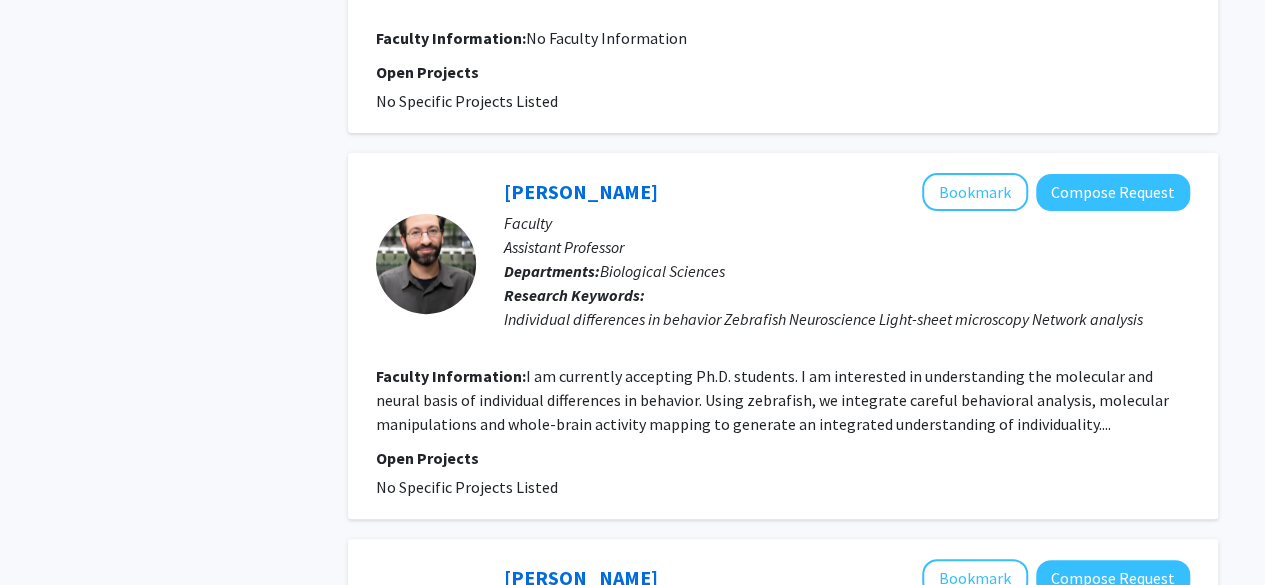 click on "Faculty" 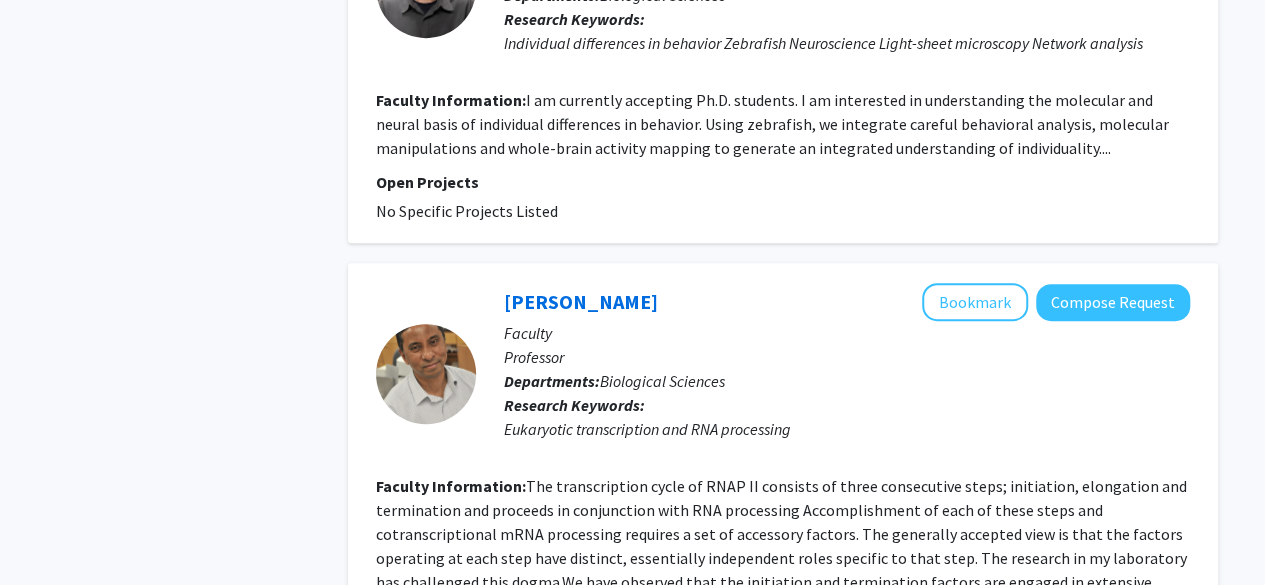 scroll, scrollTop: 4345, scrollLeft: 0, axis: vertical 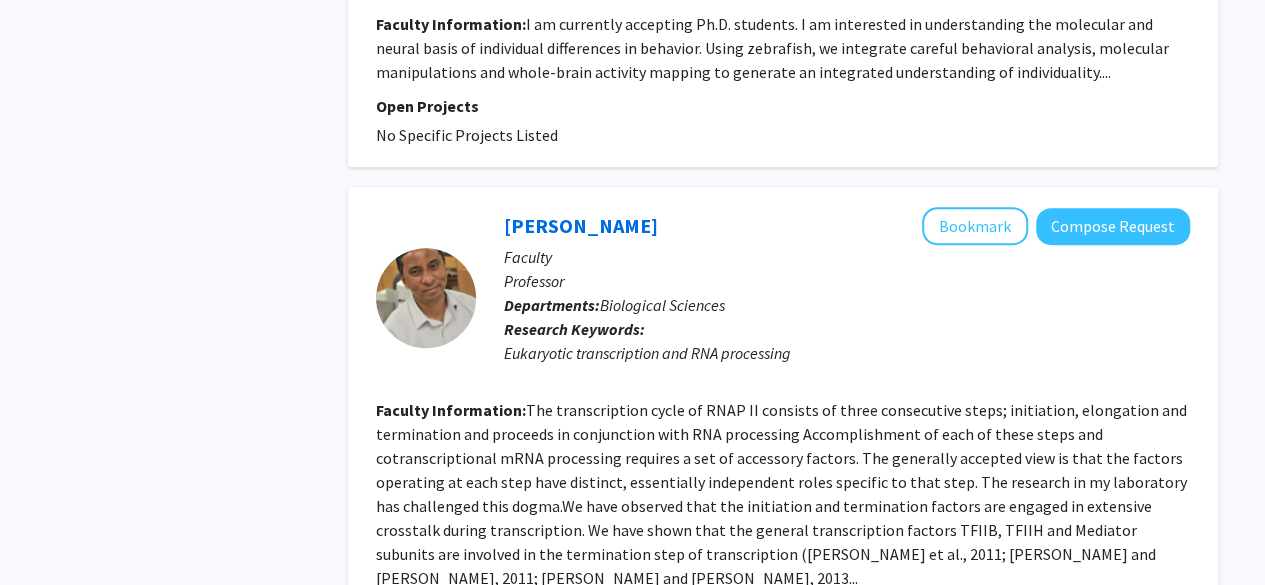 click on "3" 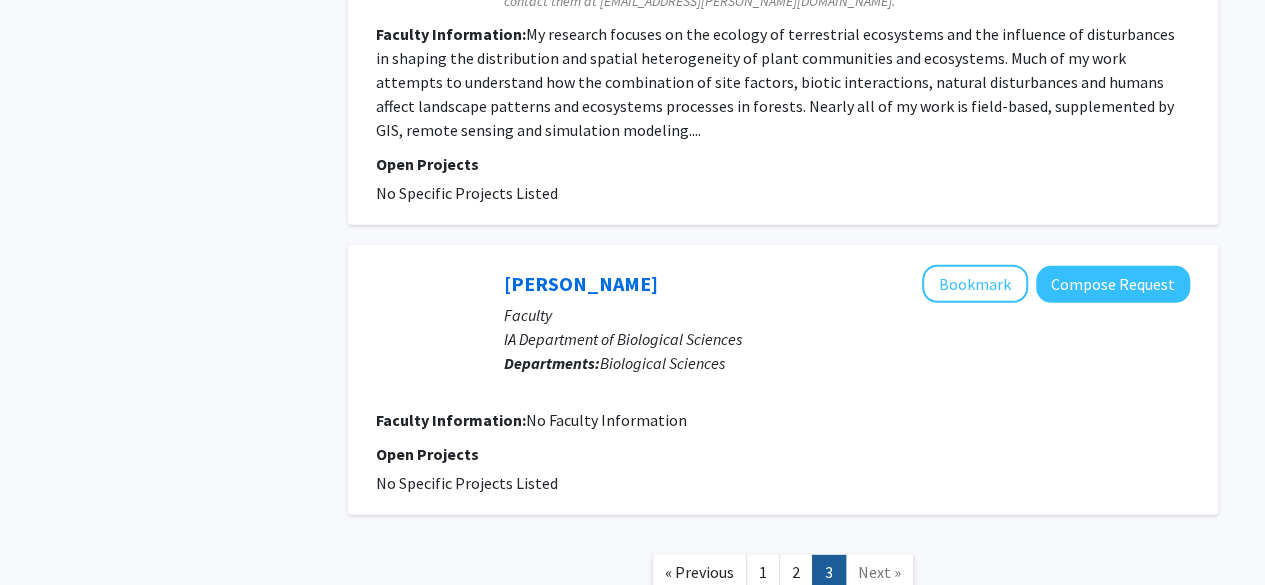 scroll, scrollTop: 2791, scrollLeft: 0, axis: vertical 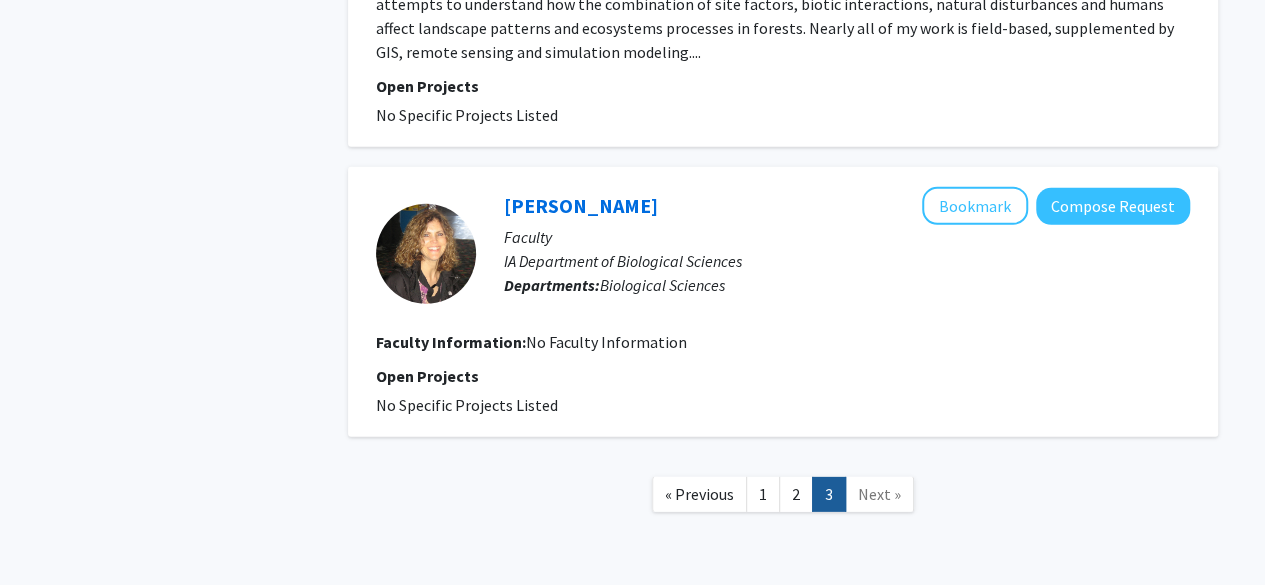 click on "Next »" 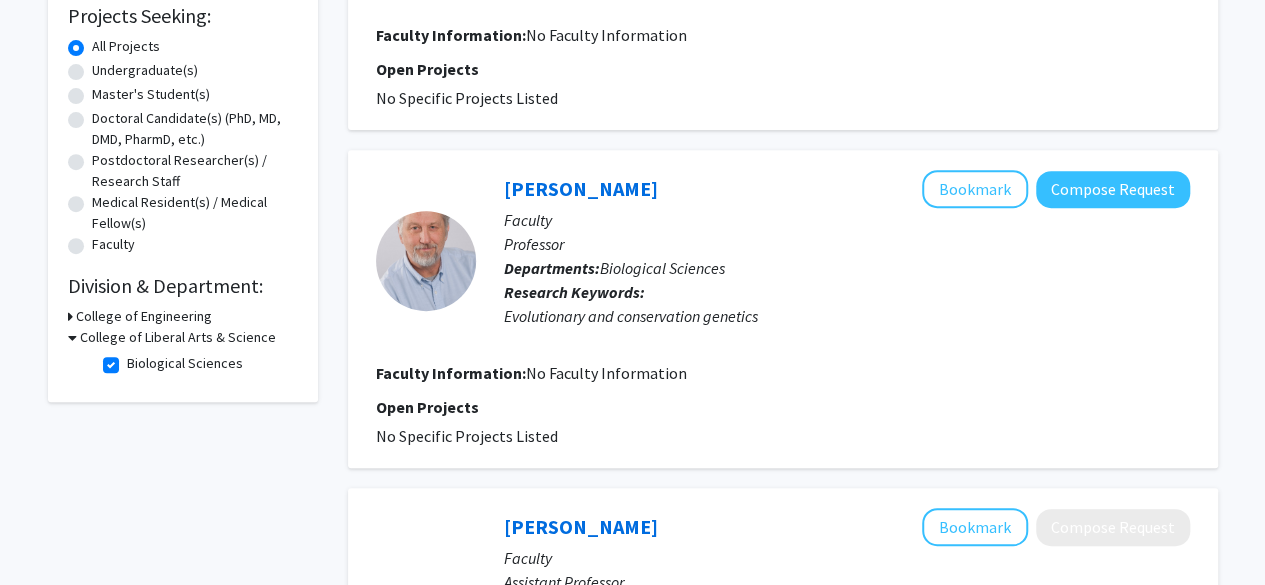 scroll, scrollTop: 345, scrollLeft: 0, axis: vertical 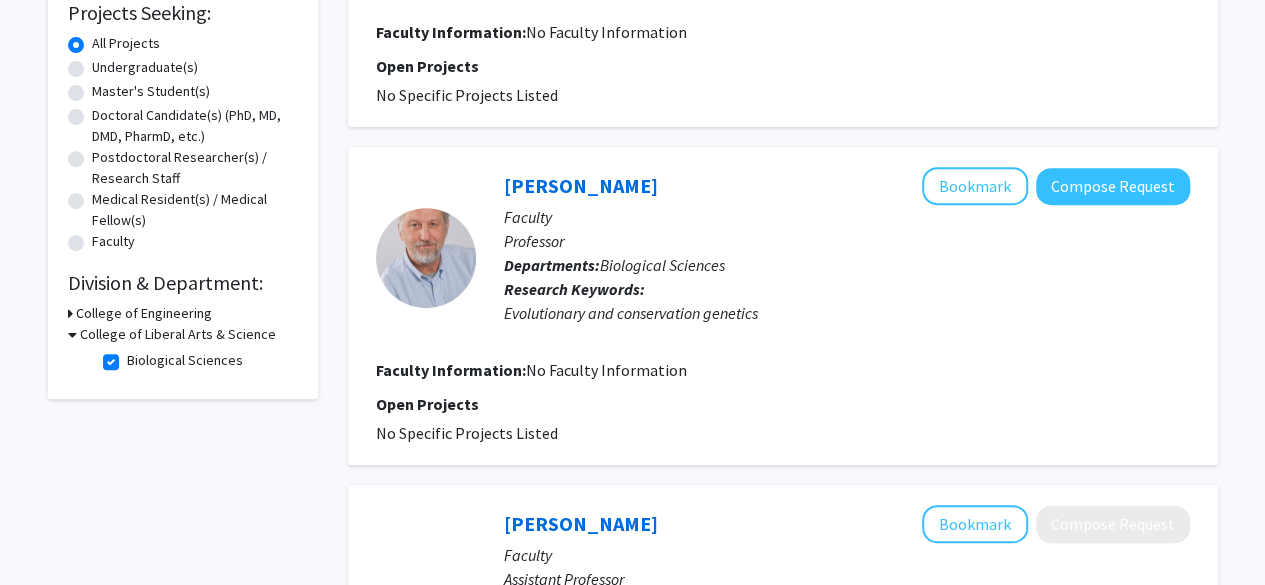click on "Biological Sciences" 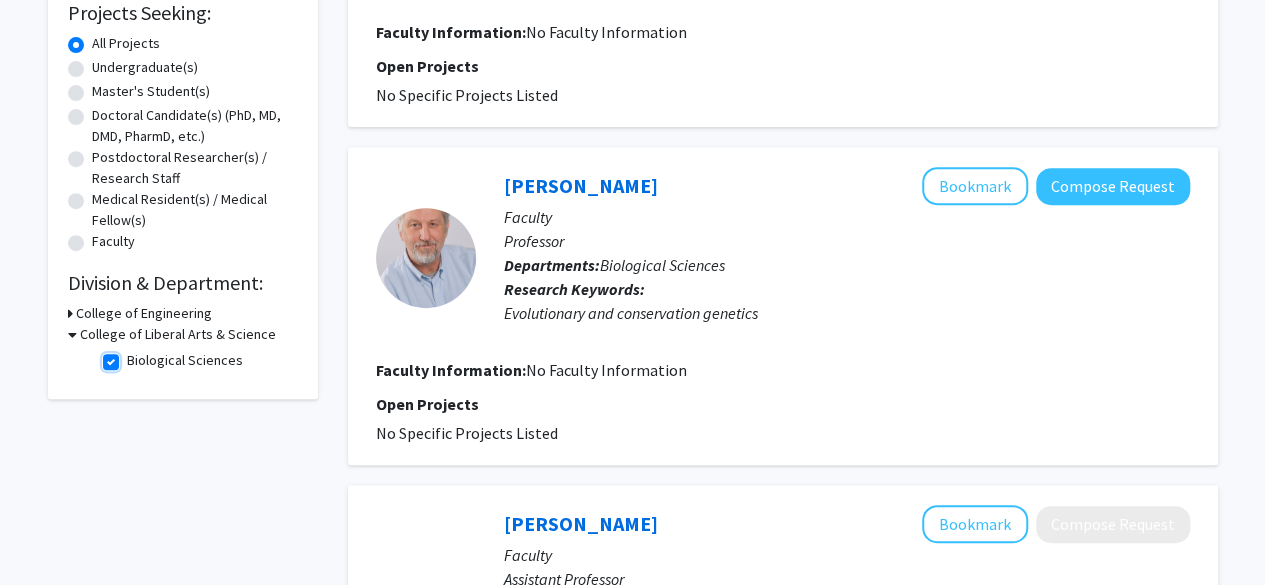 click on "Biological Sciences" at bounding box center [133, 356] 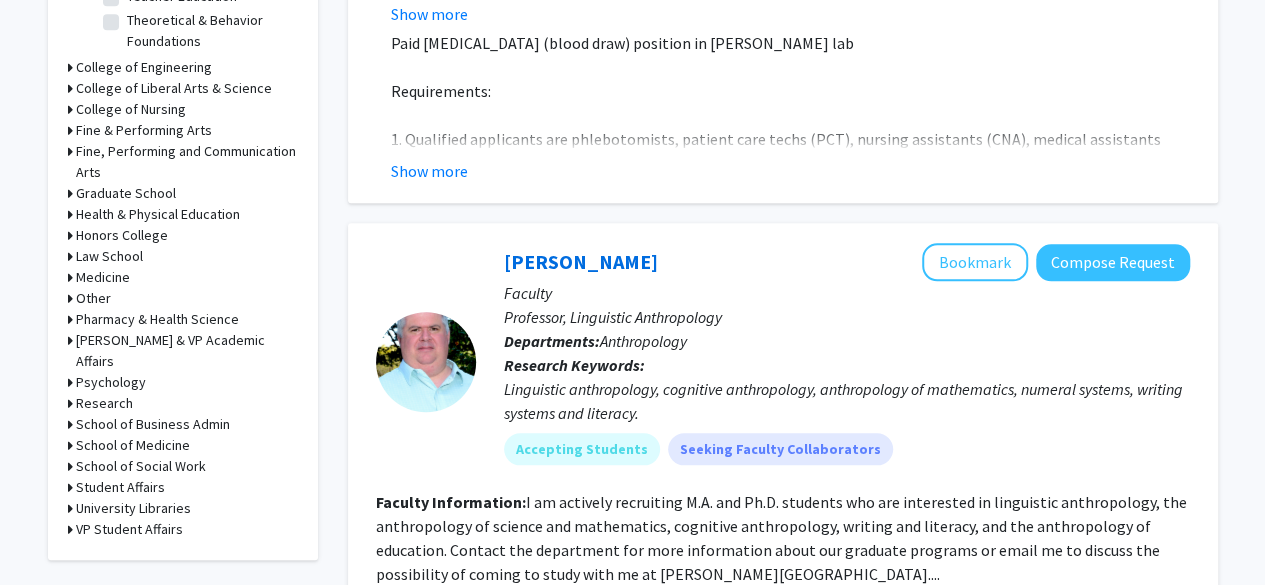 scroll, scrollTop: 779, scrollLeft: 0, axis: vertical 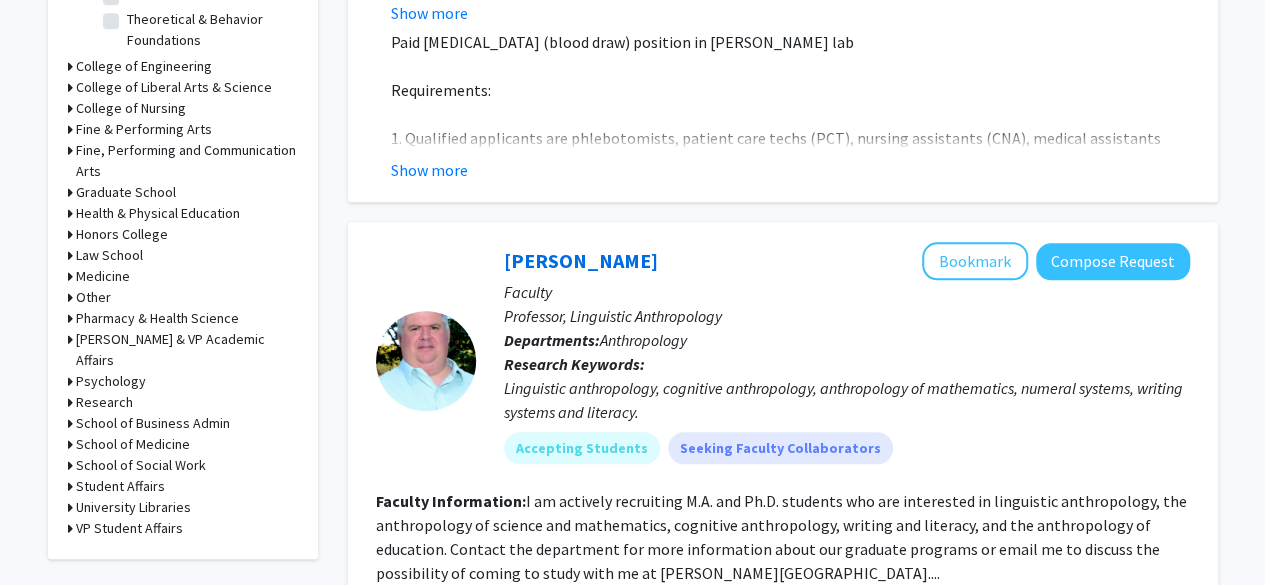 click on "Research" at bounding box center [104, 402] 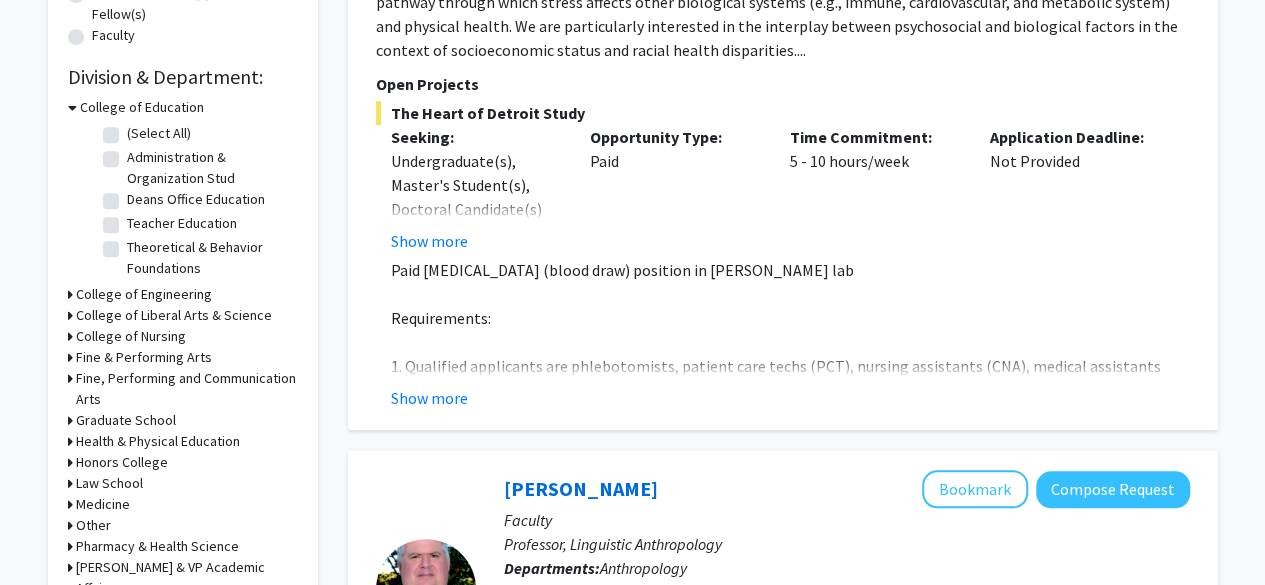scroll, scrollTop: 563, scrollLeft: 0, axis: vertical 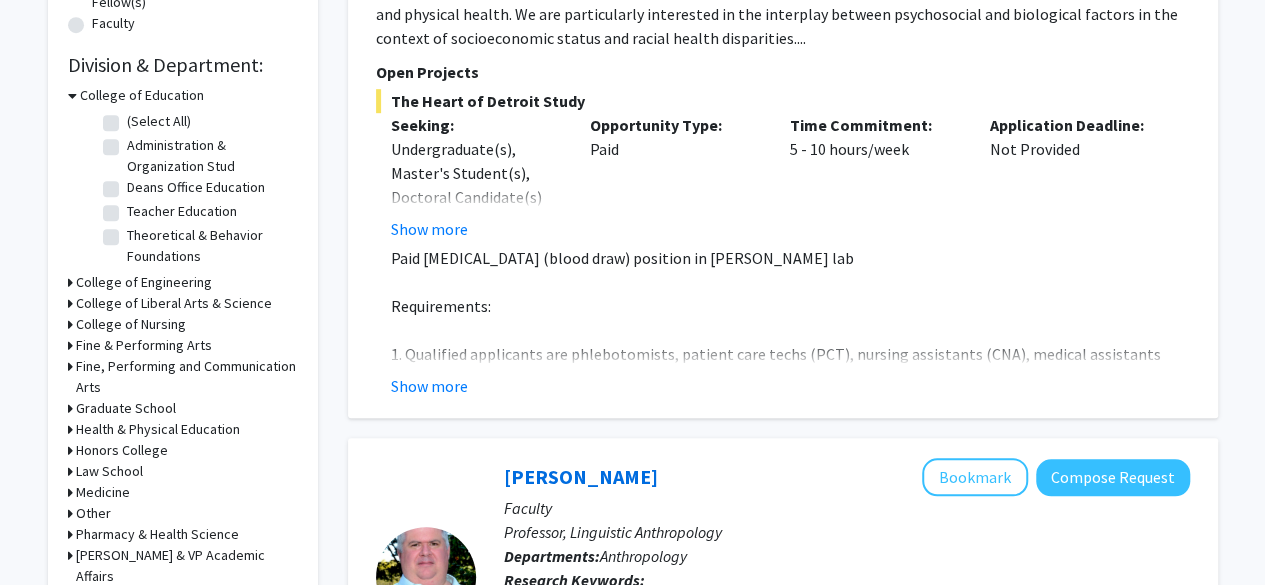 click on "College of Liberal Arts & Science" at bounding box center (174, 303) 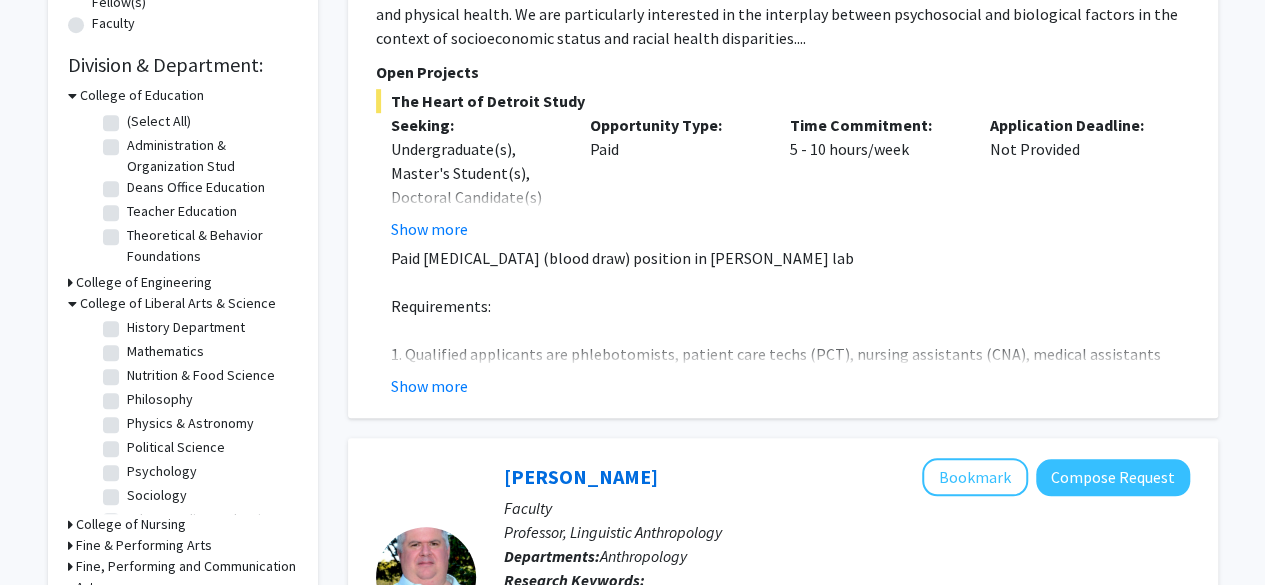scroll, scrollTop: 476, scrollLeft: 0, axis: vertical 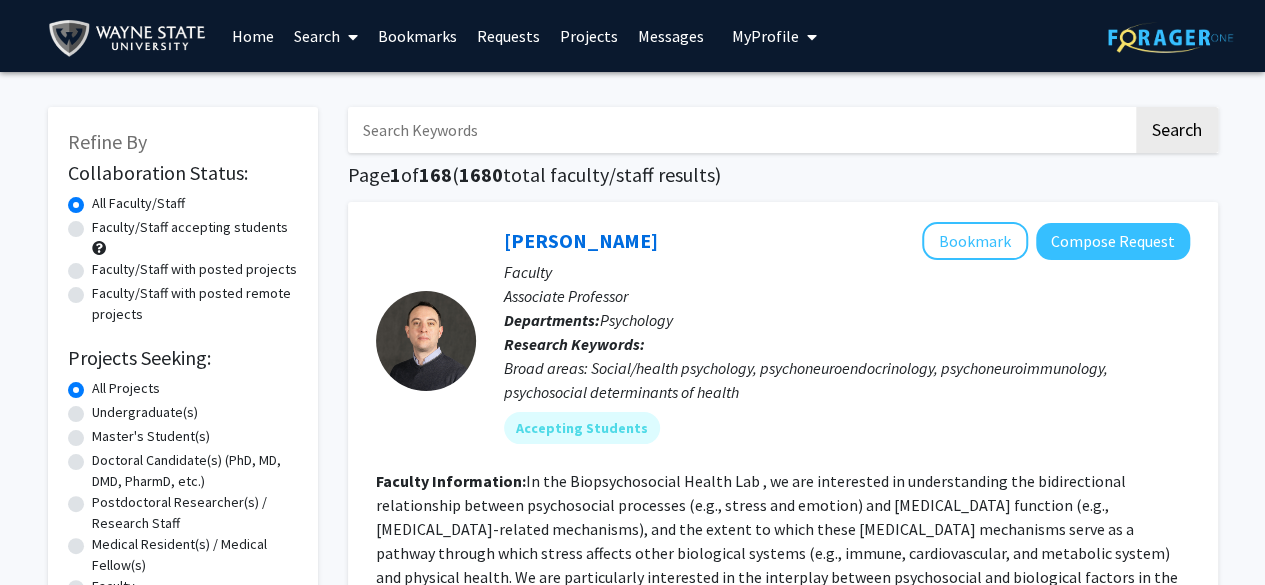 click at bounding box center (740, 130) 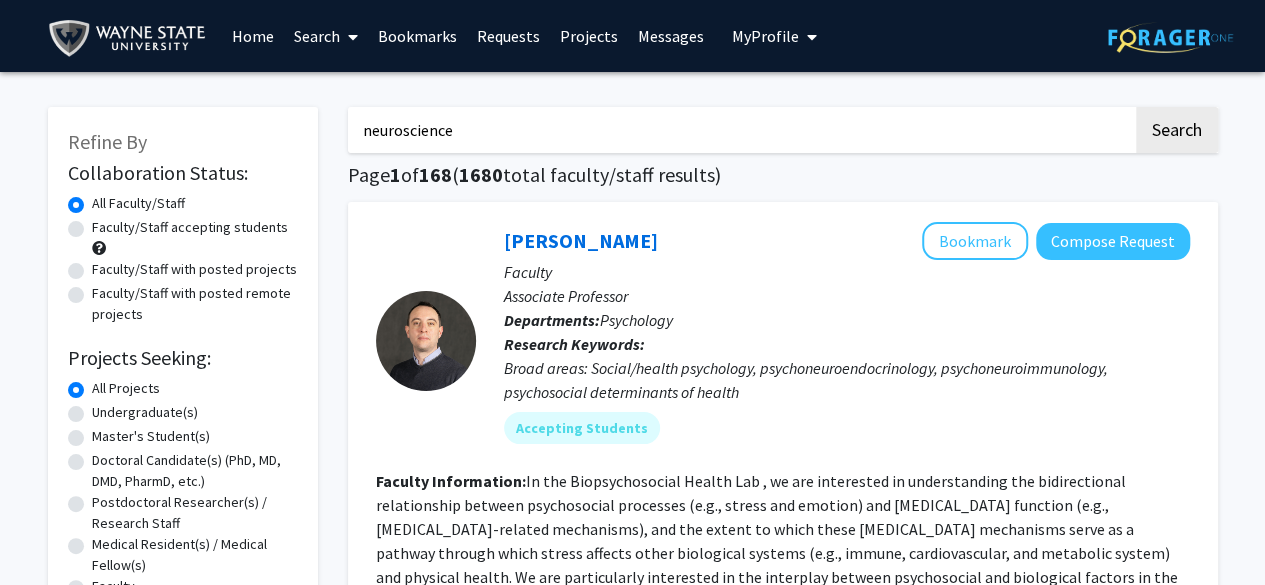 type on "neuroscience" 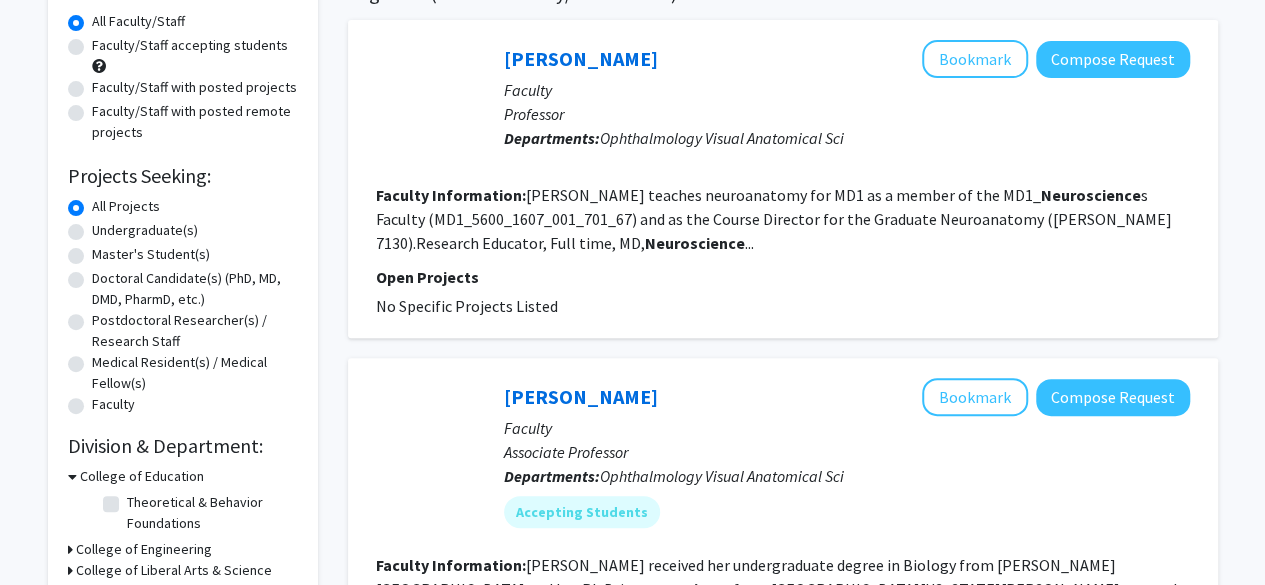 scroll, scrollTop: 368, scrollLeft: 0, axis: vertical 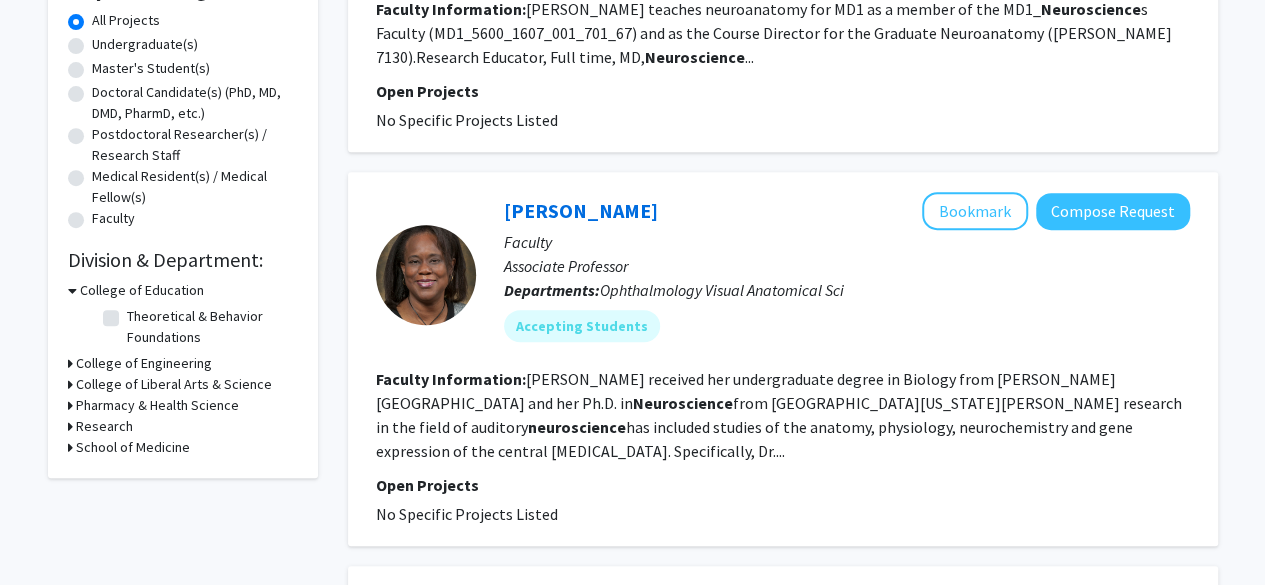 click on "[PERSON_NAME] received her undergraduate degree in Biology from [PERSON_NAME][GEOGRAPHIC_DATA] and her Ph.D. in  Neuroscience  from [GEOGRAPHIC_DATA][US_STATE][PERSON_NAME] research in the field of auditory  neuroscience  has included studies of the anatomy, physiology, neurochemistry and gene expression of the central [MEDICAL_DATA]. Specifically, Dr...." 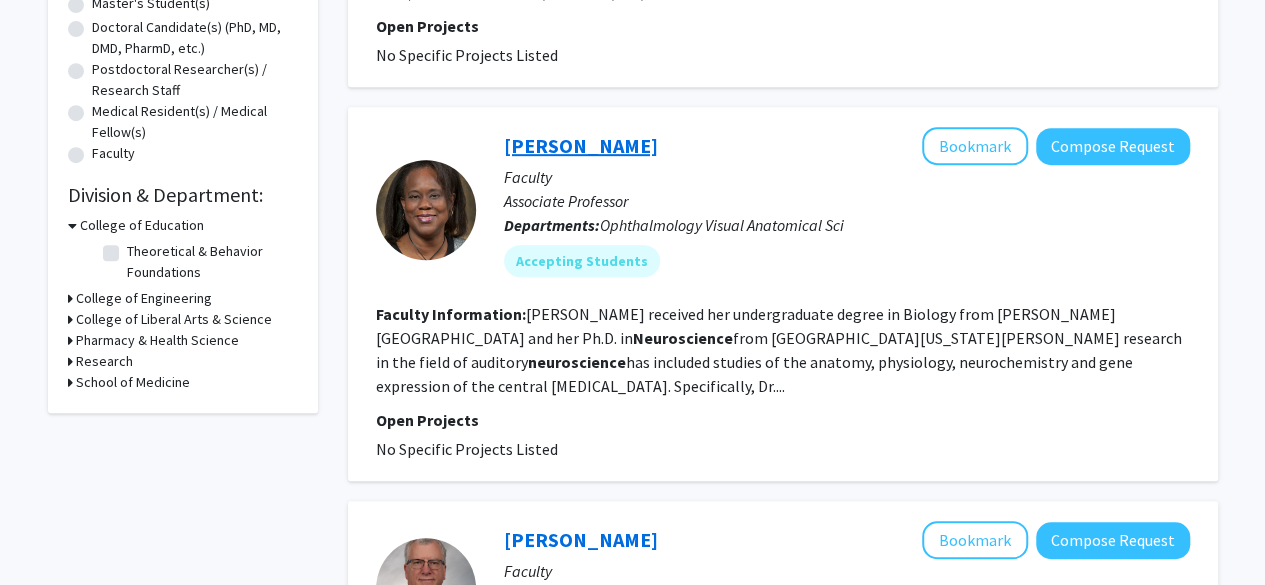 click on "[PERSON_NAME]" 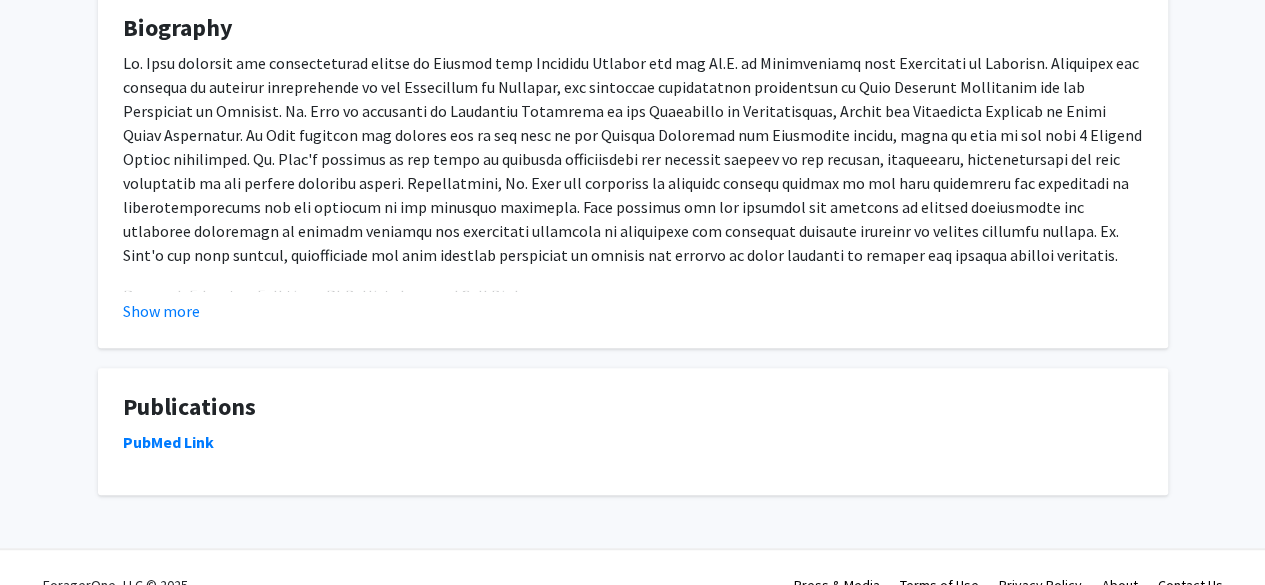scroll, scrollTop: 401, scrollLeft: 0, axis: vertical 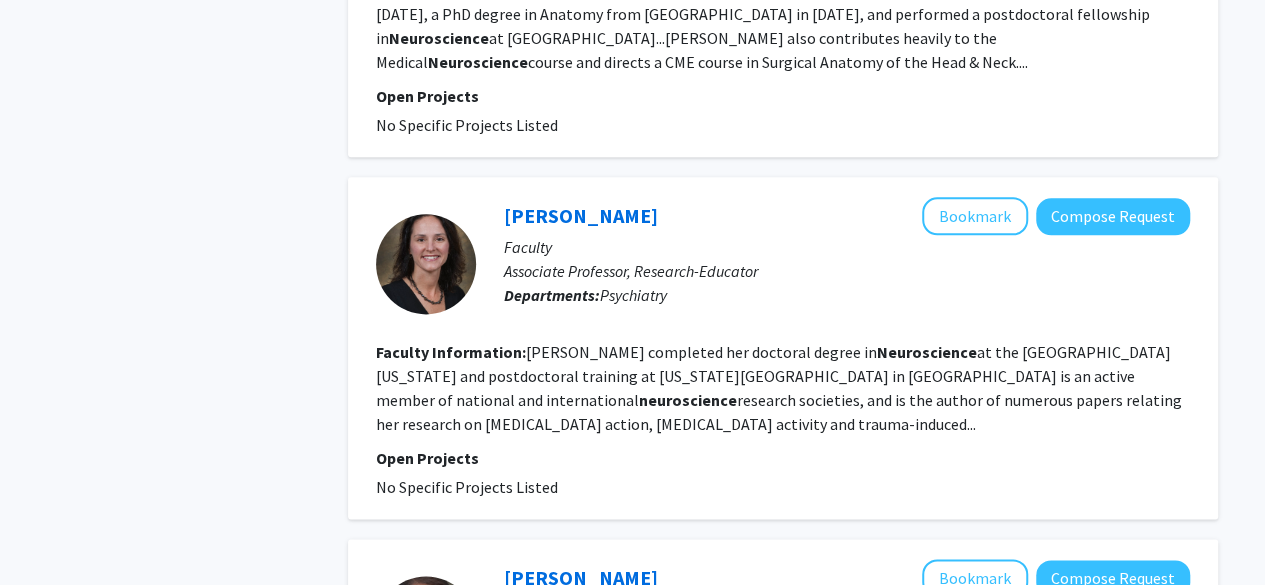 click on "[PERSON_NAME] completed her doctoral degree in  Neuroscience  at the [GEOGRAPHIC_DATA][US_STATE] and postdoctoral training at [US_STATE][GEOGRAPHIC_DATA] in [GEOGRAPHIC_DATA] is an active member of national and international  neuroscience  research societies, and is the author of numerous papers relating her research on [MEDICAL_DATA] action, [MEDICAL_DATA] activity and trauma-induced..." 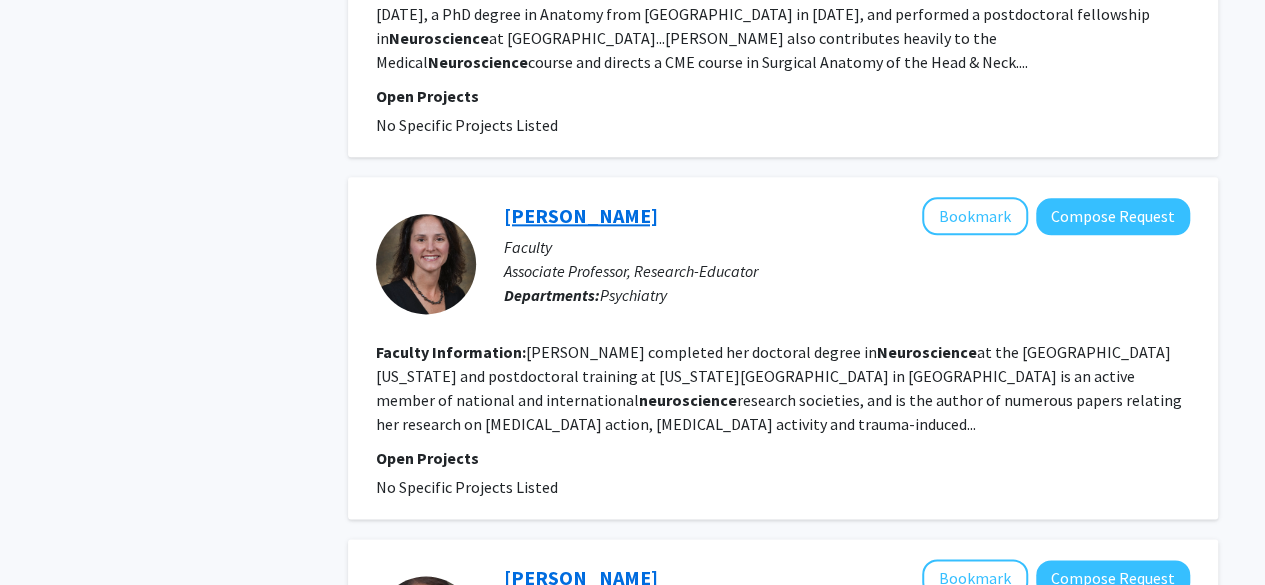 click on "[PERSON_NAME]" 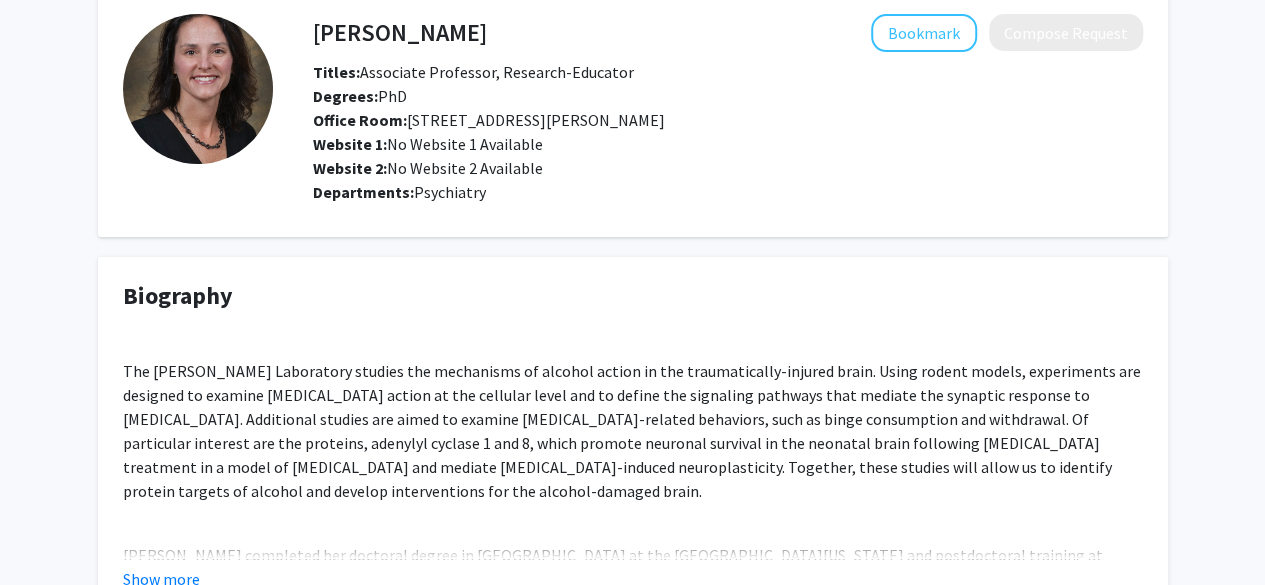 scroll, scrollTop: 246, scrollLeft: 0, axis: vertical 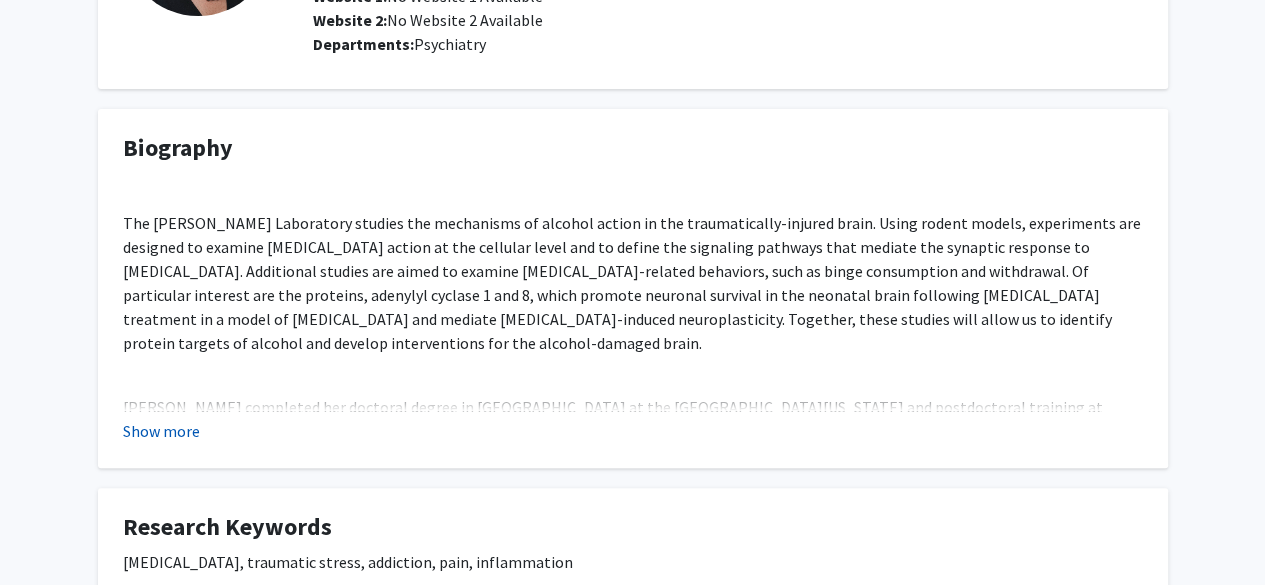 click on "Show more" 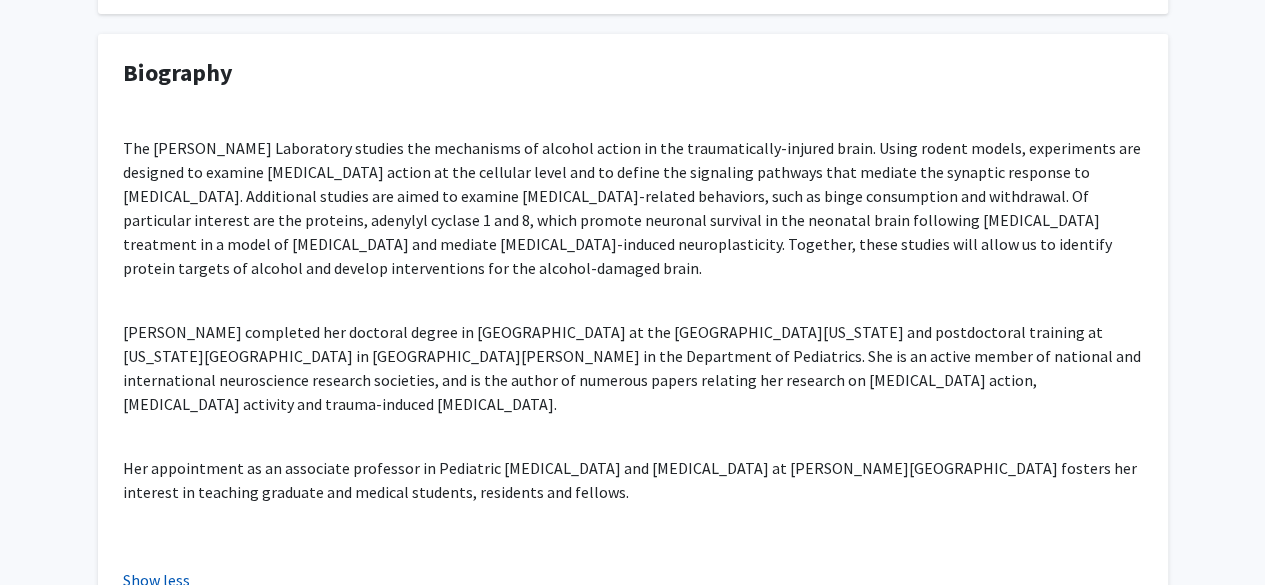 scroll, scrollTop: 325, scrollLeft: 0, axis: vertical 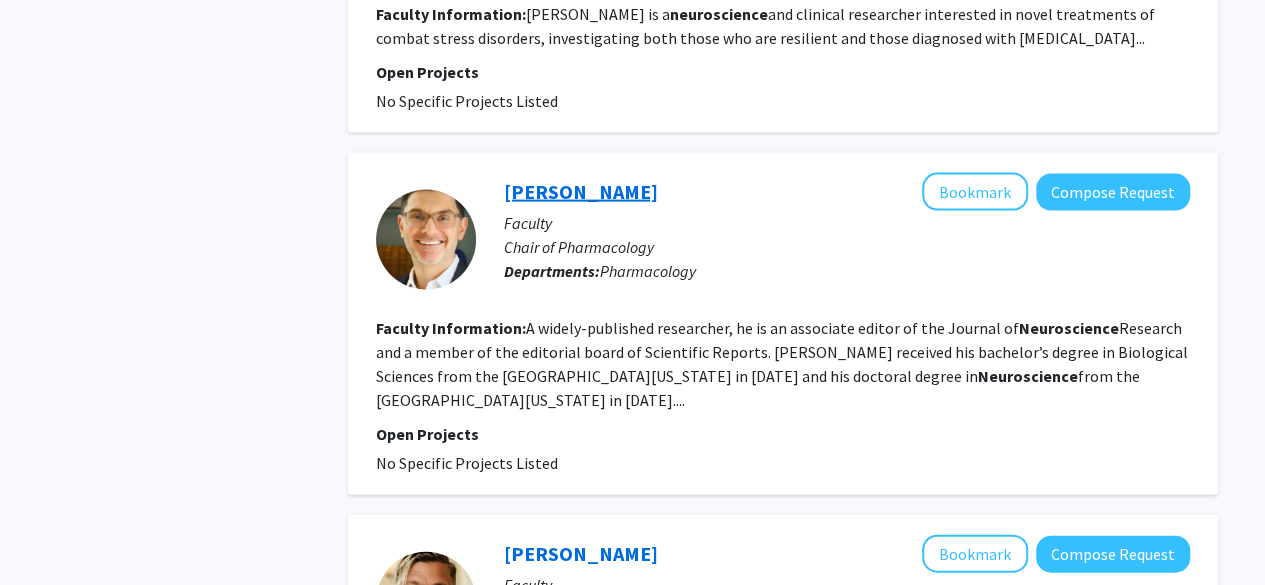 click on "[PERSON_NAME]" 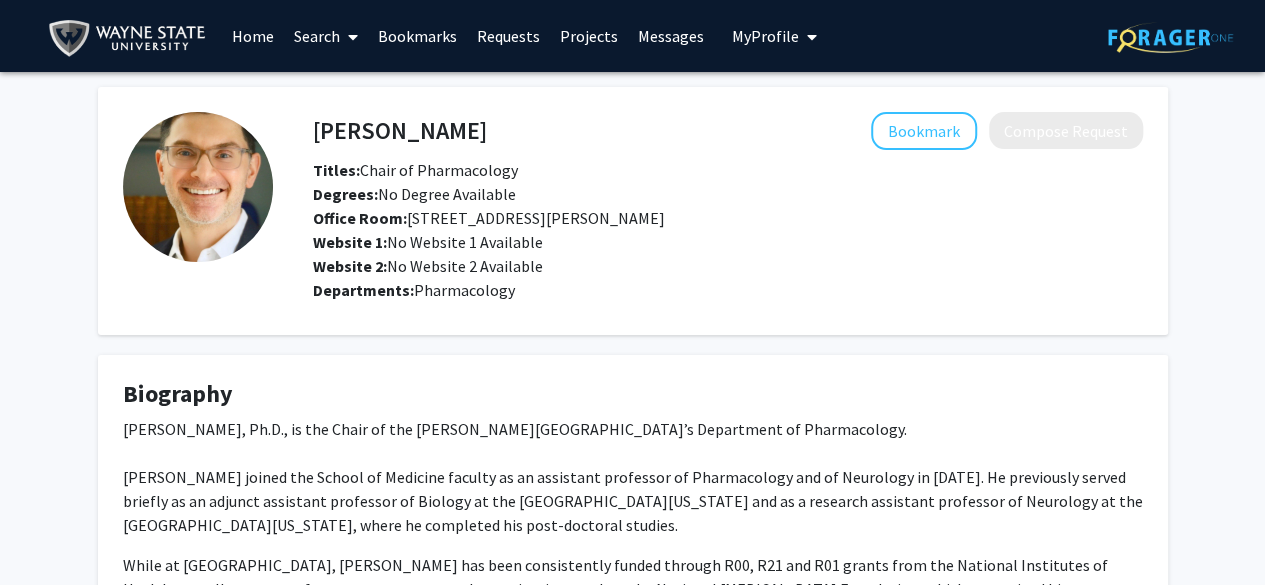 scroll, scrollTop: 234, scrollLeft: 0, axis: vertical 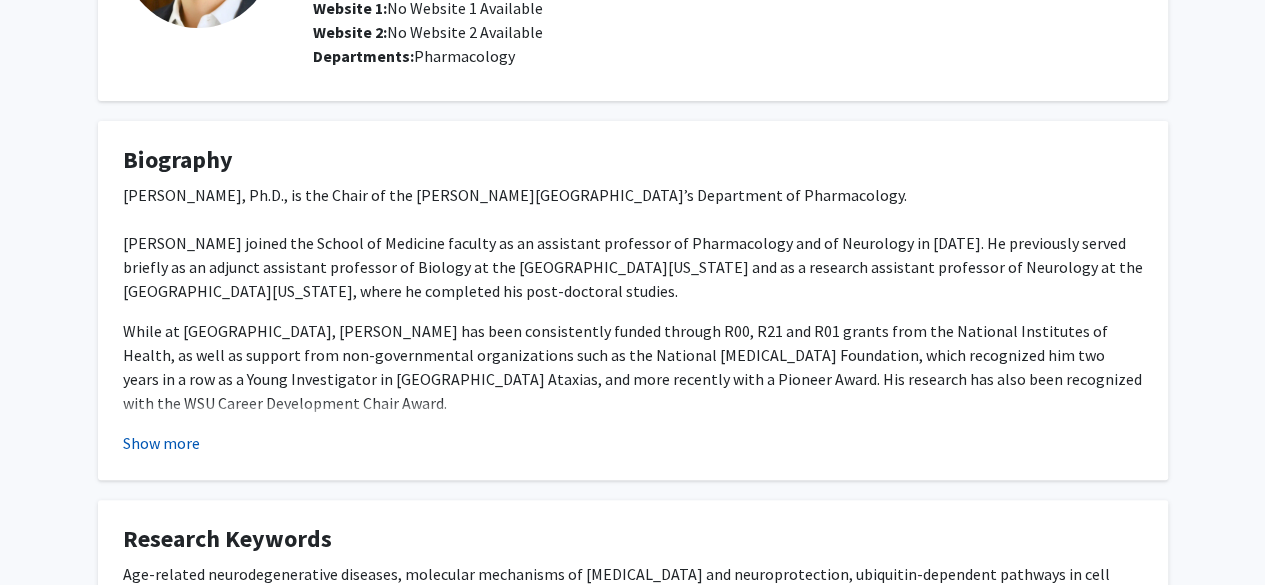 click on "Show more" 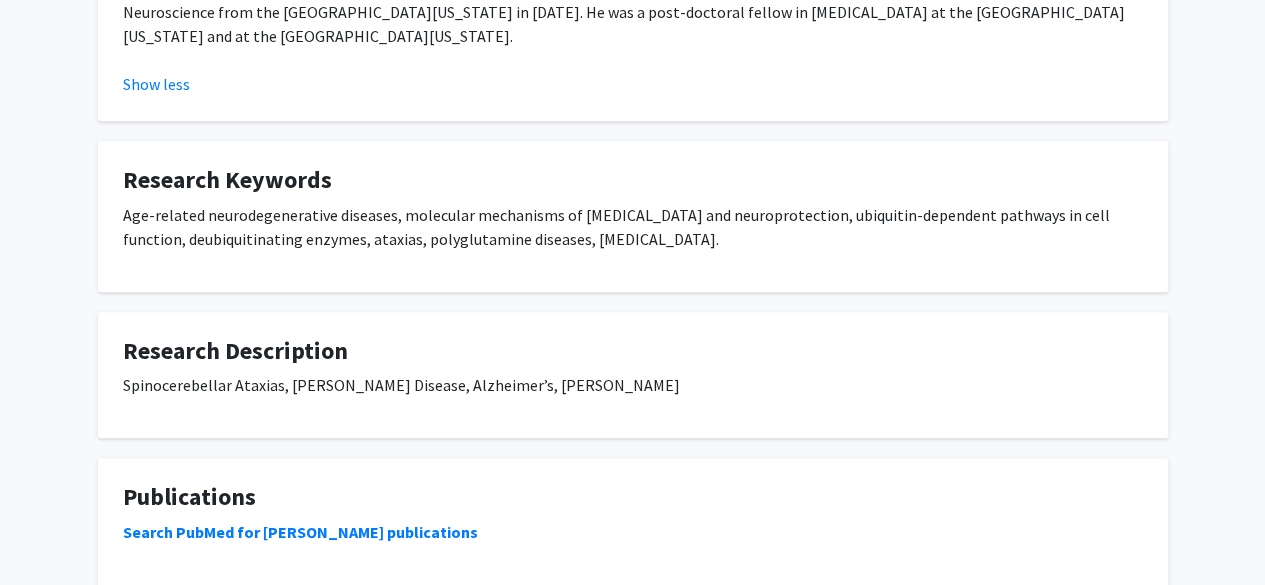 scroll, scrollTop: 874, scrollLeft: 0, axis: vertical 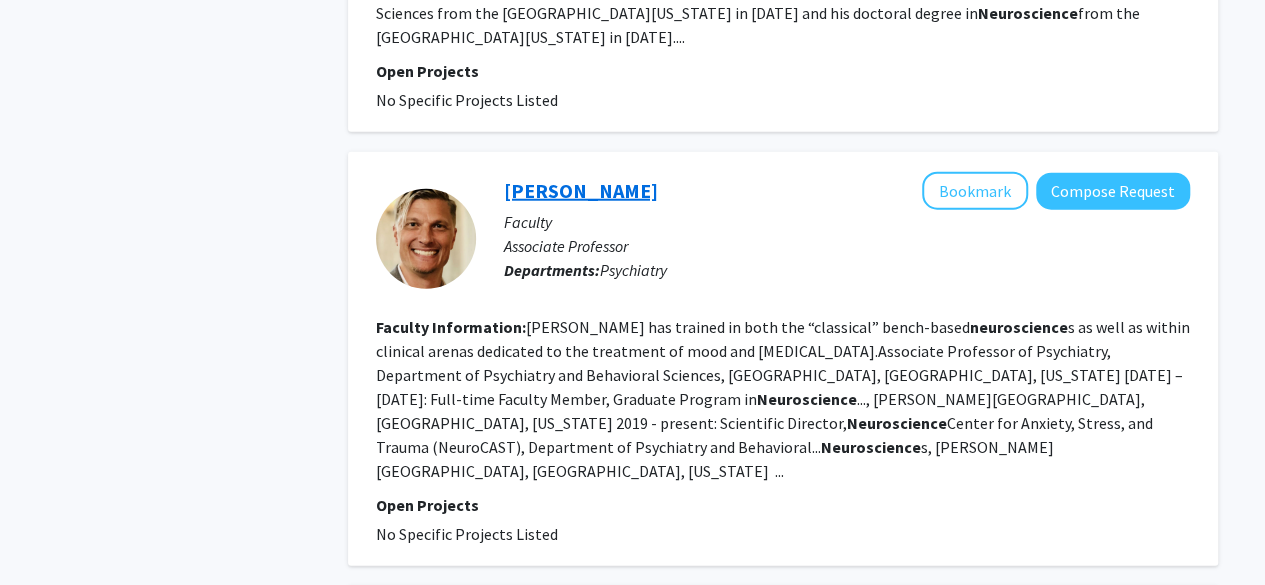 click on "[PERSON_NAME]" 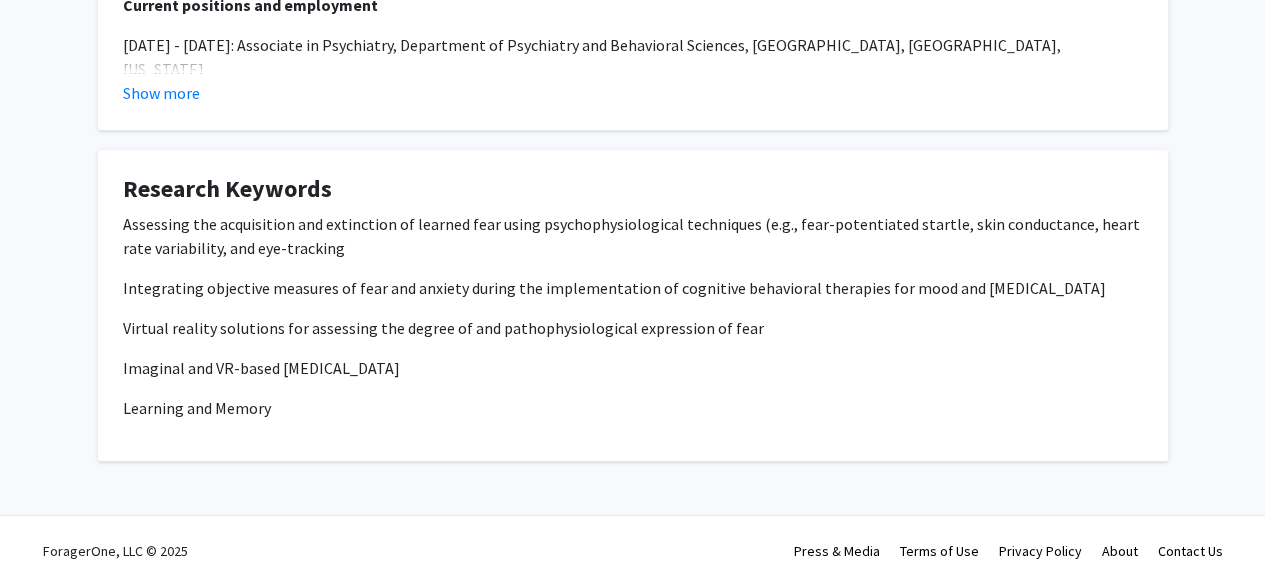 scroll, scrollTop: 0, scrollLeft: 0, axis: both 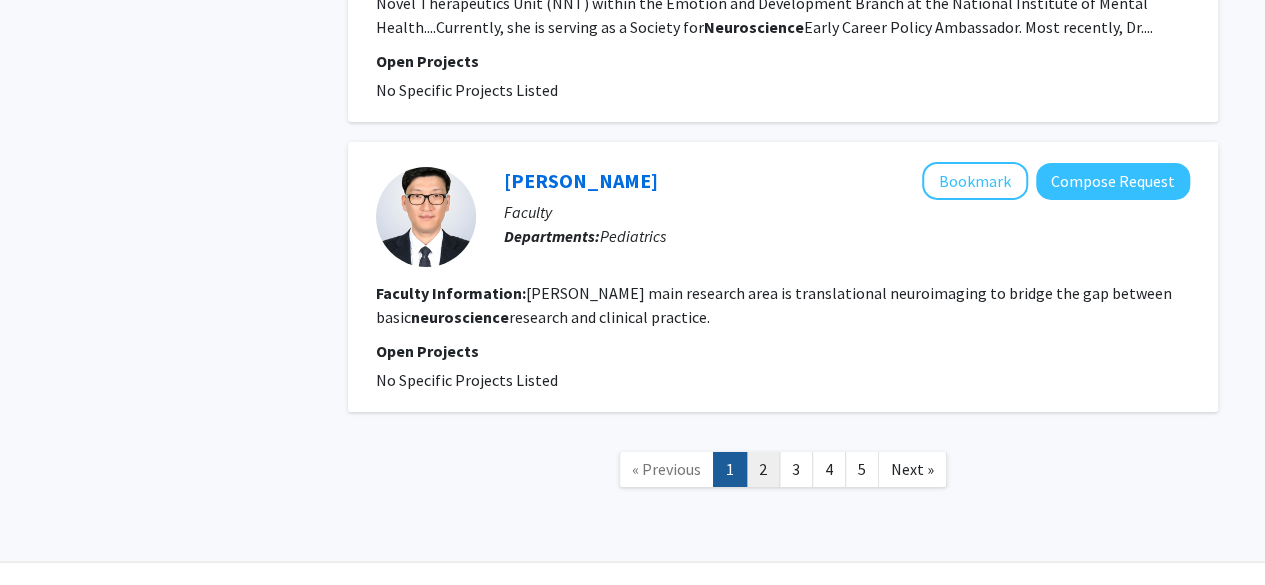 click on "2" 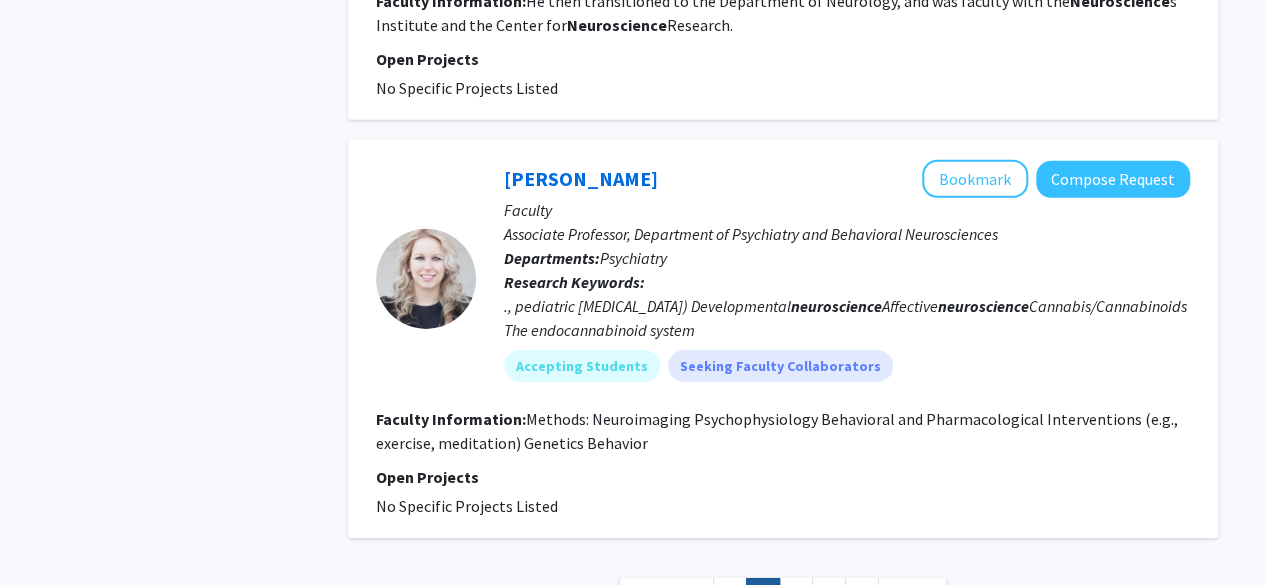 scroll, scrollTop: 3028, scrollLeft: 0, axis: vertical 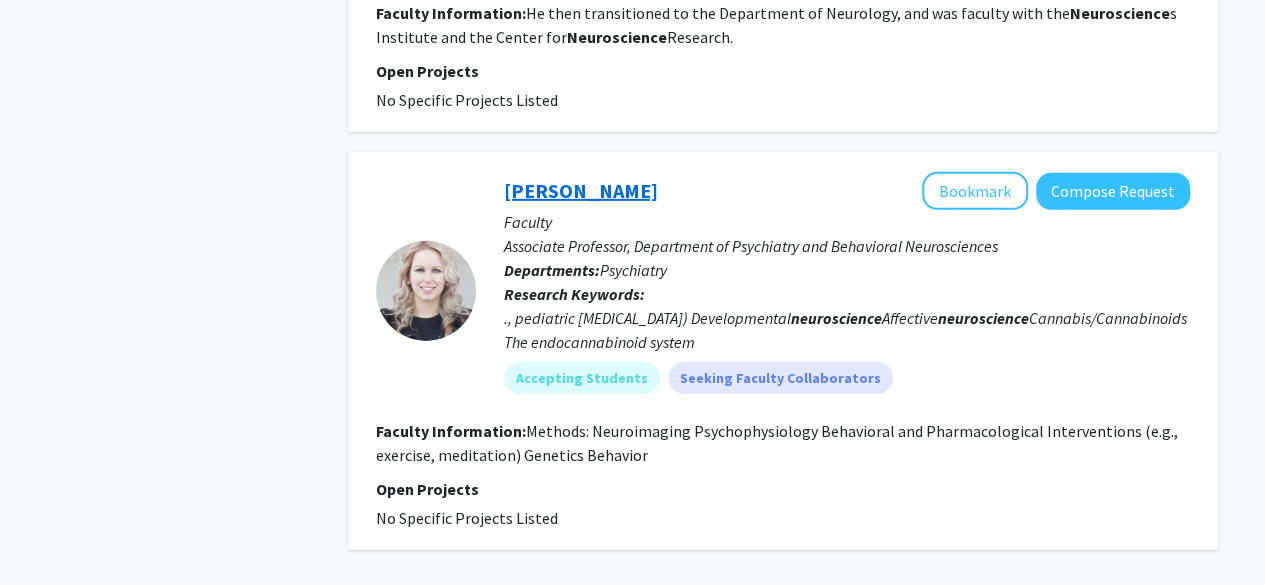 click on "[PERSON_NAME]" 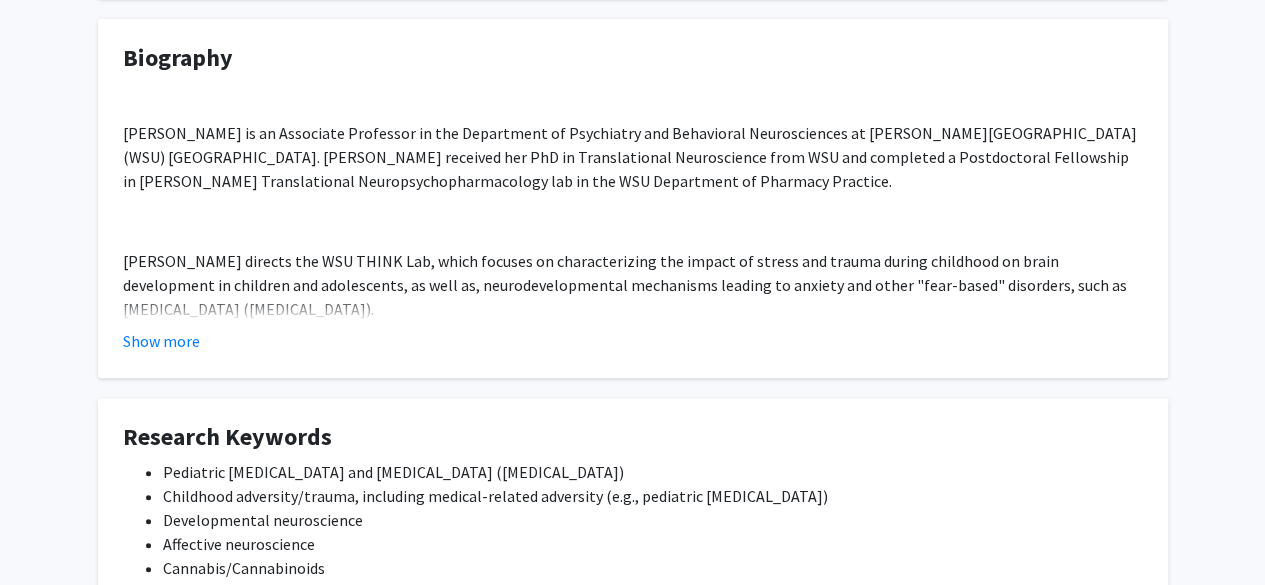 scroll, scrollTop: 369, scrollLeft: 0, axis: vertical 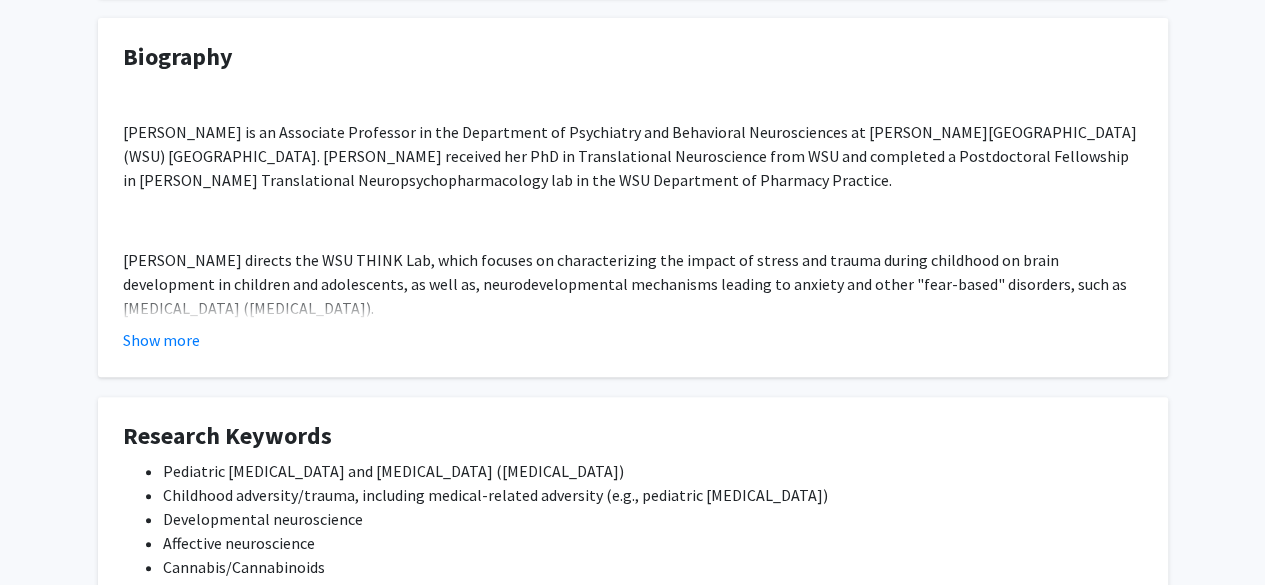 click on "[PERSON_NAME] directs the WSU THINK Lab, which focuses on characterizing the impact of stress and trauma during childhood on brain development in children and adolescents, as well as, neurodevelopmental mechanisms leading to anxiety and other "fear-based" disorders, such as [MEDICAL_DATA] ([MEDICAL_DATA])." 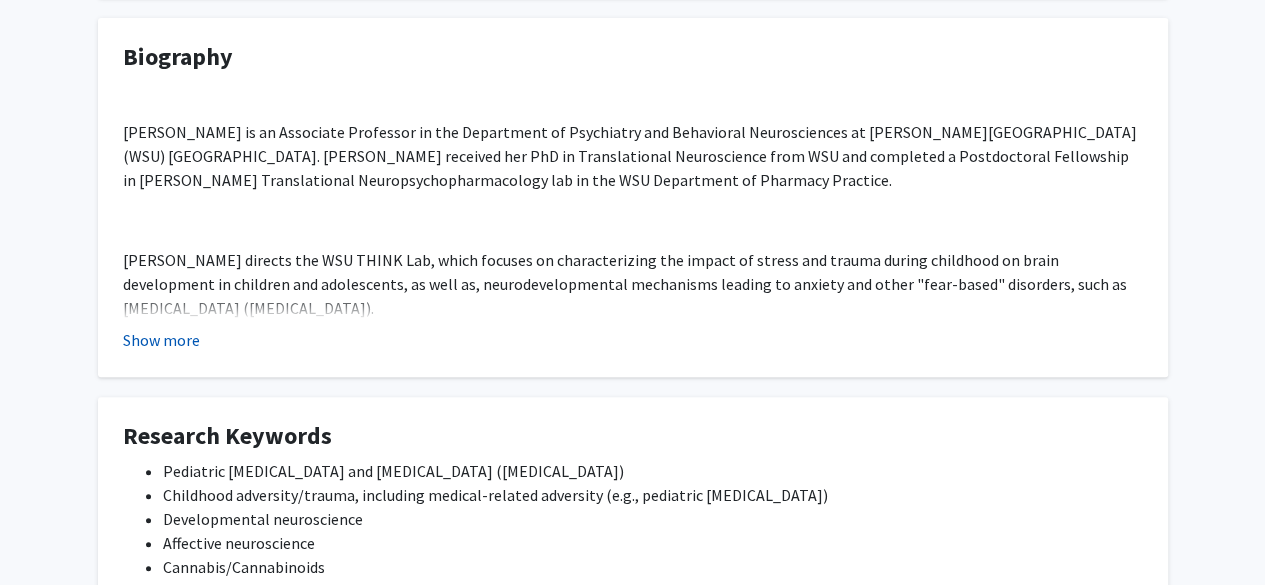 click on "Show more" 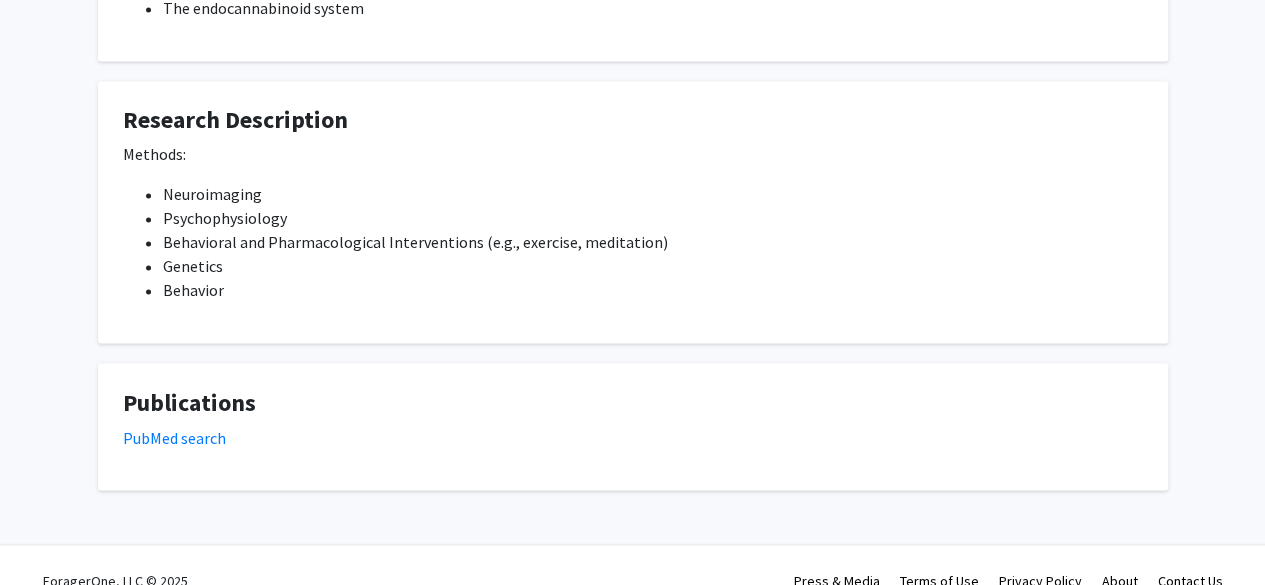 scroll, scrollTop: 1582, scrollLeft: 0, axis: vertical 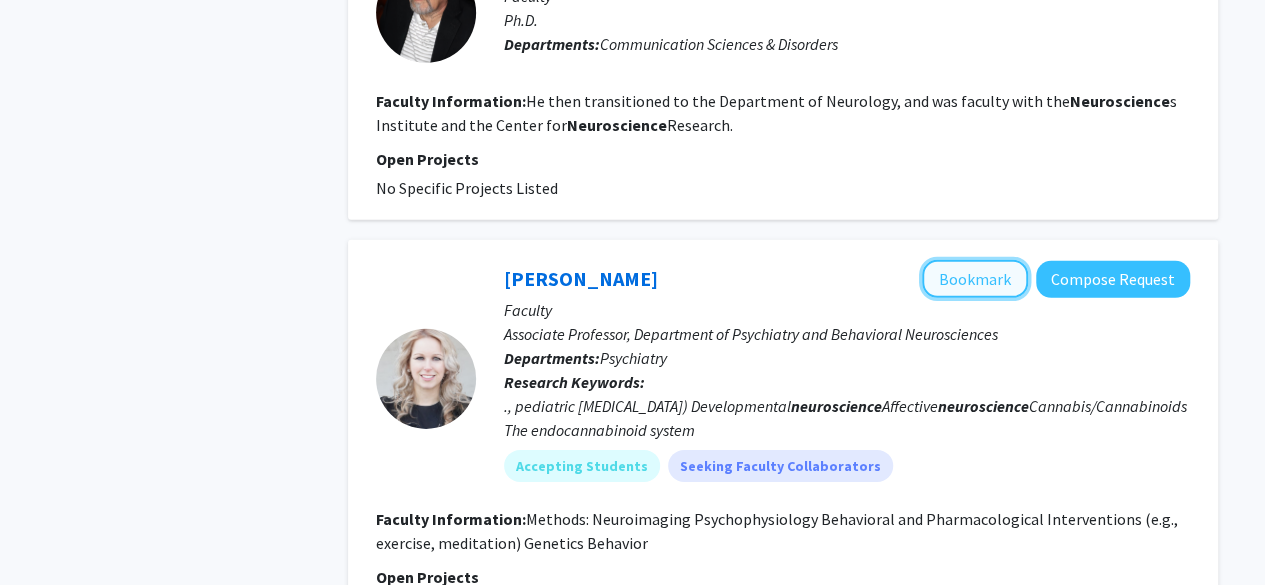 click on "Bookmark" 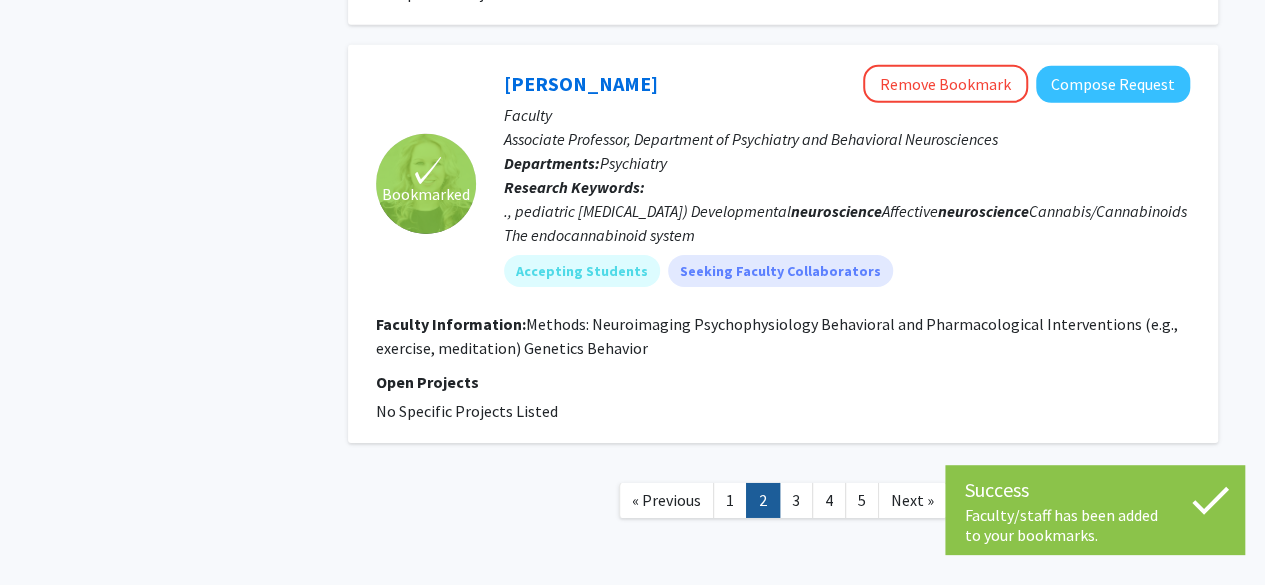 scroll, scrollTop: 3166, scrollLeft: 0, axis: vertical 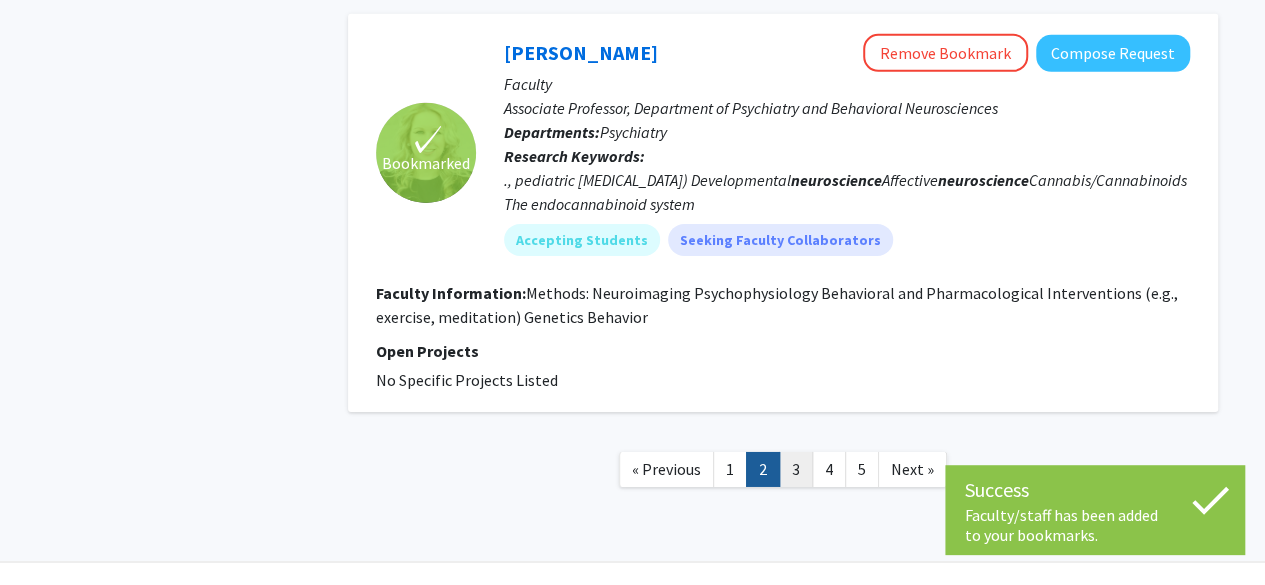 click on "3" 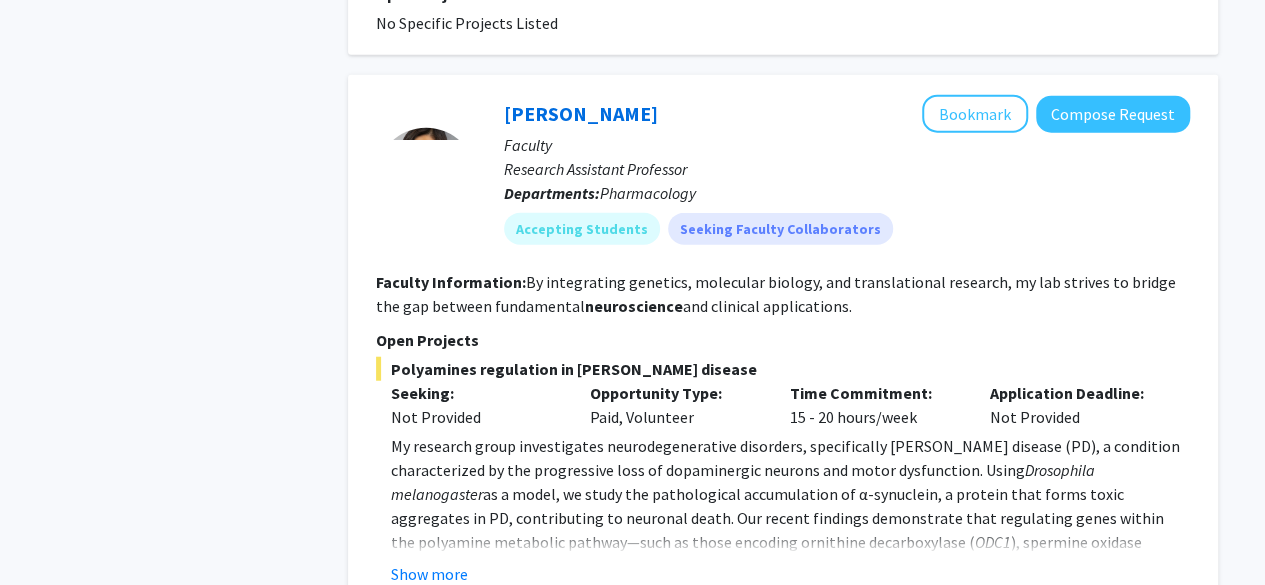 scroll, scrollTop: 2430, scrollLeft: 0, axis: vertical 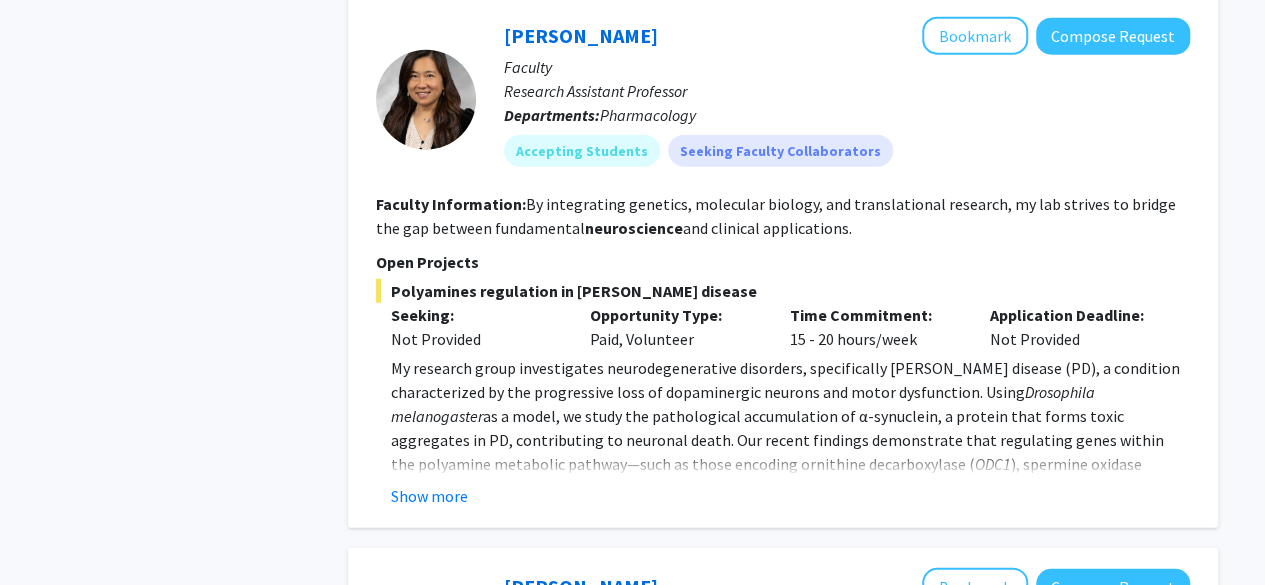 click on "My research group investigates neurodegenerative disorders, specifically [PERSON_NAME] disease (PD), a condition characterized by the progressive loss of dopaminergic neurons and motor dysfunction. Using  Drosophila melanogaster  as a model, we study the pathological accumulation of α-synuclein, a protein that forms toxic aggregates in PD, contributing to neuronal death. Our recent findings demonstrate that regulating genes within the polyamine metabolic pathway—such as those encoding ornithine decarboxylase ( ODC1 ), spermine oxidase ( SMOX ), and the transporter  ATP13A2 We welcome motivated undergraduate students to join our team and contribute to these exciting projects. Current research opportunities include: Examining how polyamine pathway genes regulate α-synuclein clearance in fly neurons. Investigating the cellular stress responses triggered by gene modulation. Exploring therapeutic approaches to reduce α-synuclein toxicity in PD models. Show more" 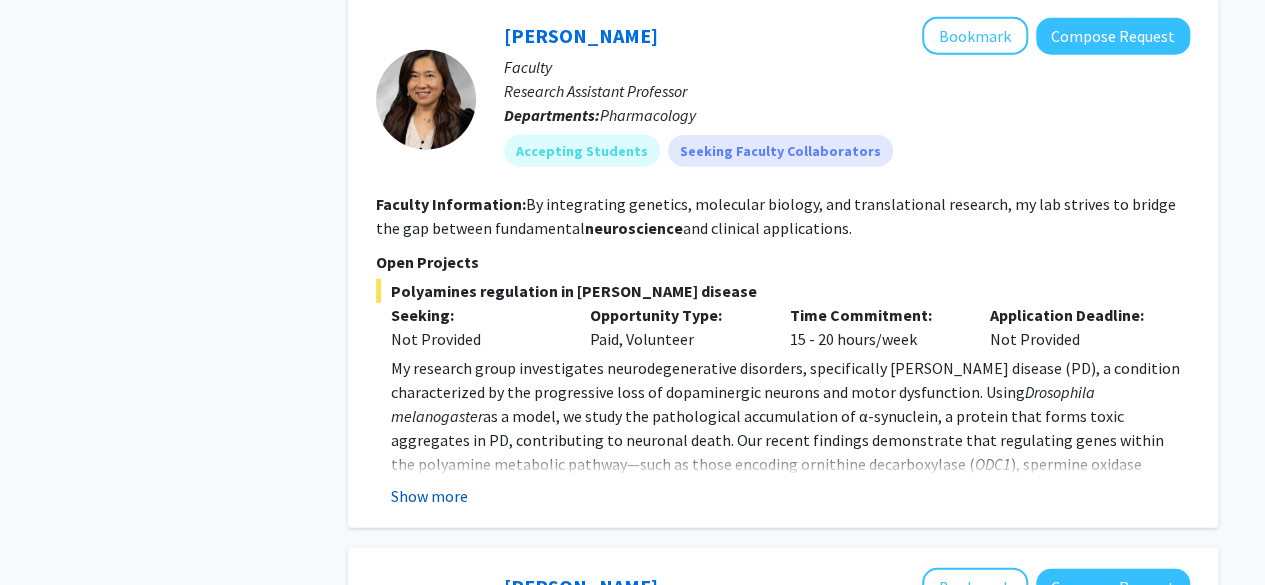 click on "Show more" 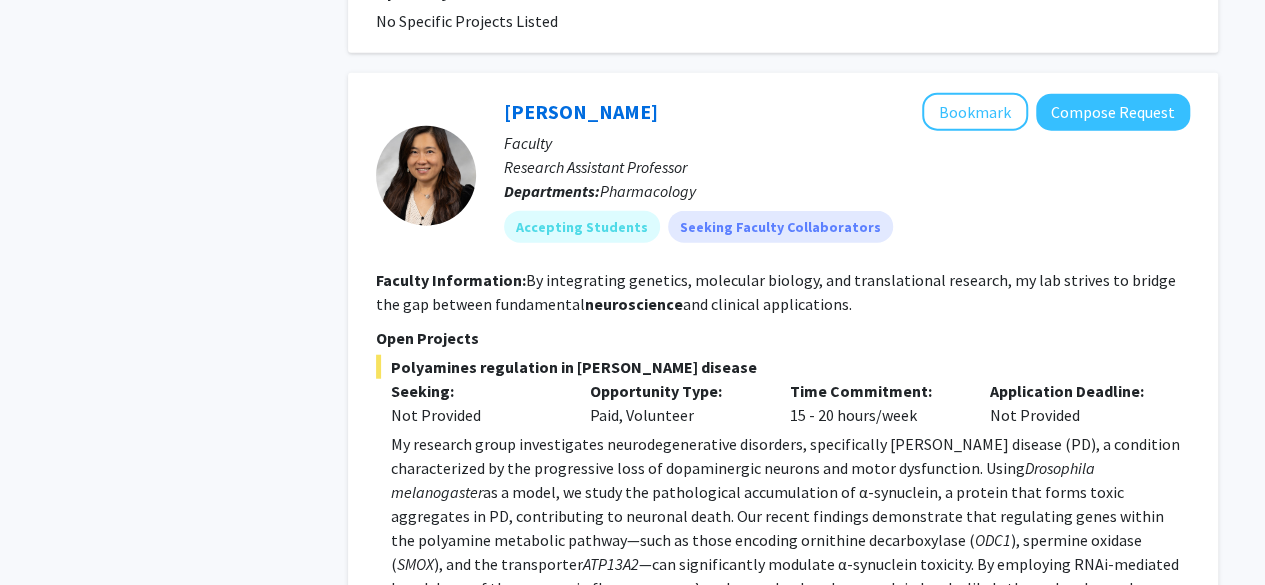scroll, scrollTop: 2343, scrollLeft: 0, axis: vertical 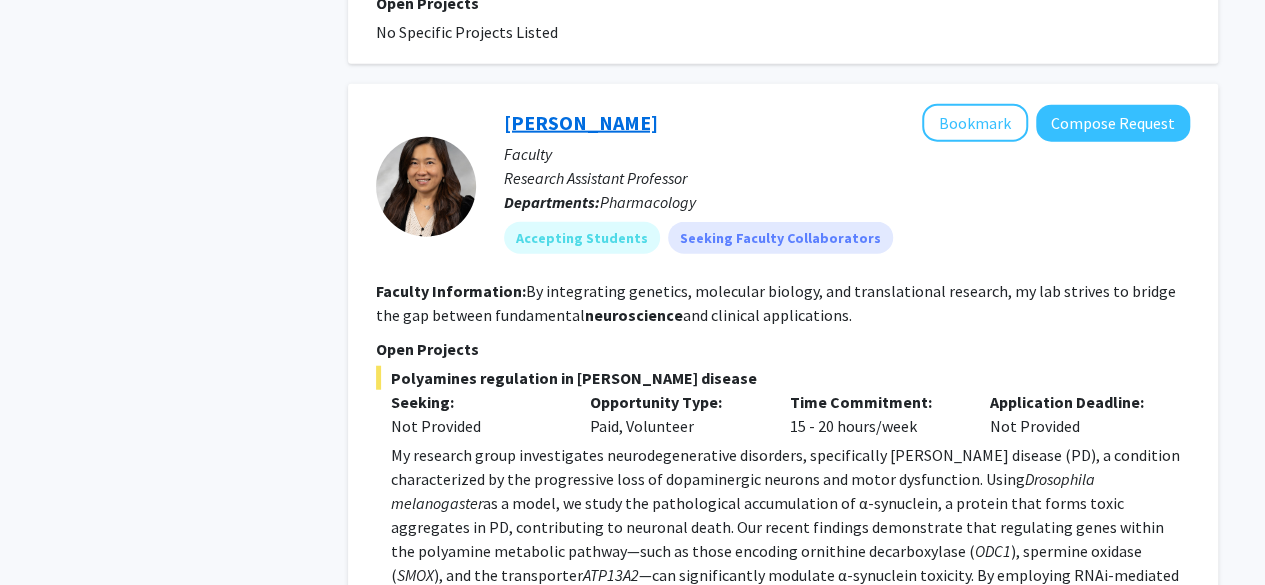 click on "[PERSON_NAME]" 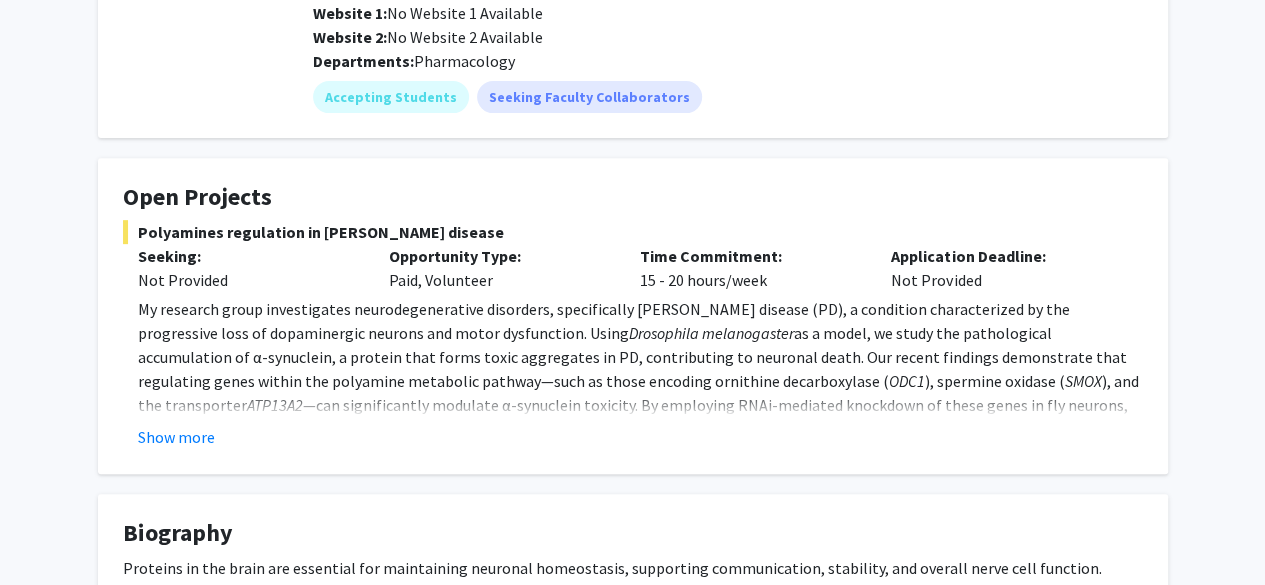 scroll, scrollTop: 336, scrollLeft: 0, axis: vertical 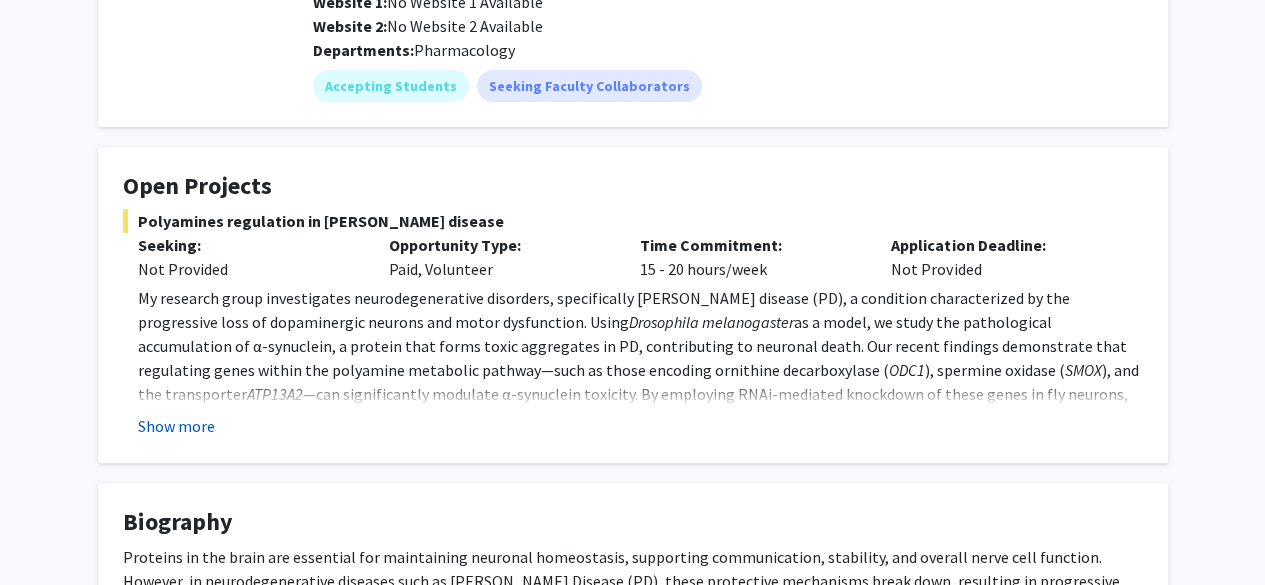 click on "Show more" 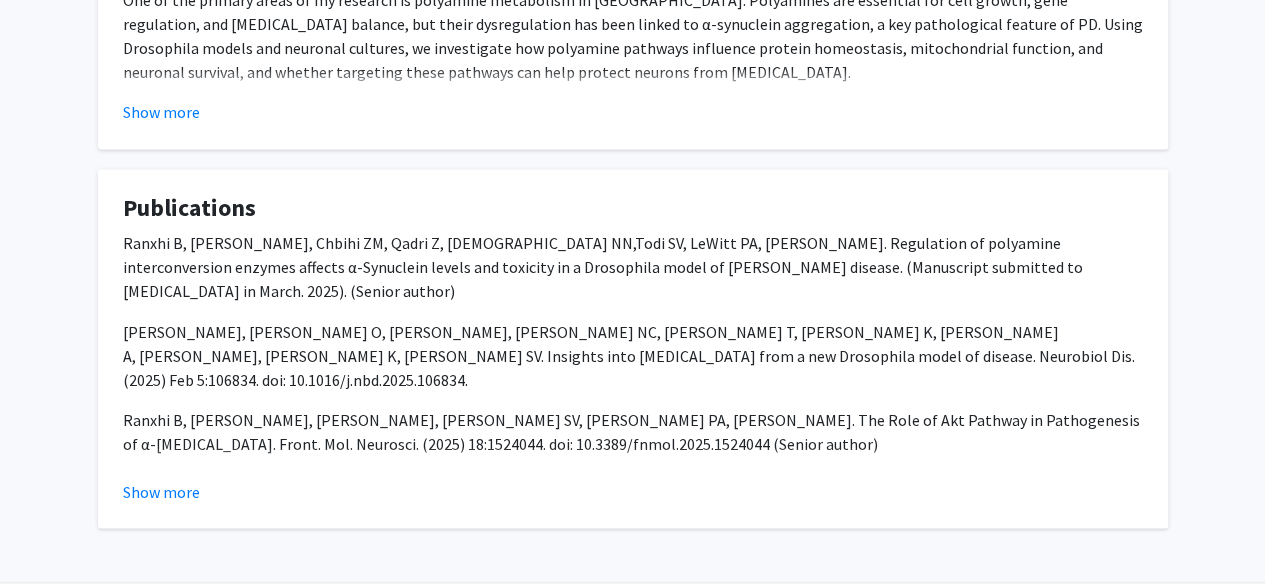 scroll, scrollTop: 1618, scrollLeft: 0, axis: vertical 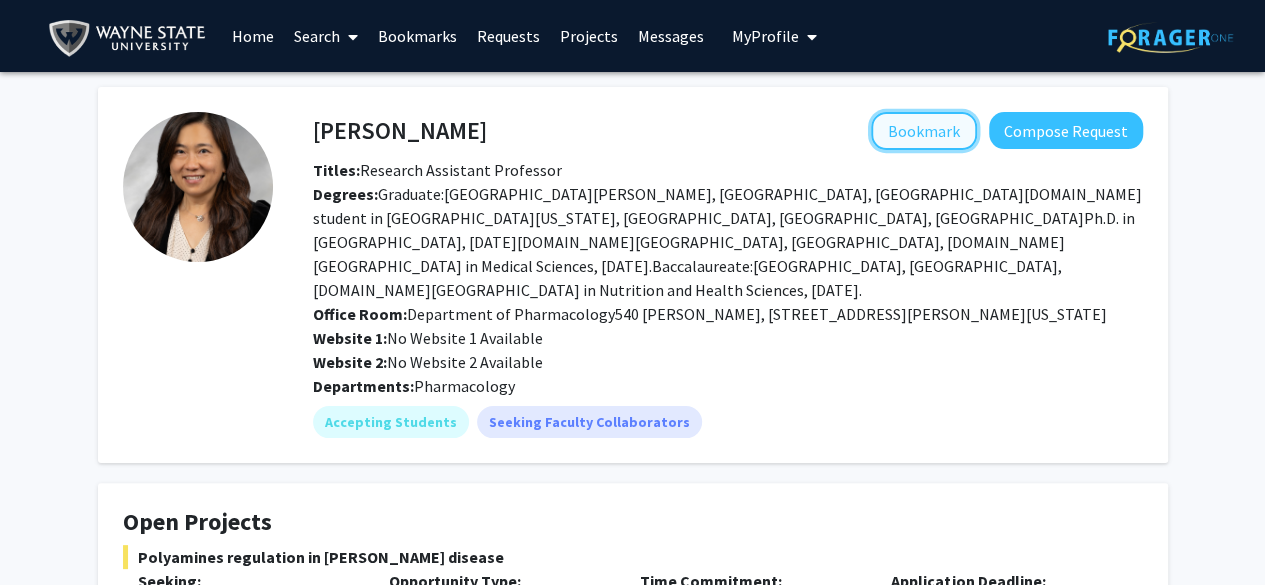 click on "Bookmark" 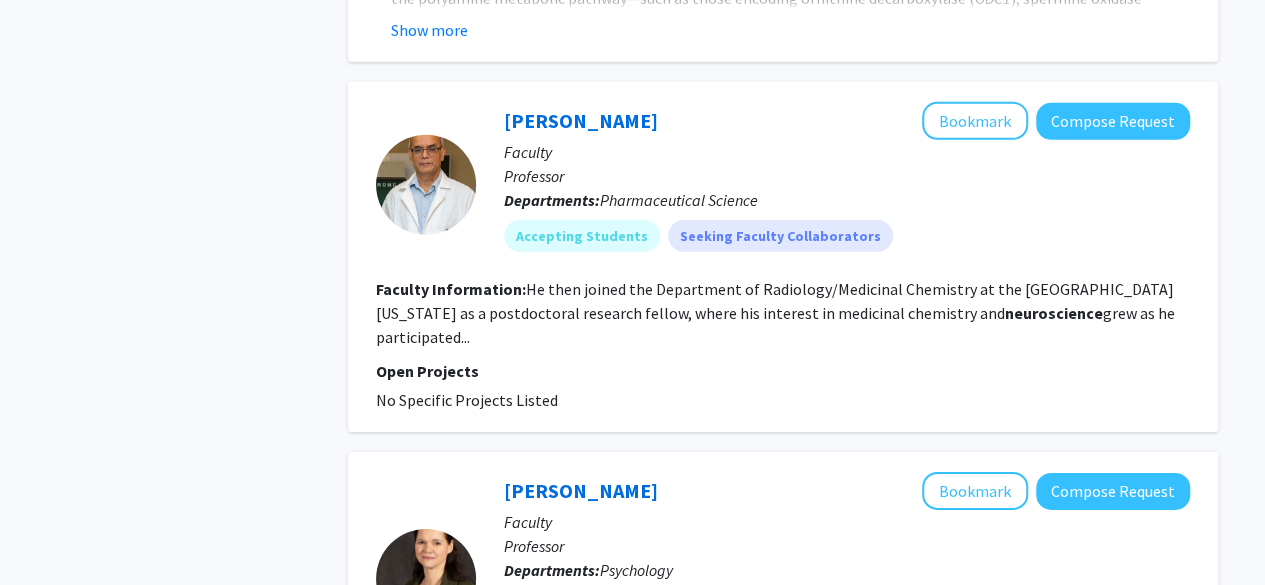 scroll, scrollTop: 2897, scrollLeft: 0, axis: vertical 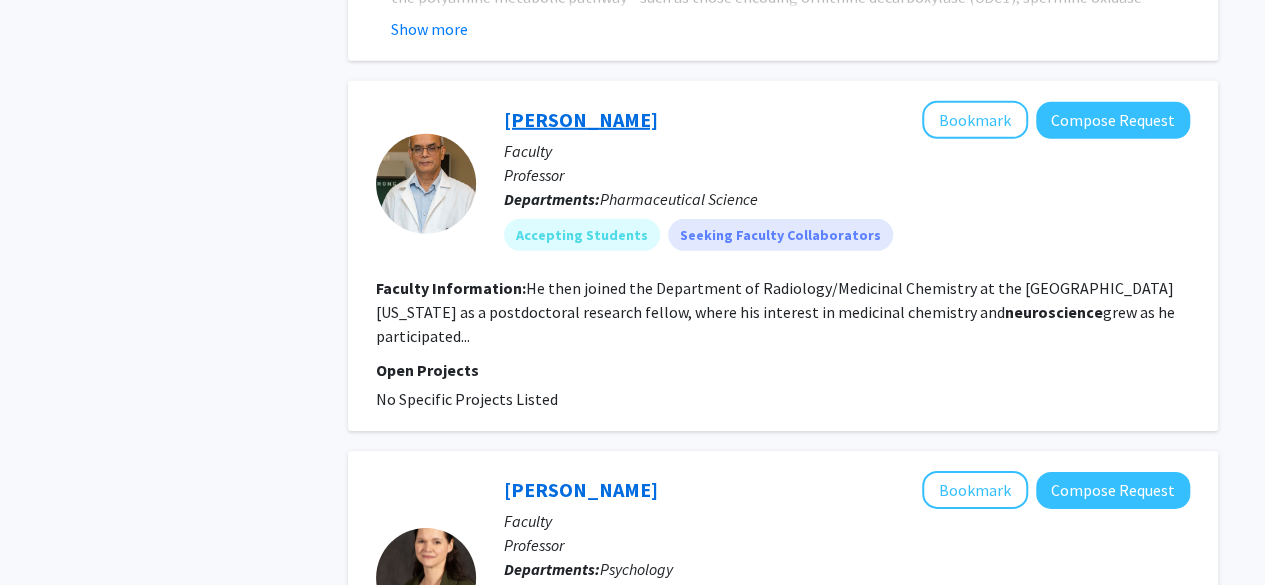 click on "[PERSON_NAME]" 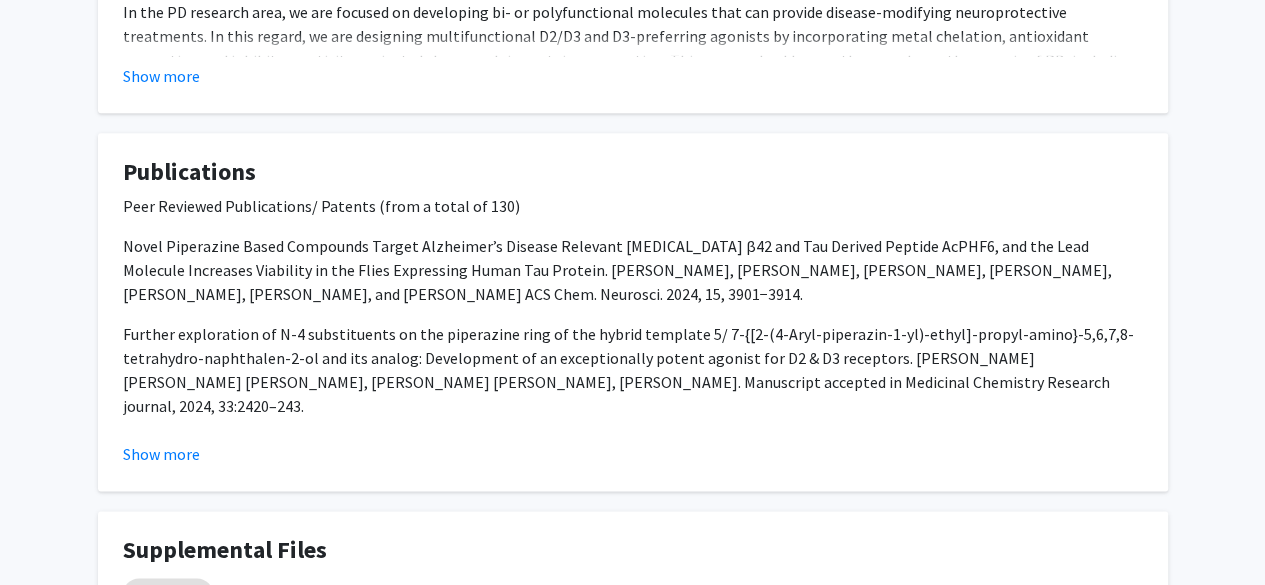 scroll, scrollTop: 1061, scrollLeft: 0, axis: vertical 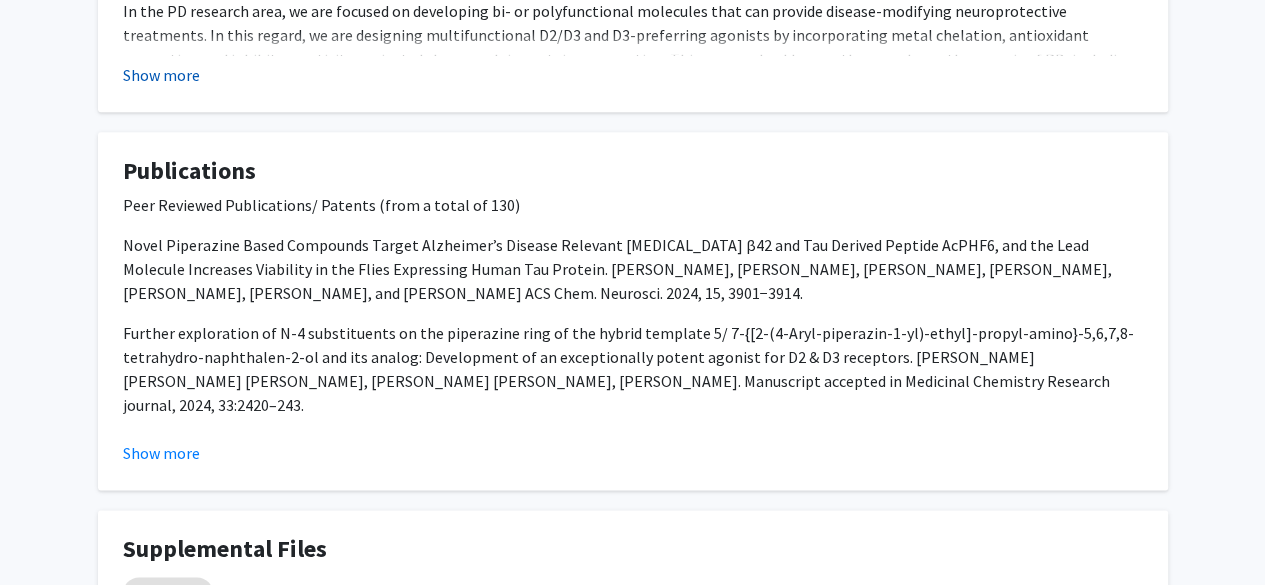 click on "Show more" 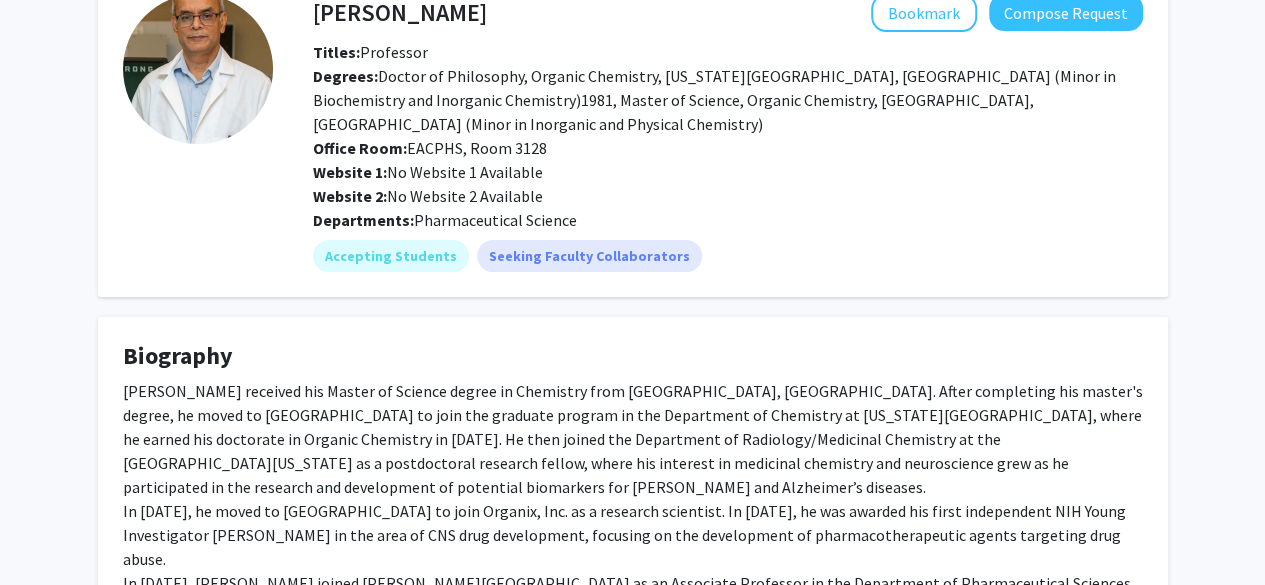 scroll, scrollTop: 0, scrollLeft: 0, axis: both 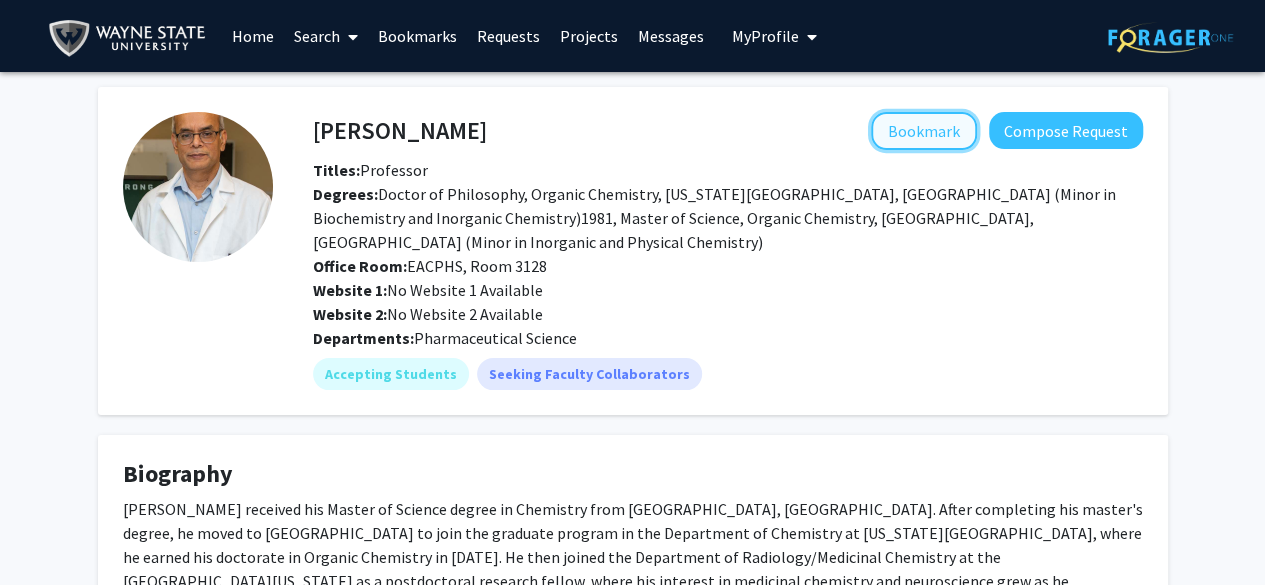 click on "Bookmark" 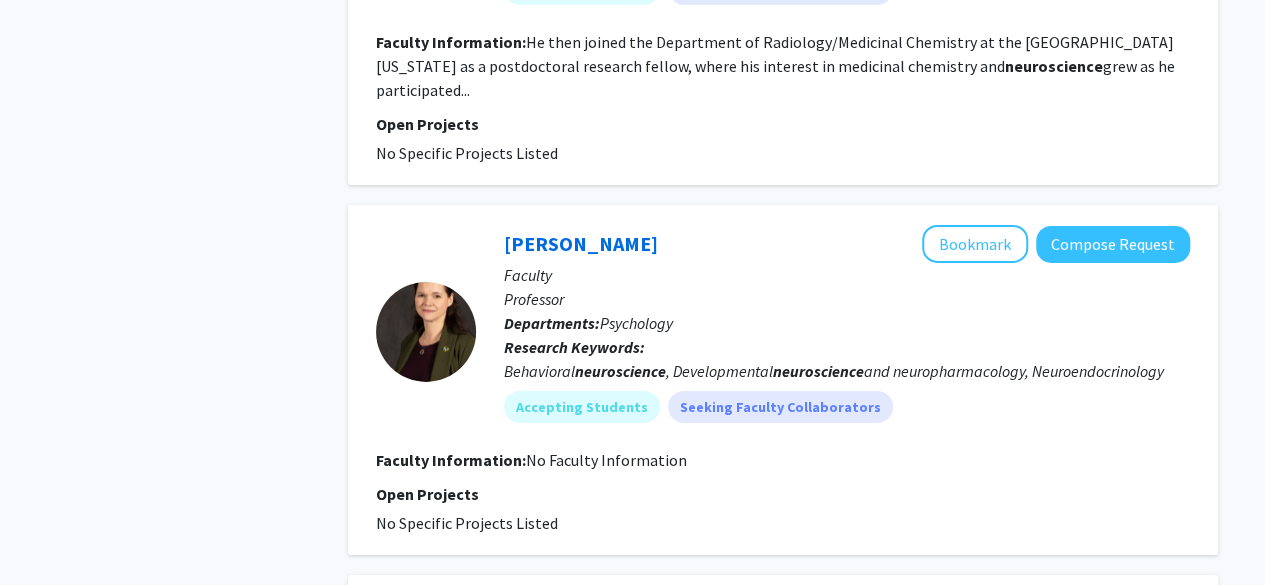 scroll, scrollTop: 3183, scrollLeft: 0, axis: vertical 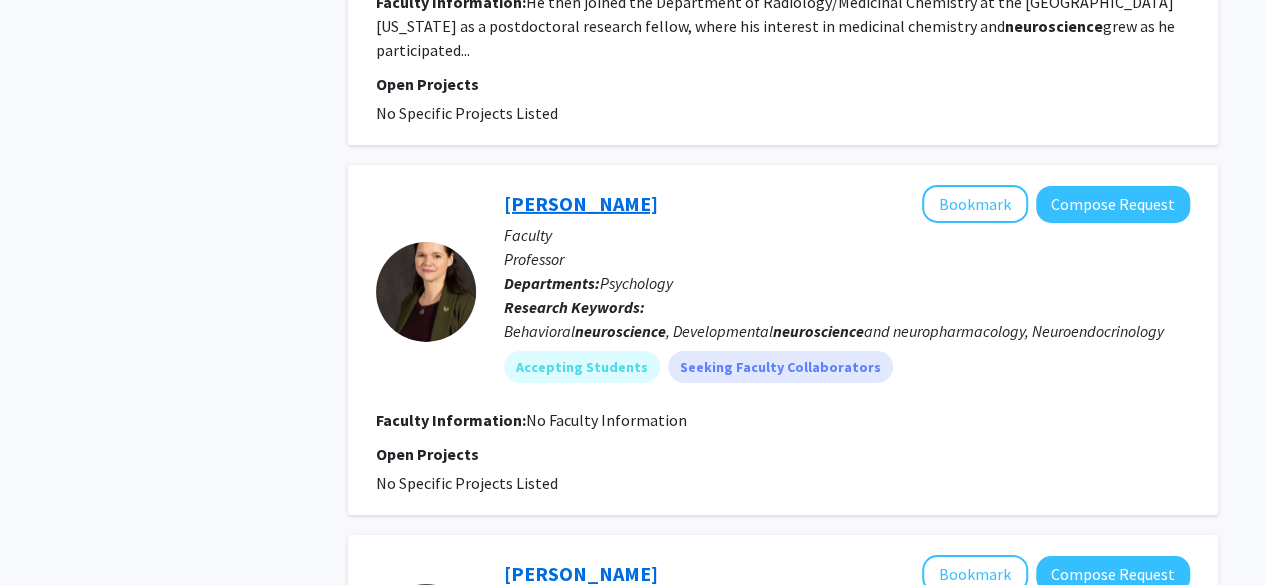 click on "[PERSON_NAME]" 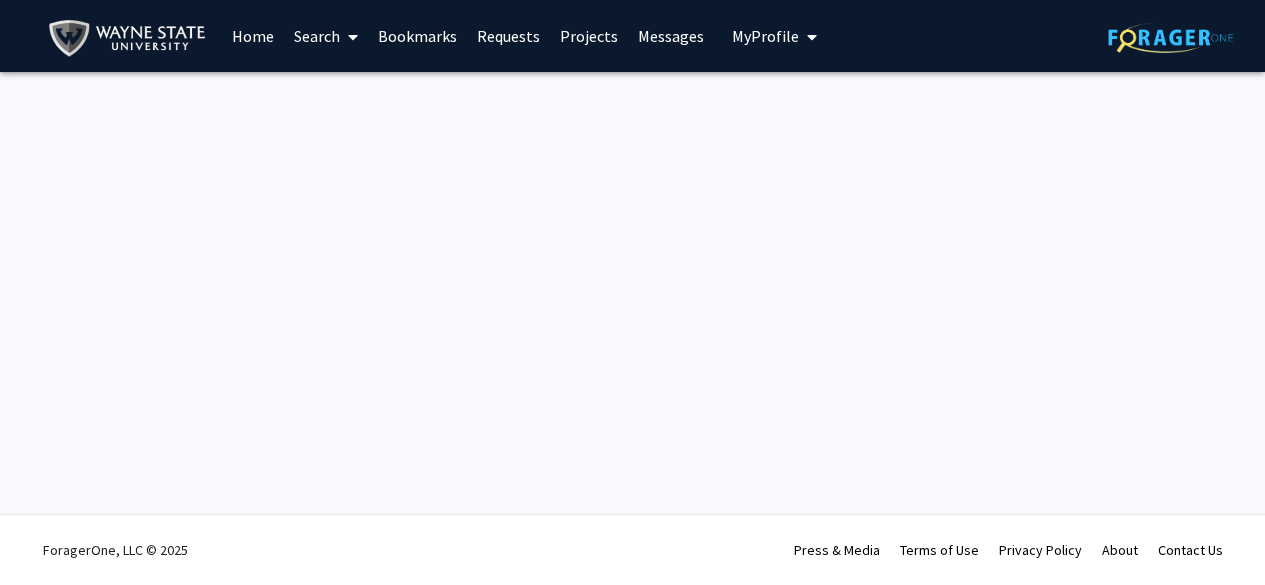 scroll, scrollTop: 0, scrollLeft: 0, axis: both 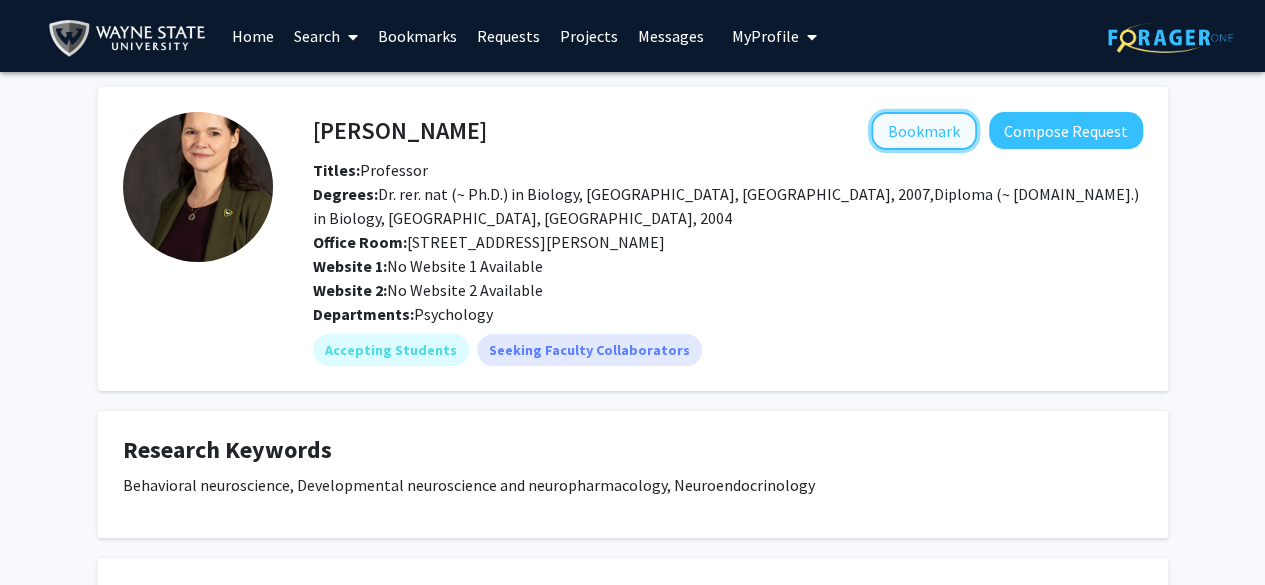 click on "Bookmark" 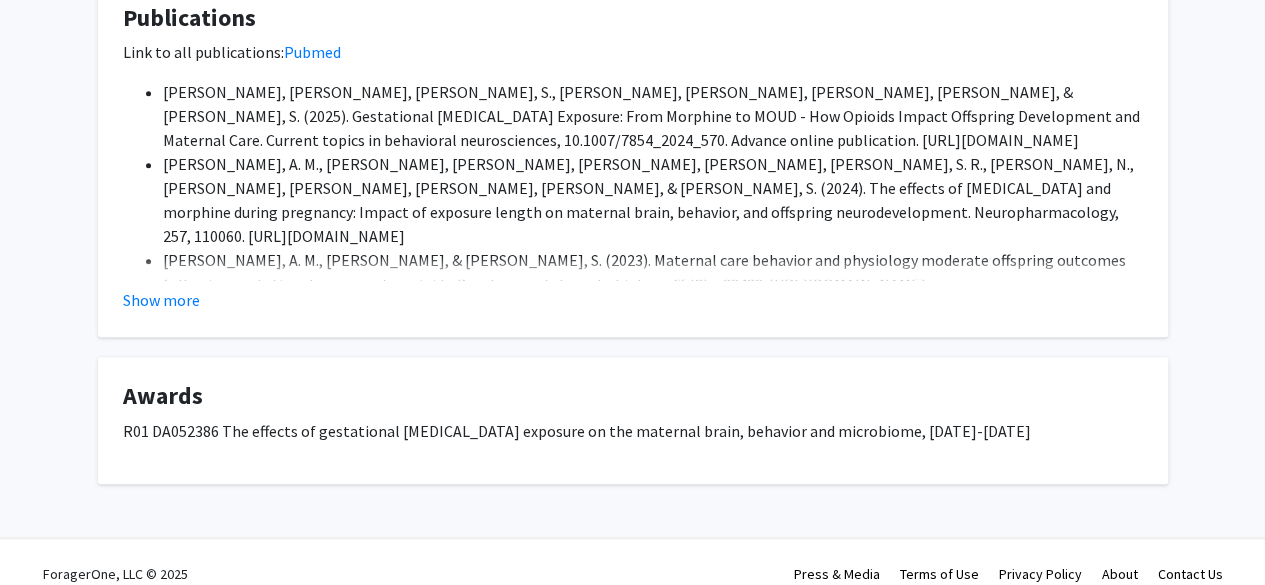 scroll, scrollTop: 0, scrollLeft: 0, axis: both 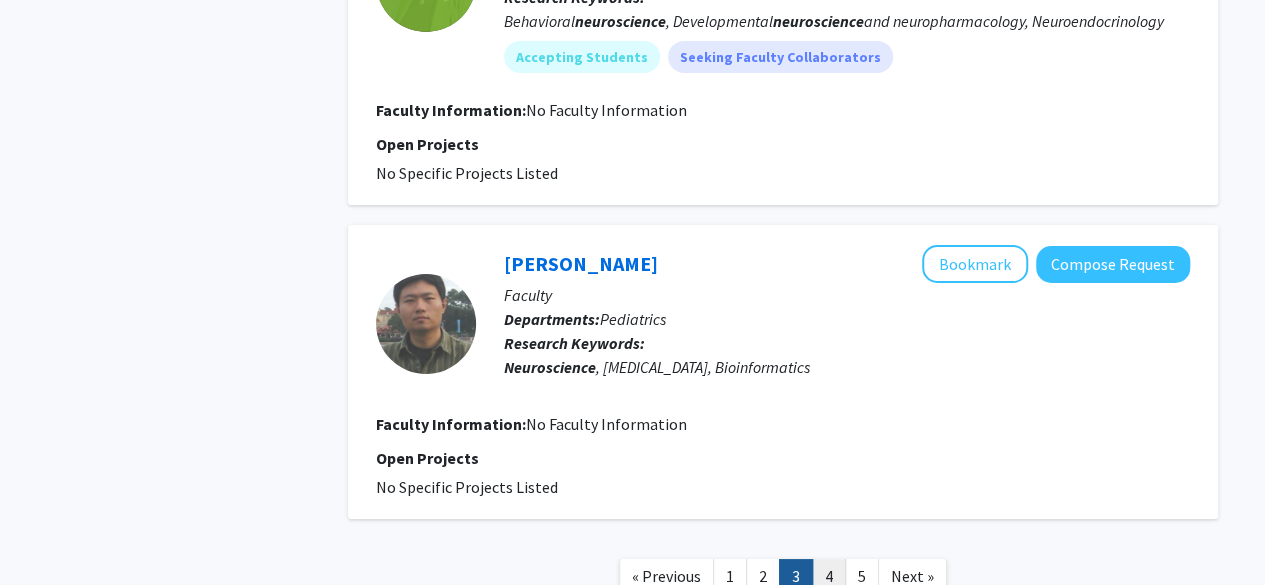 click on "4" 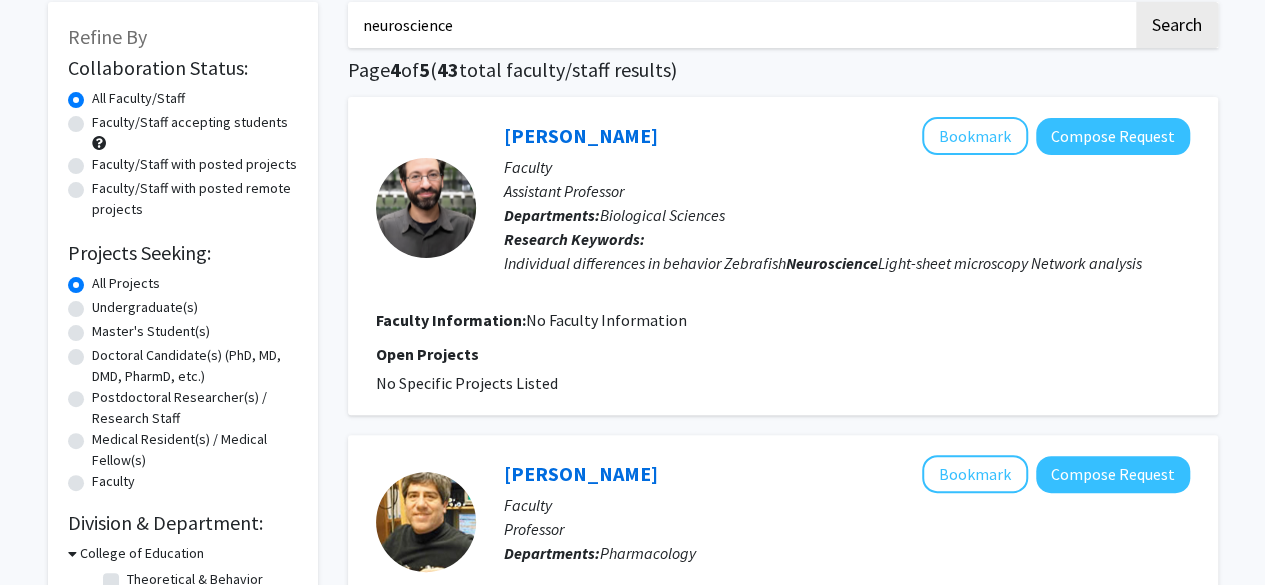 scroll, scrollTop: 106, scrollLeft: 0, axis: vertical 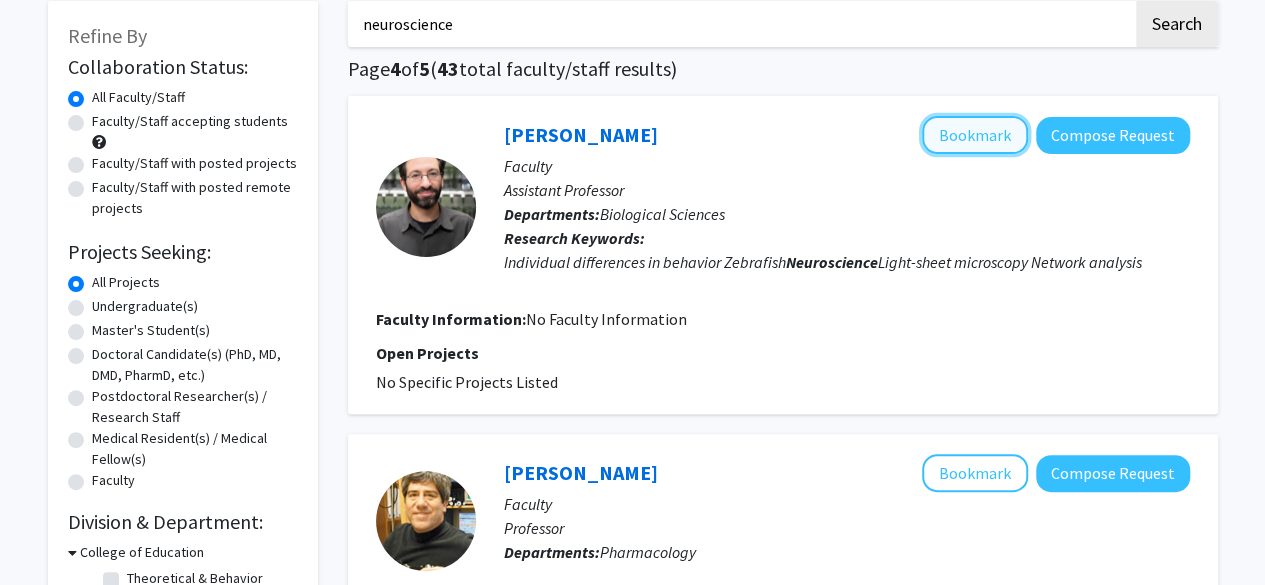 click on "Bookmark" 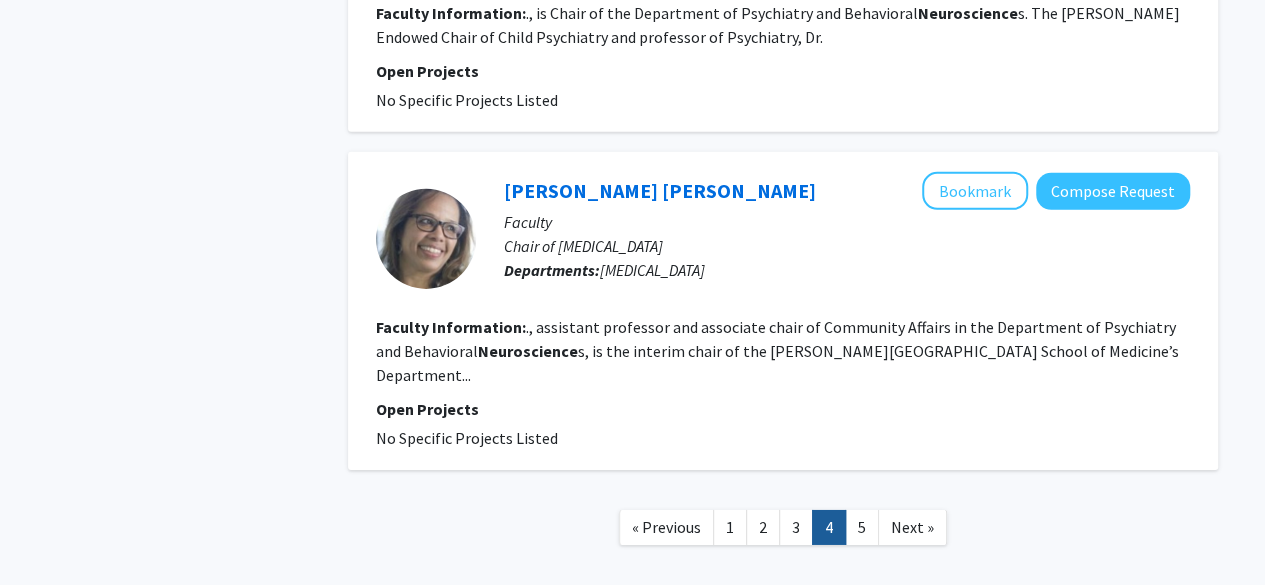 scroll, scrollTop: 3069, scrollLeft: 0, axis: vertical 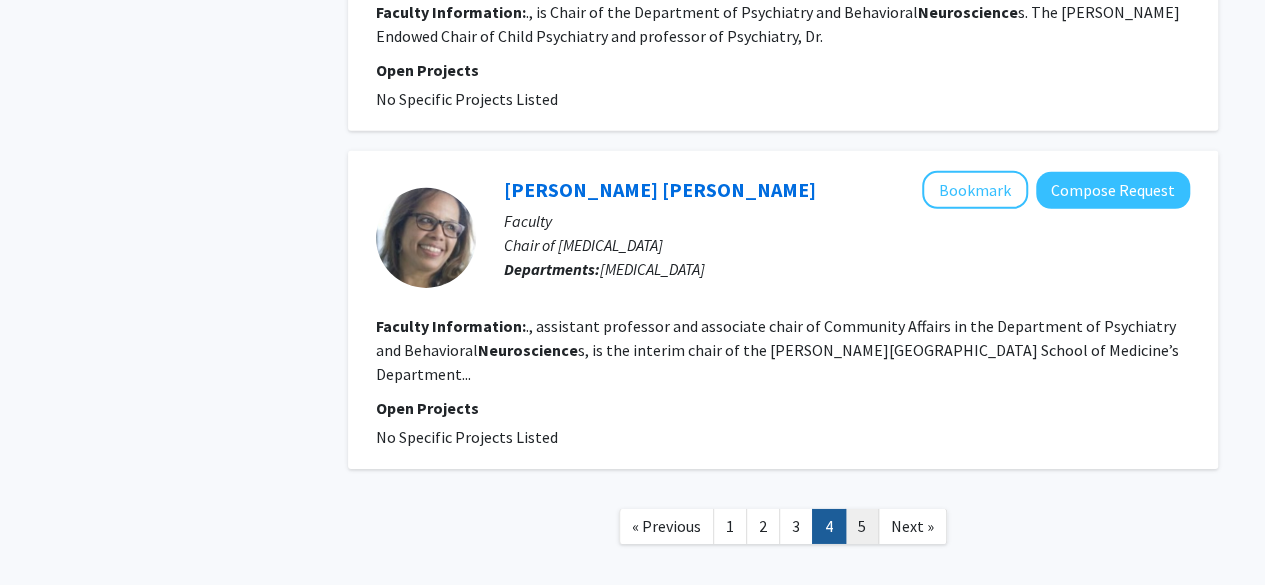 click on "5" 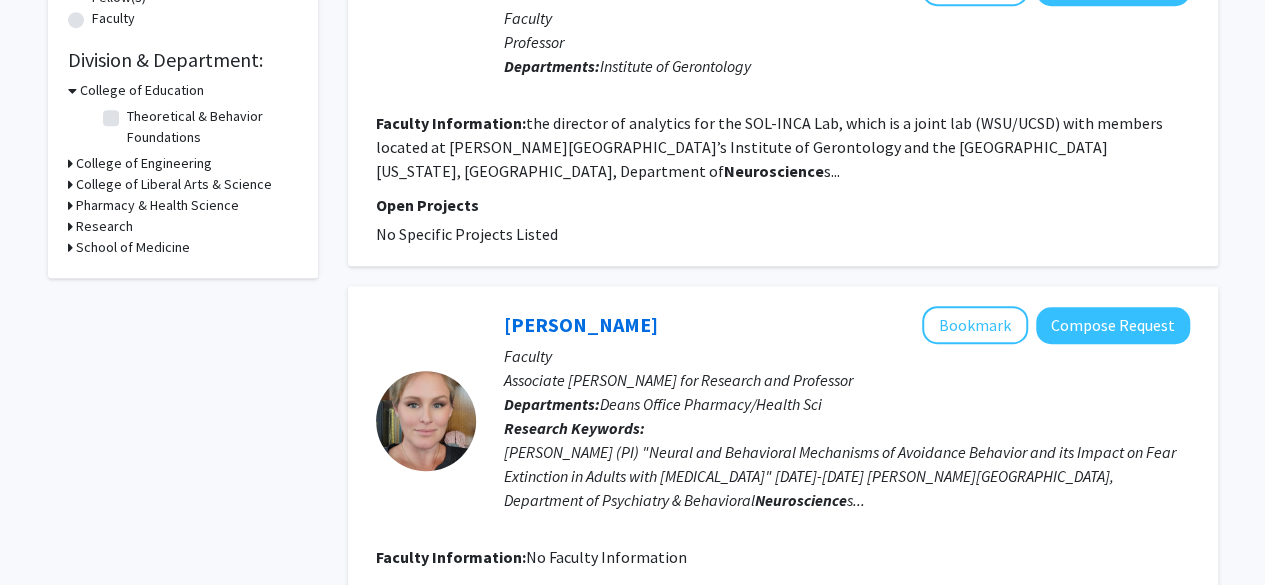 scroll, scrollTop: 856, scrollLeft: 0, axis: vertical 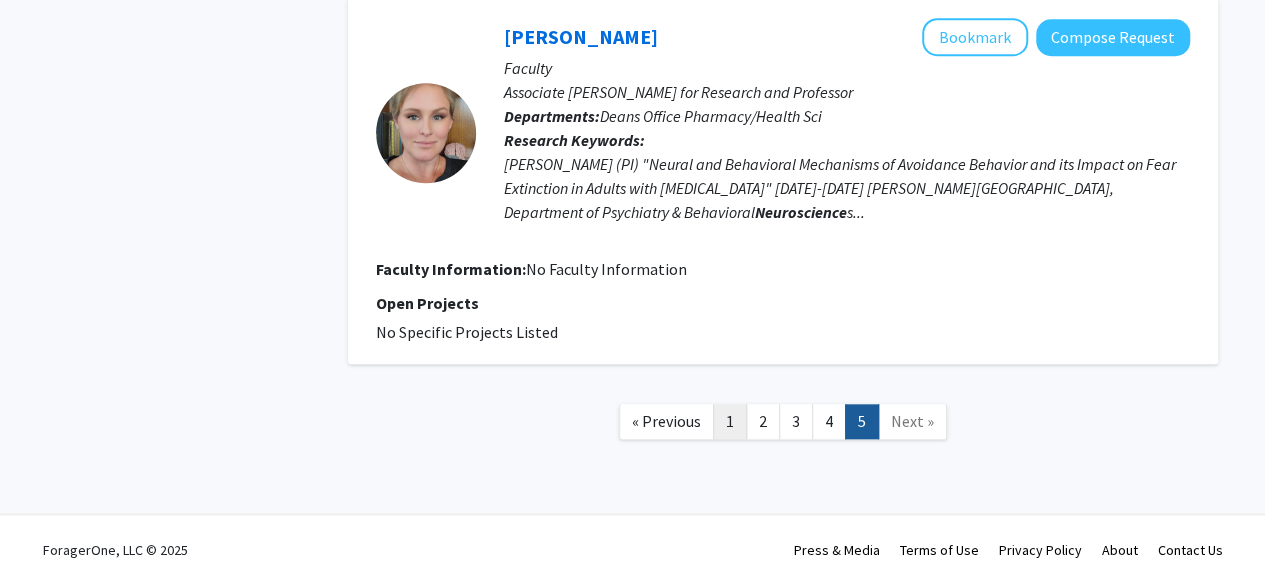 click on "1" 